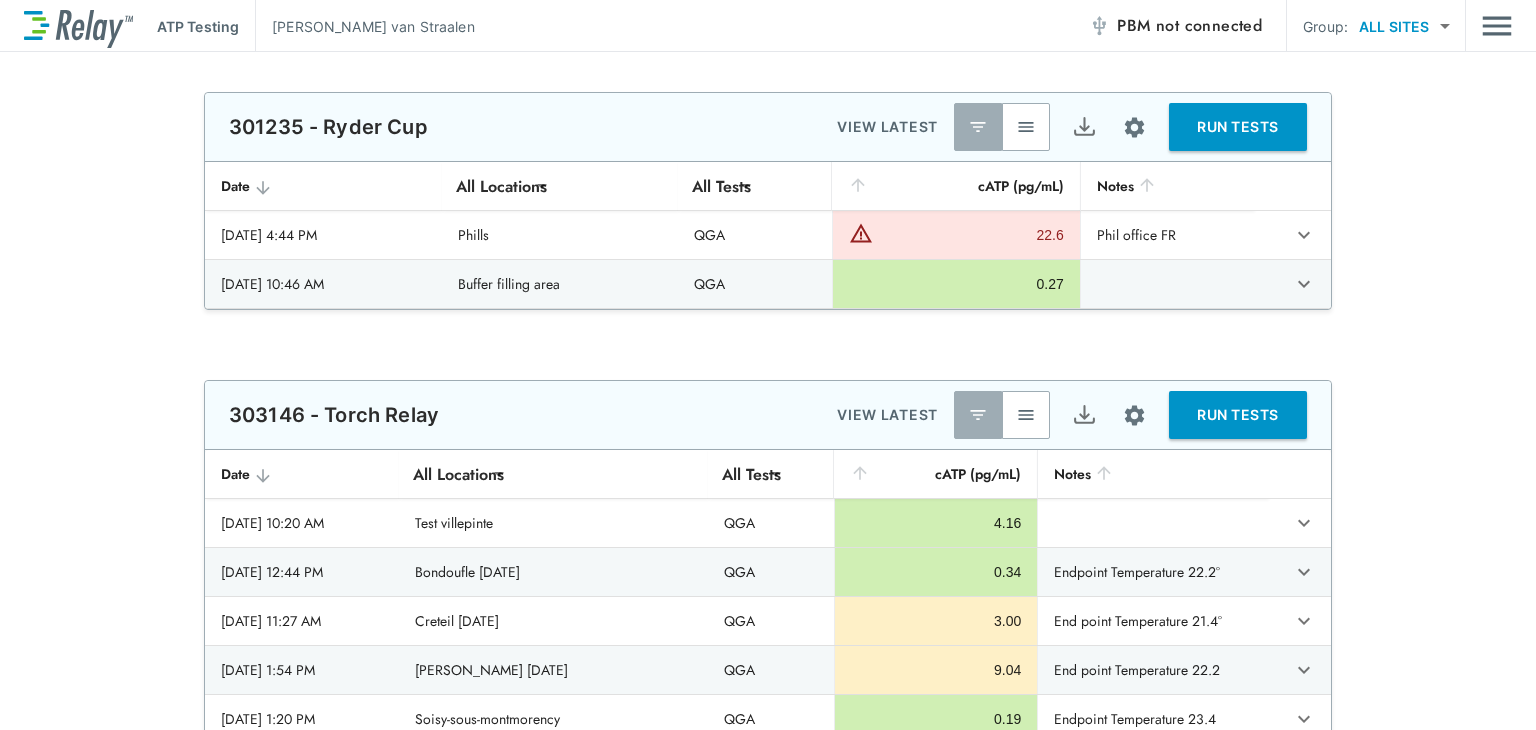 scroll, scrollTop: 0, scrollLeft: 0, axis: both 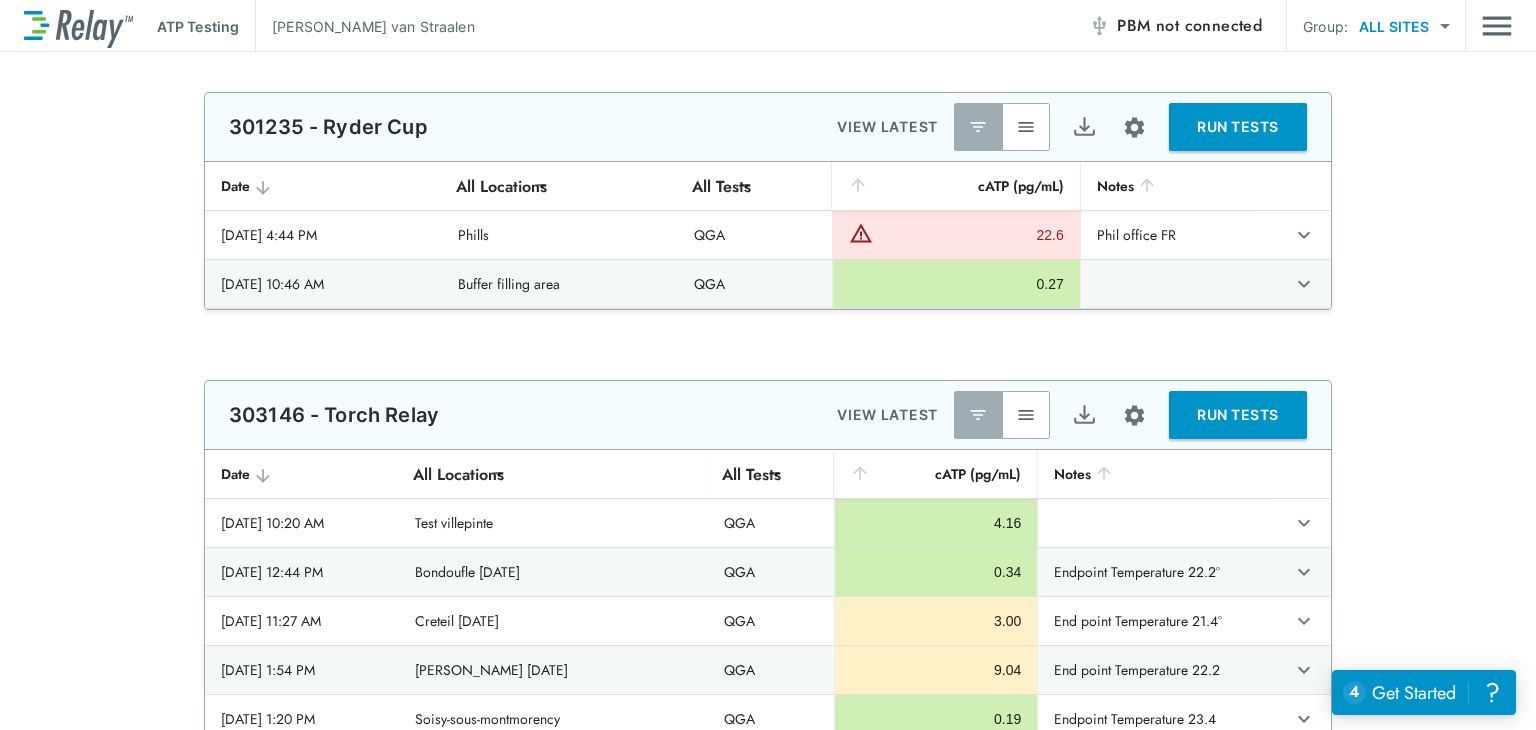 click at bounding box center (1497, 26) 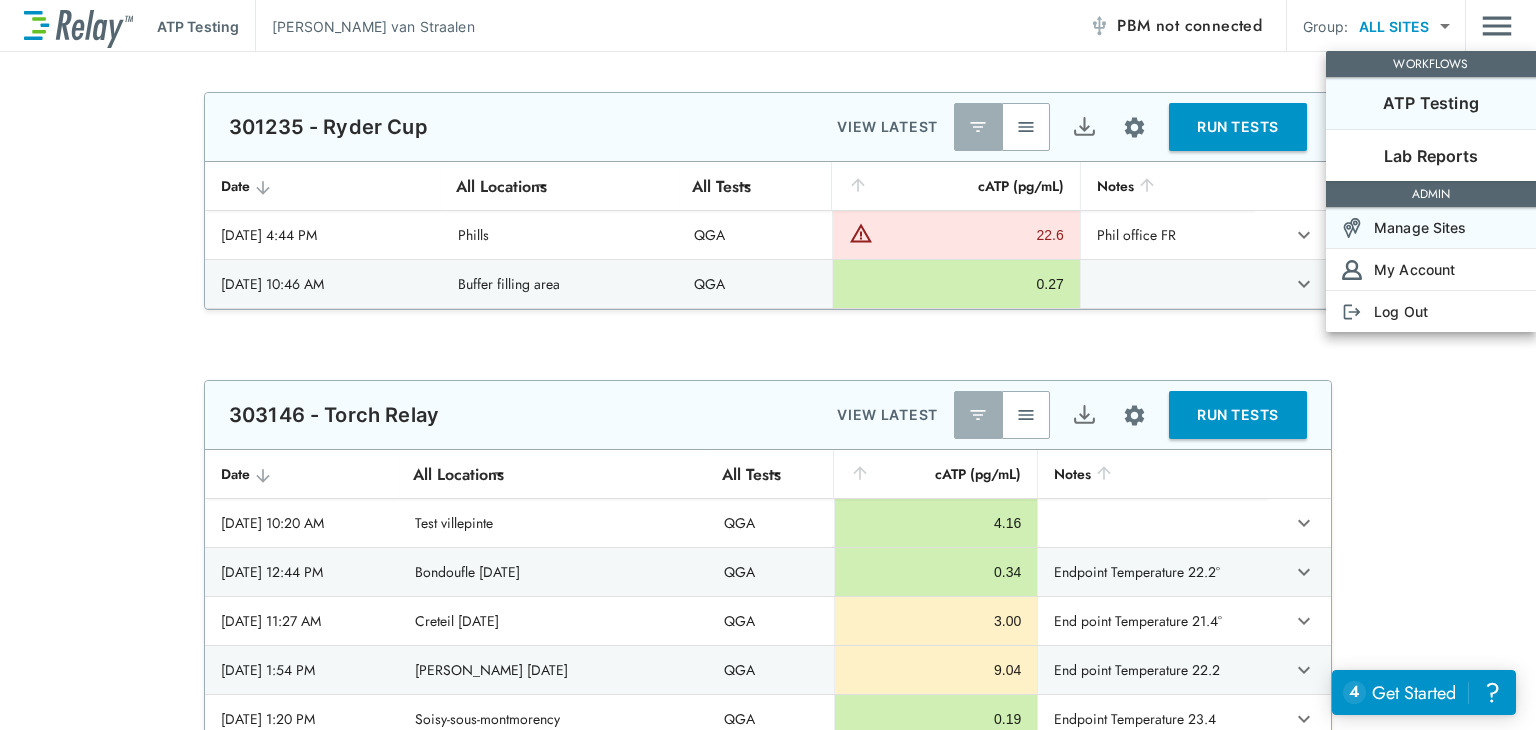 click on "Manage Sites" at bounding box center [1420, 227] 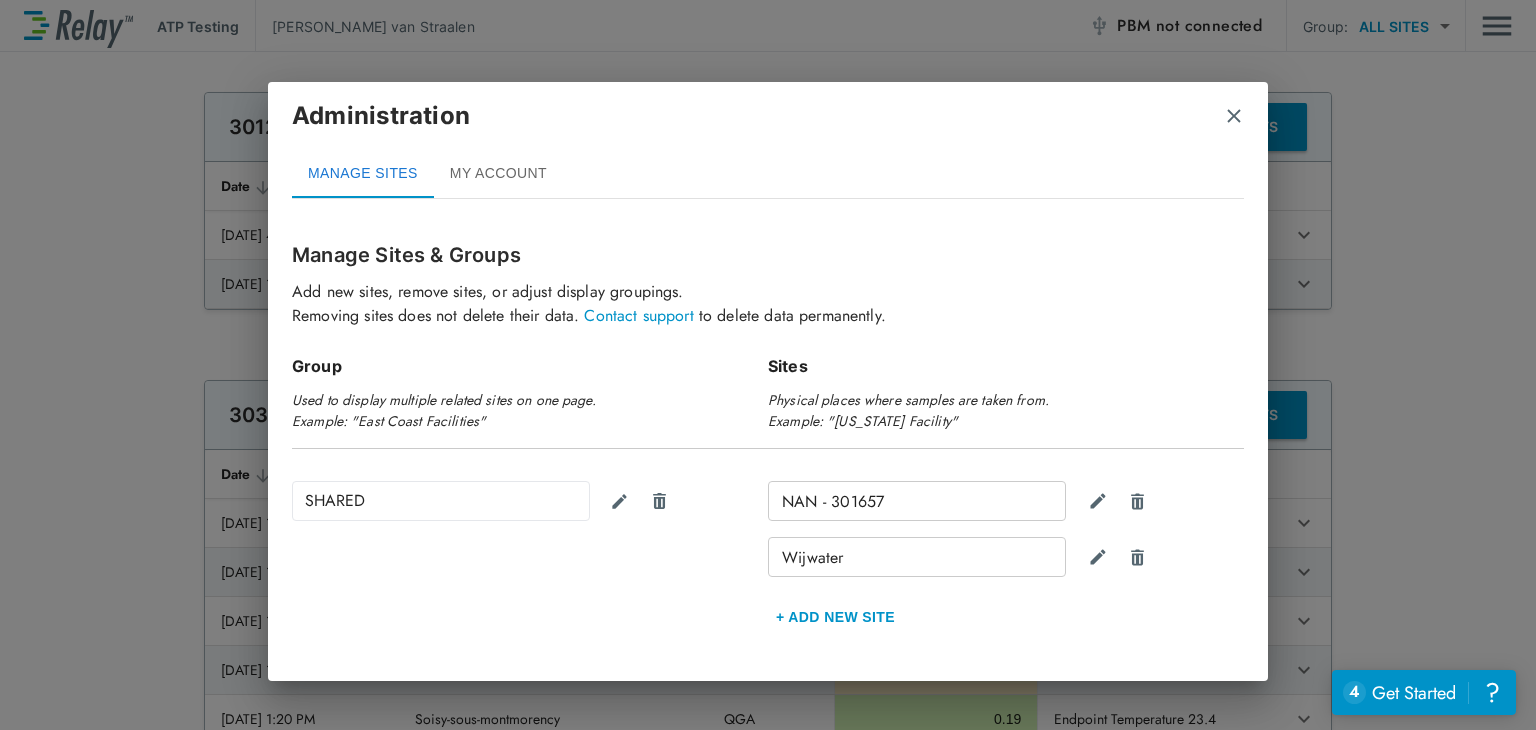 scroll, scrollTop: 123, scrollLeft: 0, axis: vertical 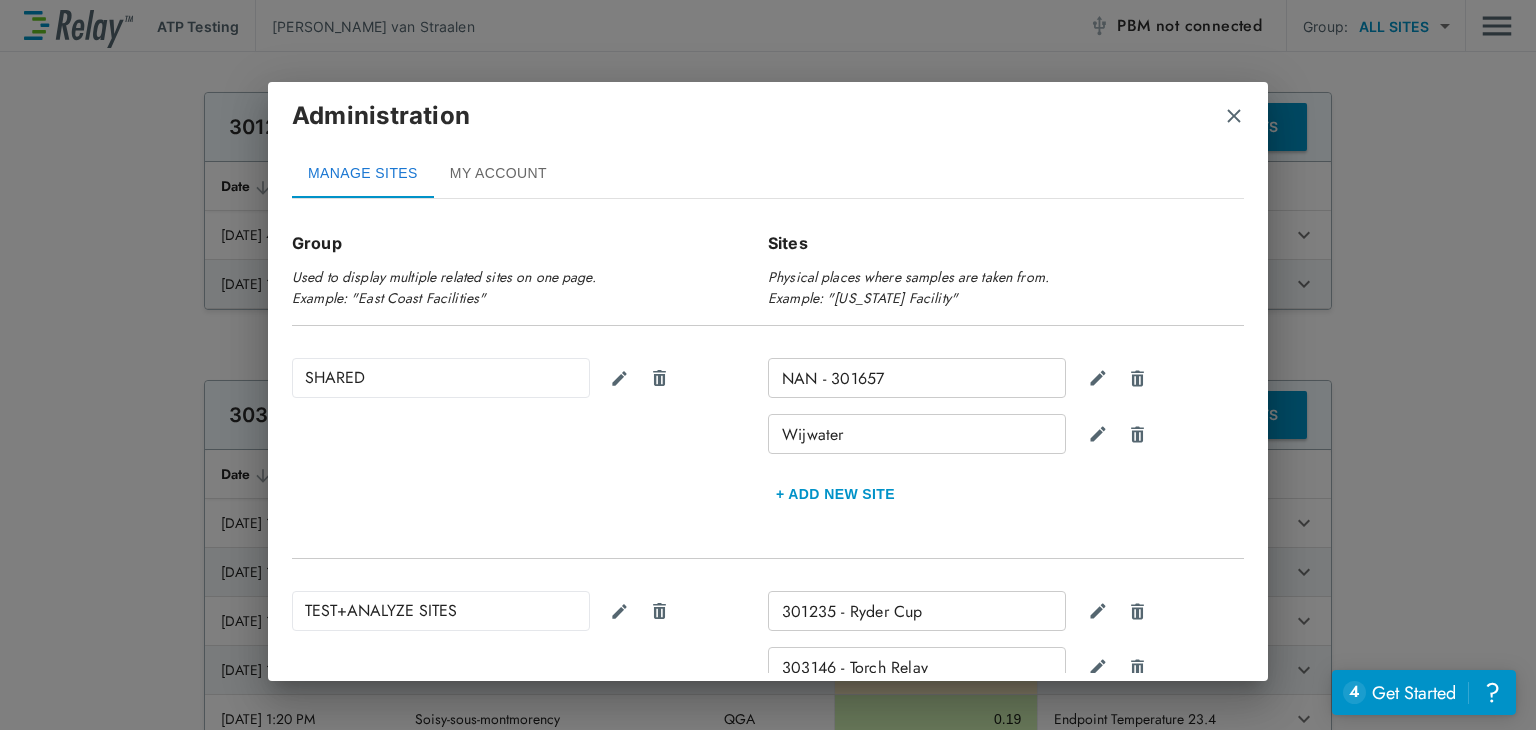 click on "+ Add new Site" at bounding box center [835, 494] 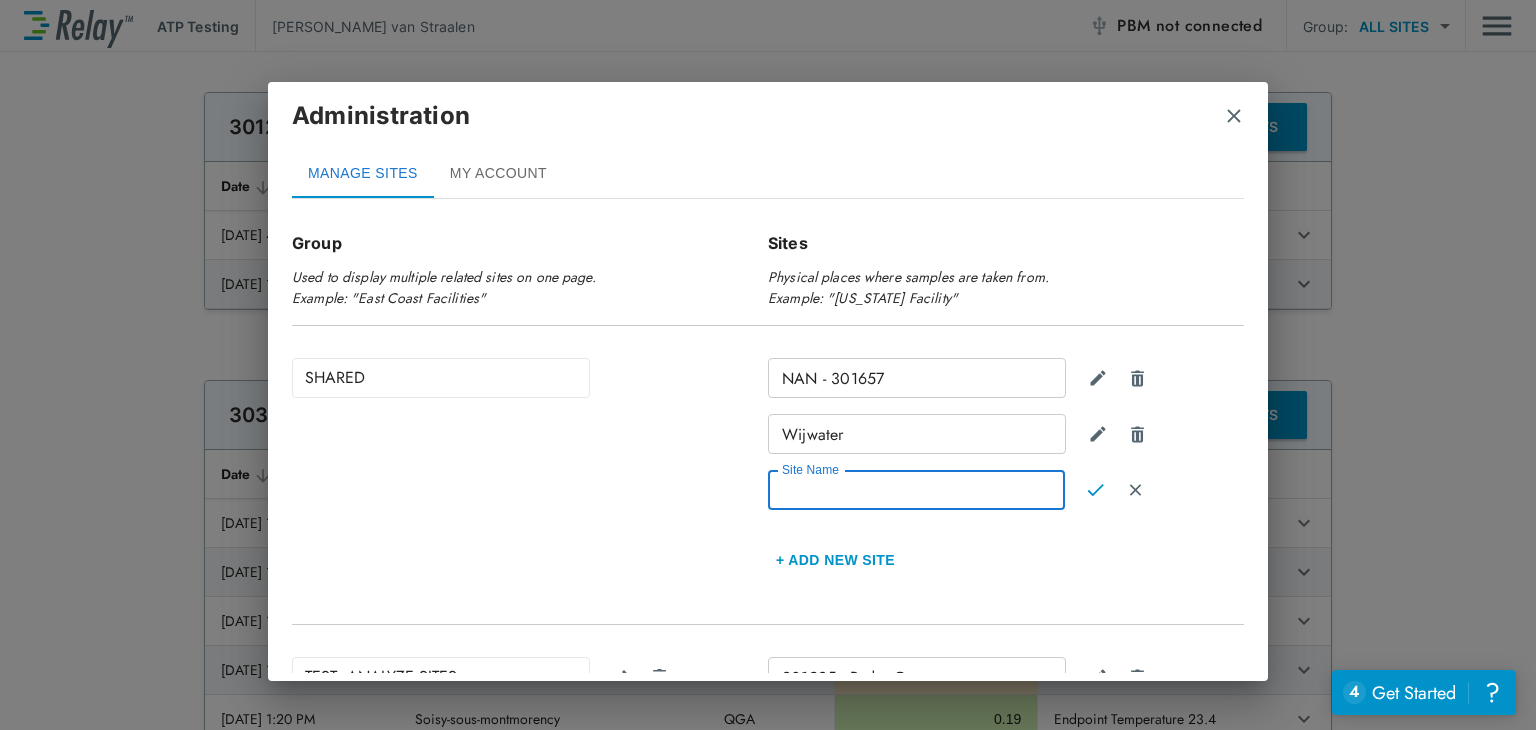 click on "Site Name" at bounding box center [916, 490] 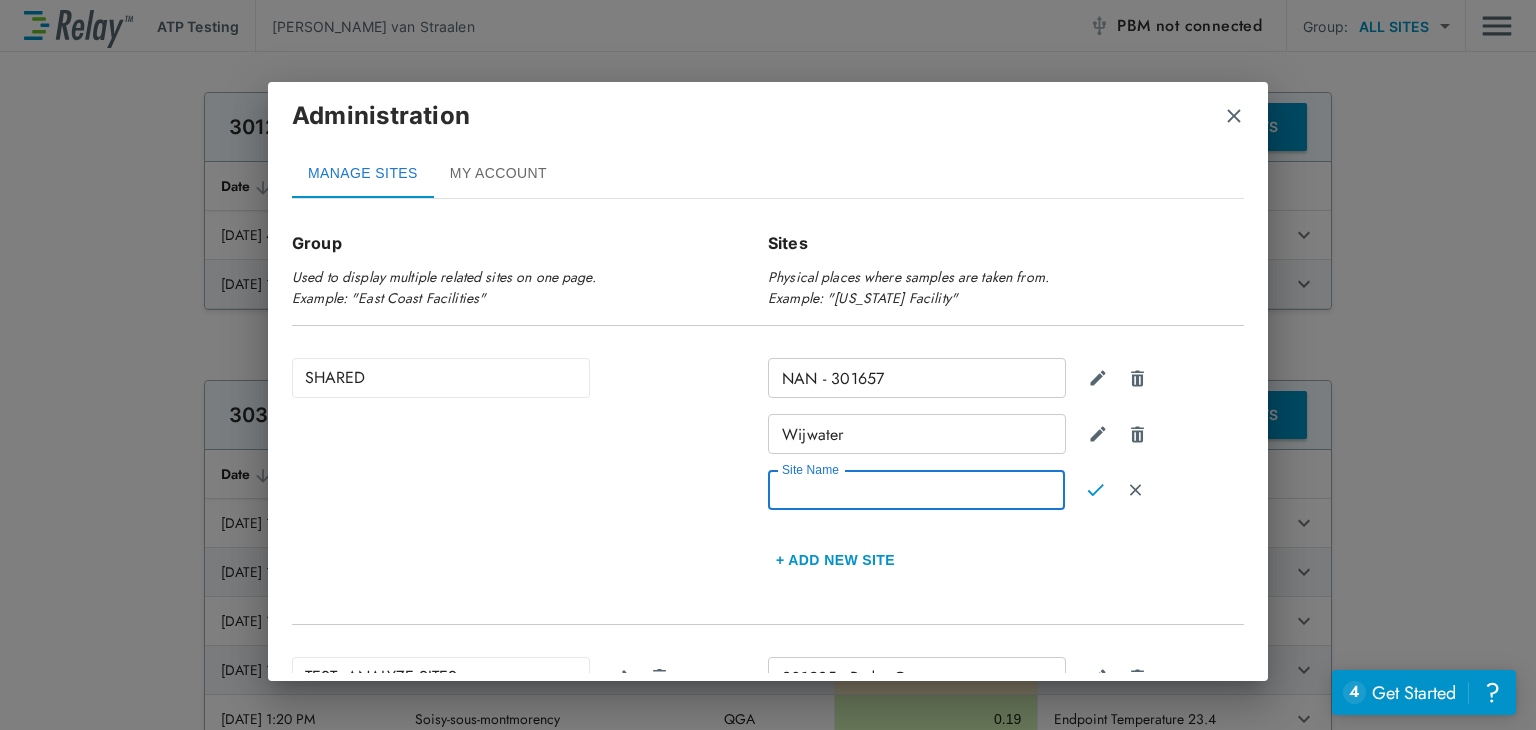 paste on "**********" 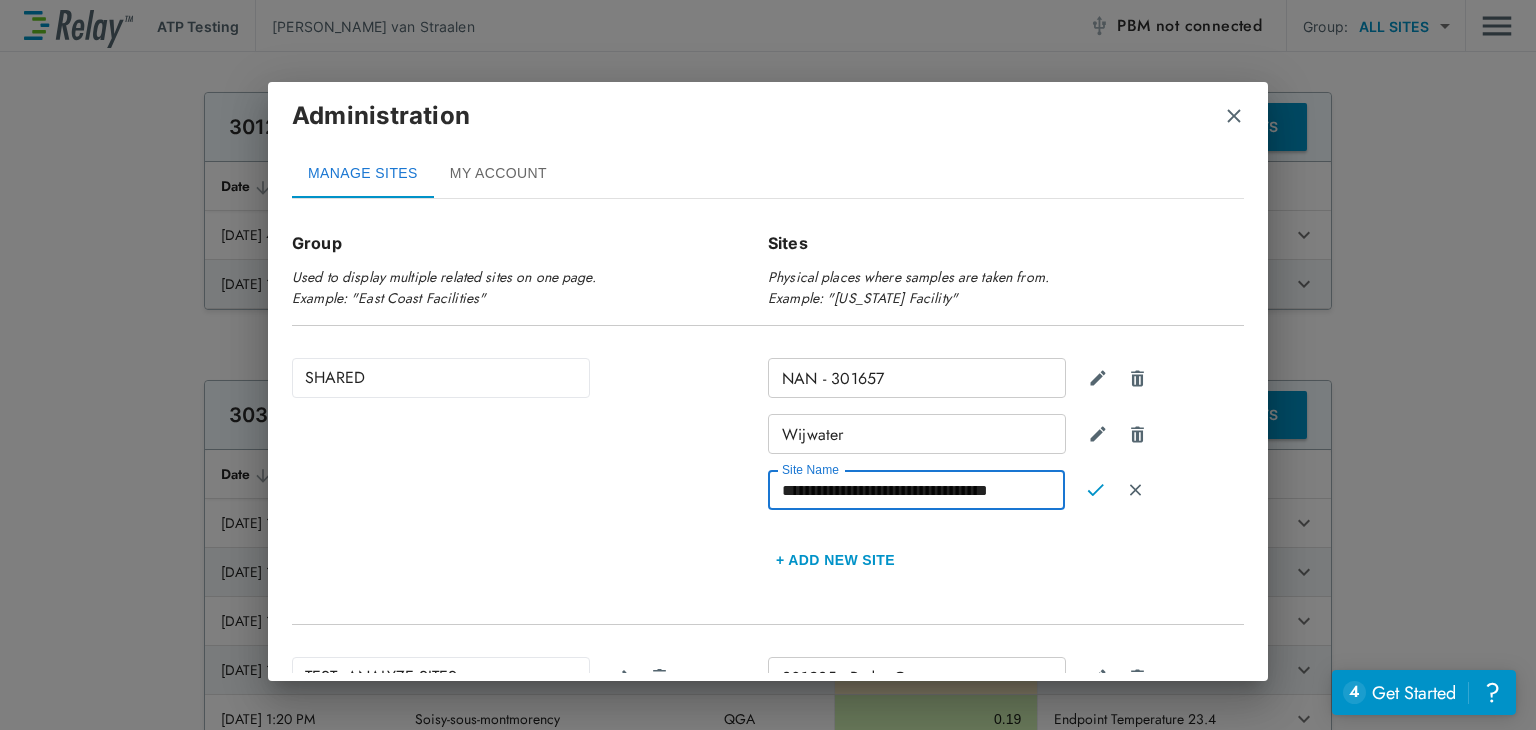 scroll, scrollTop: 0, scrollLeft: 0, axis: both 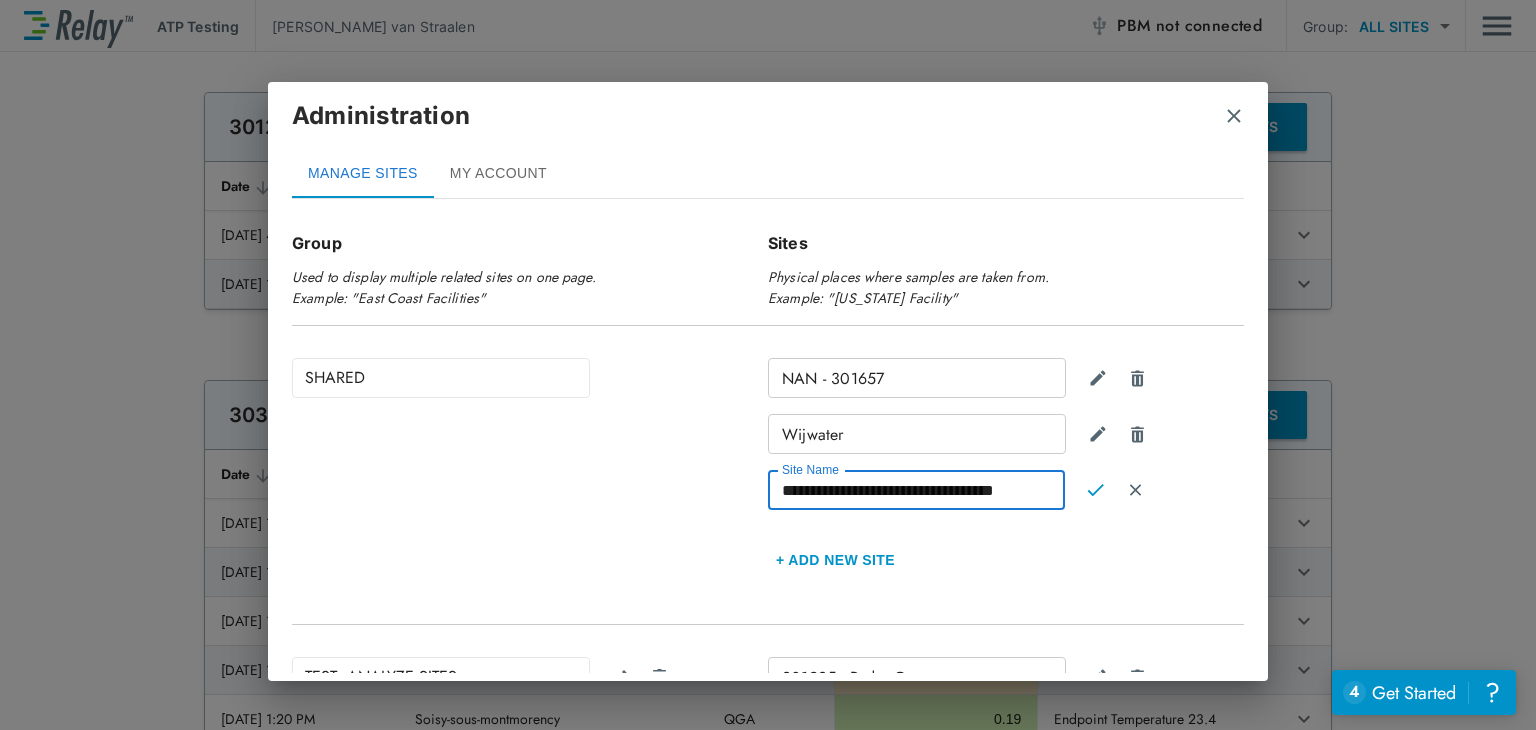 type on "**********" 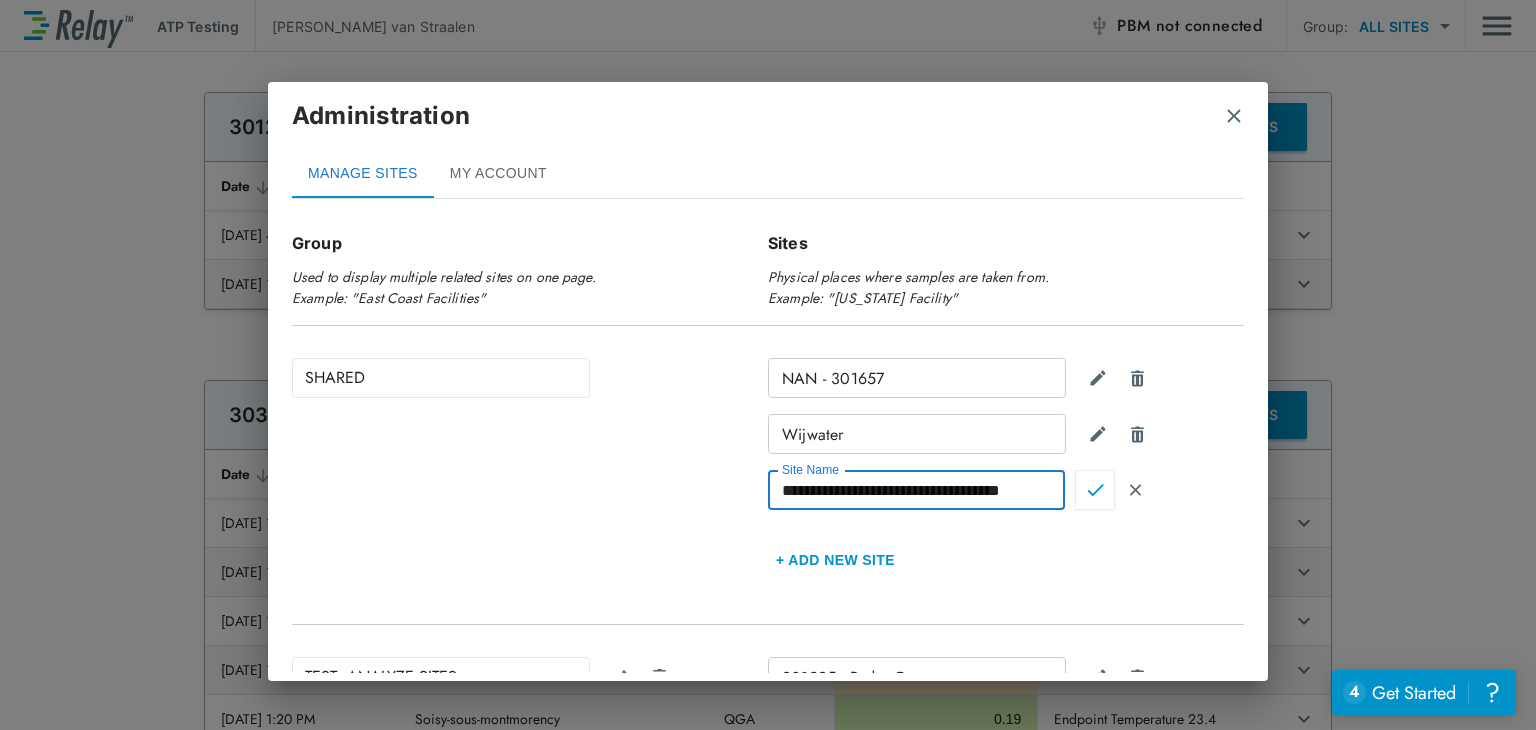click at bounding box center [1095, 490] 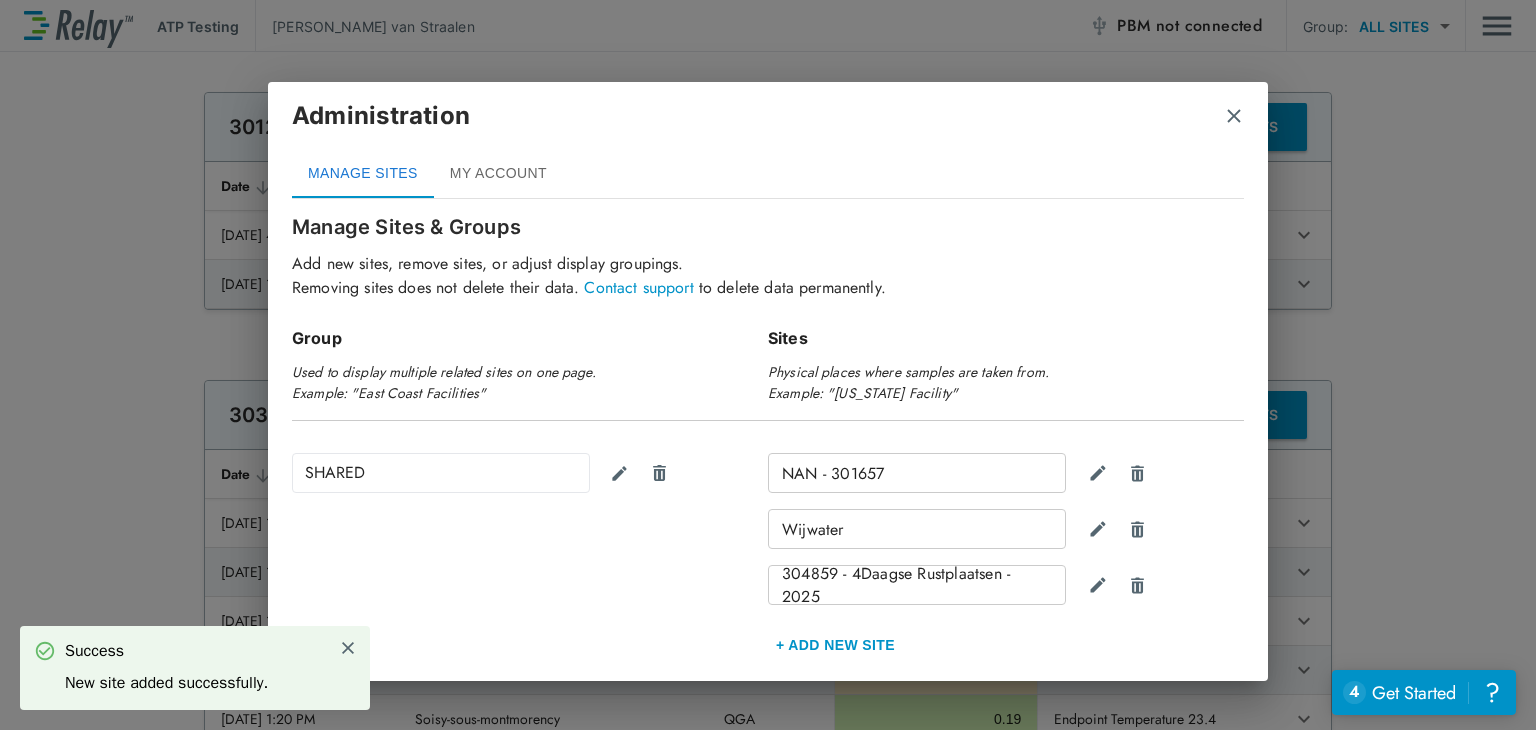scroll, scrollTop: 0, scrollLeft: 0, axis: both 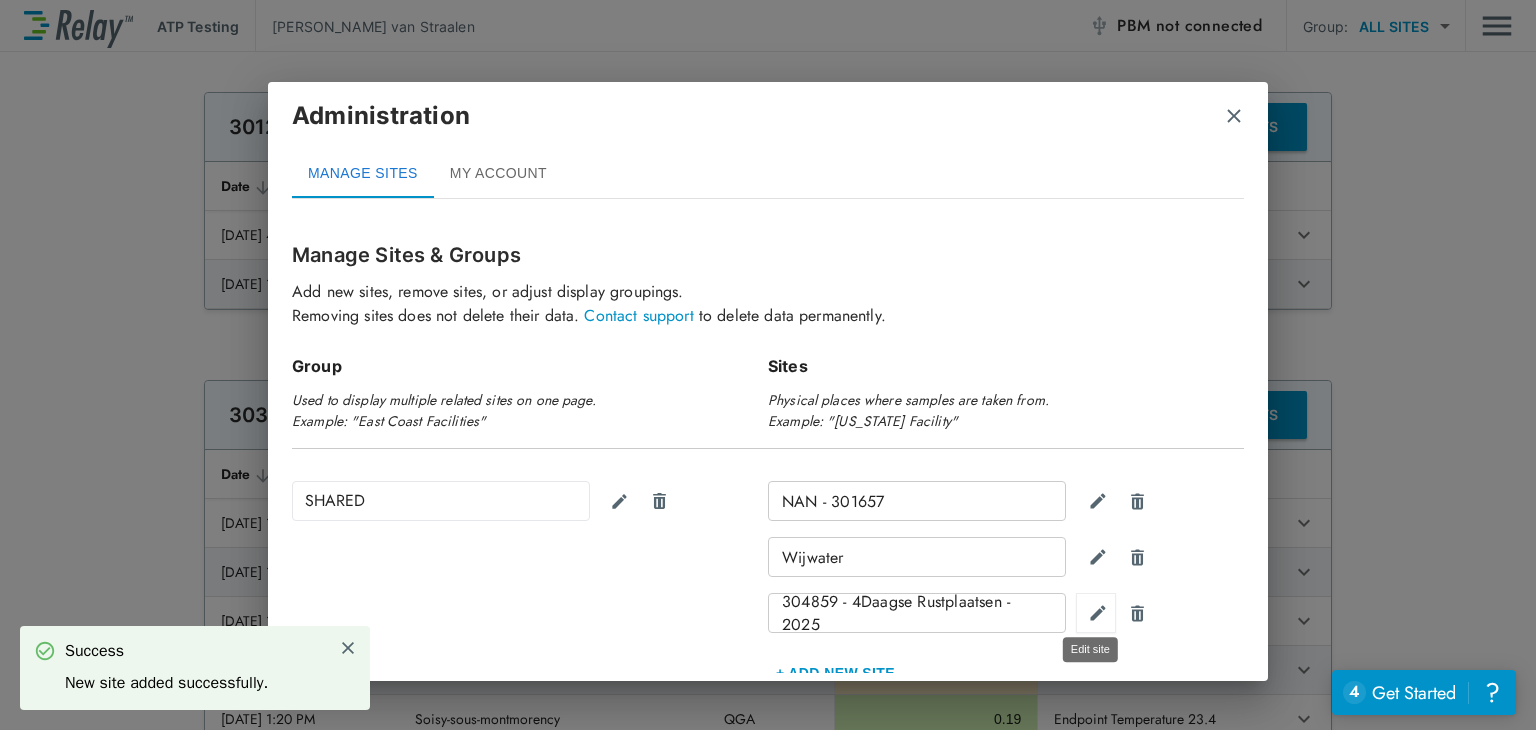 click at bounding box center (1098, 613) 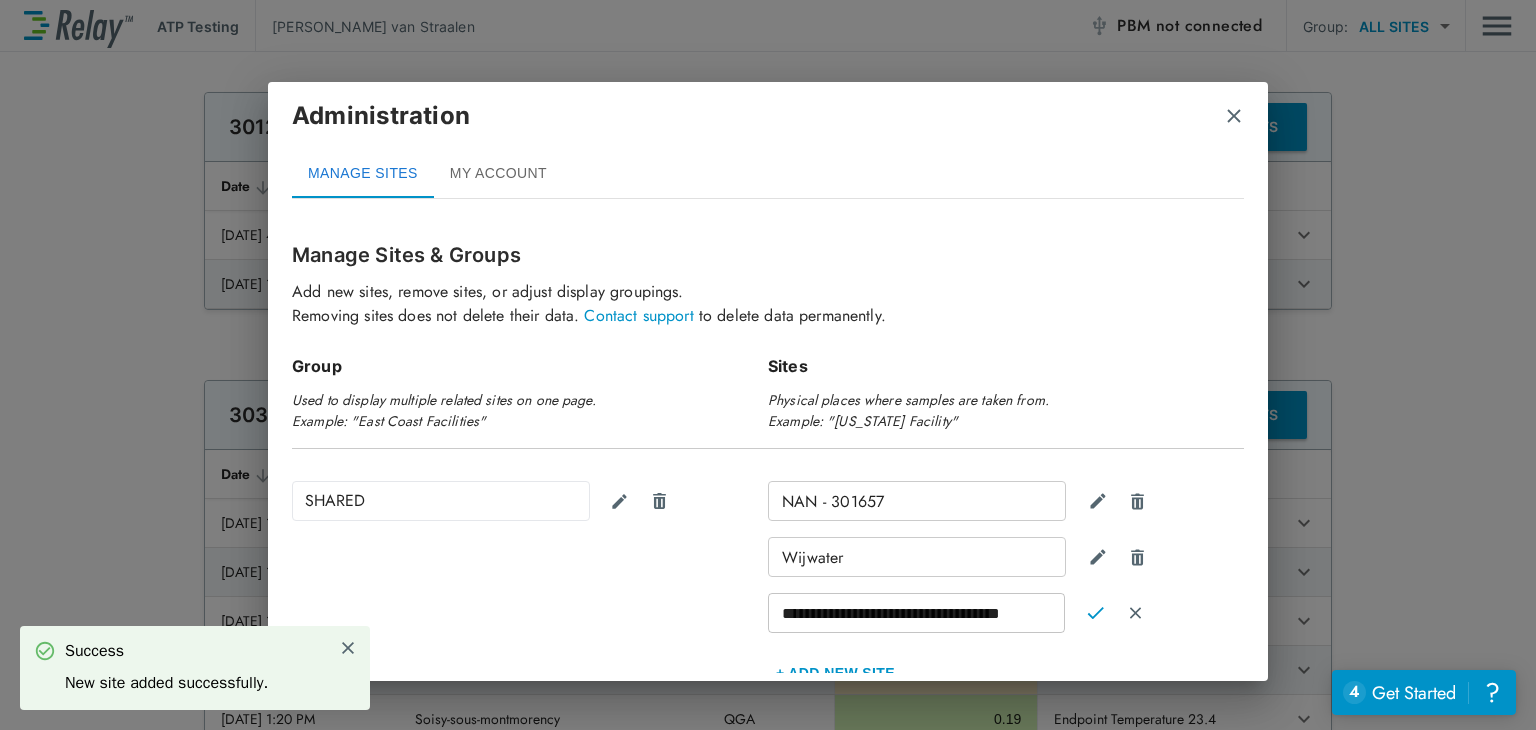 click at bounding box center [1234, 116] 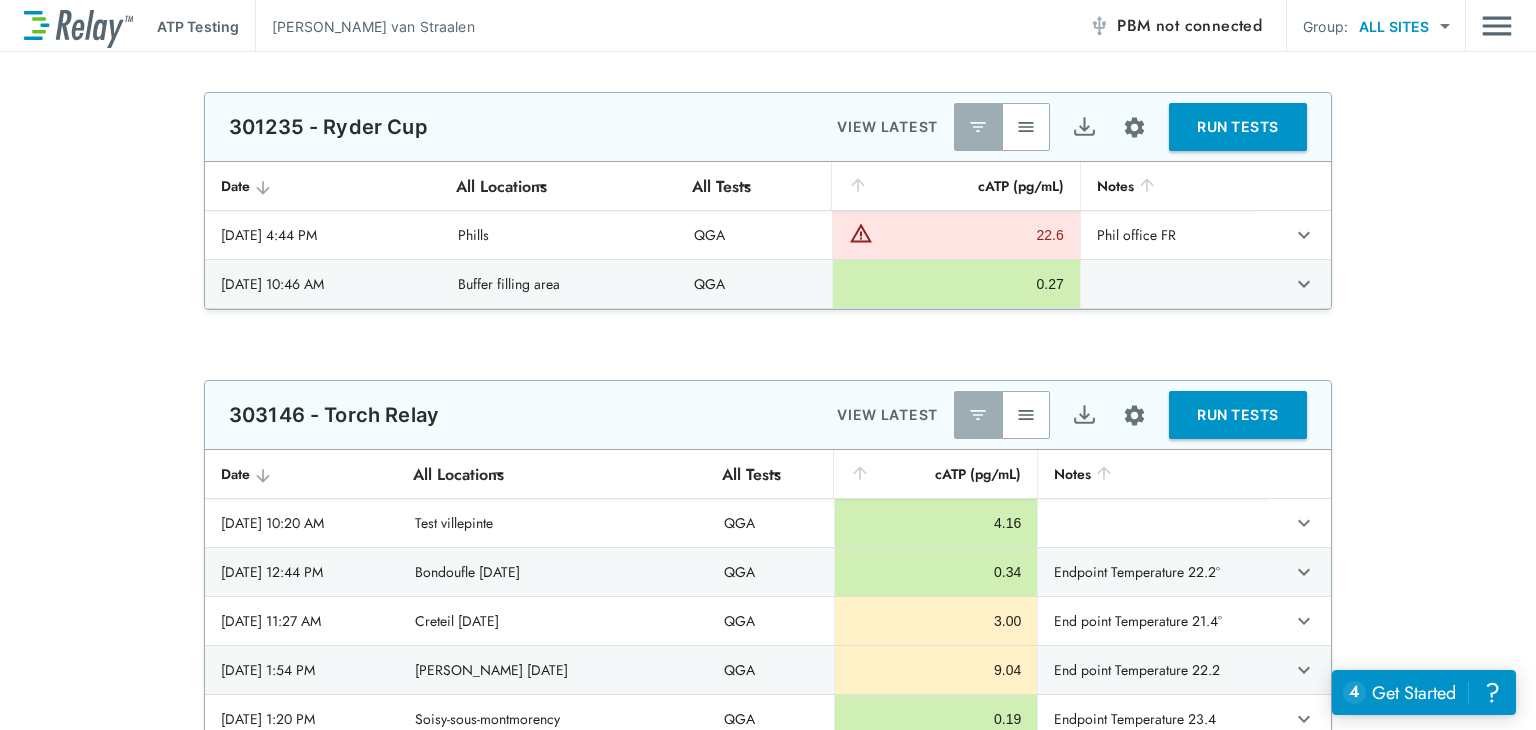 type 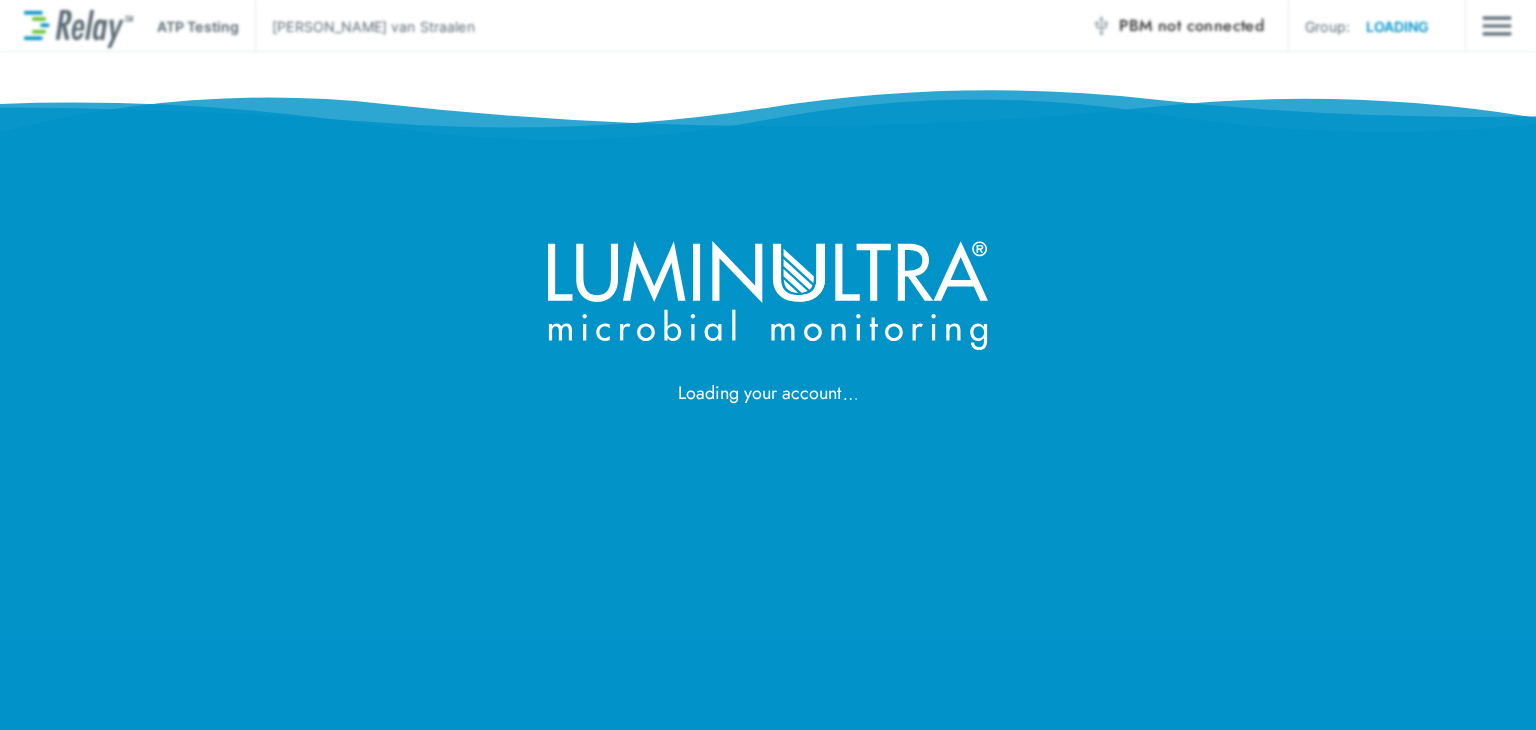 scroll, scrollTop: 0, scrollLeft: 0, axis: both 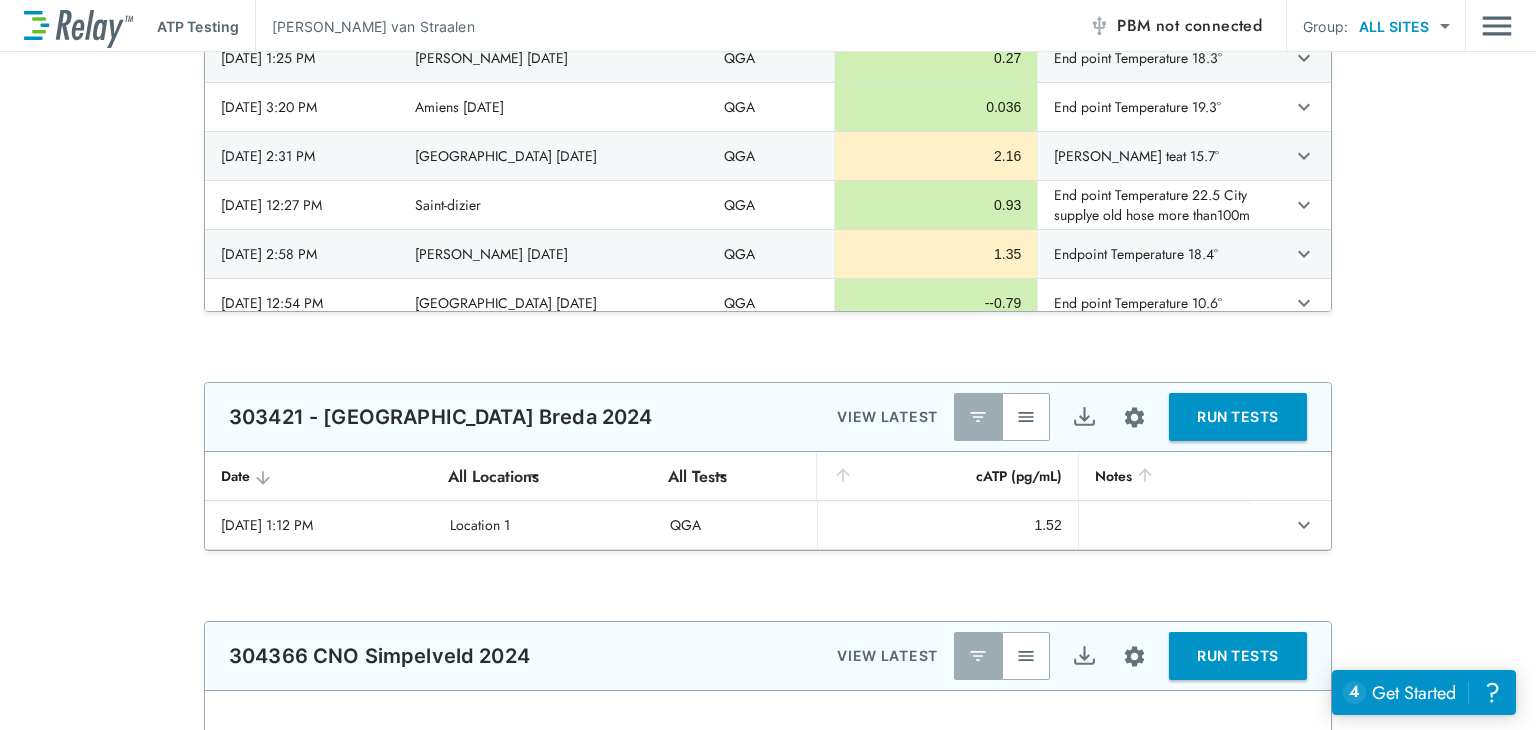type on "**********" 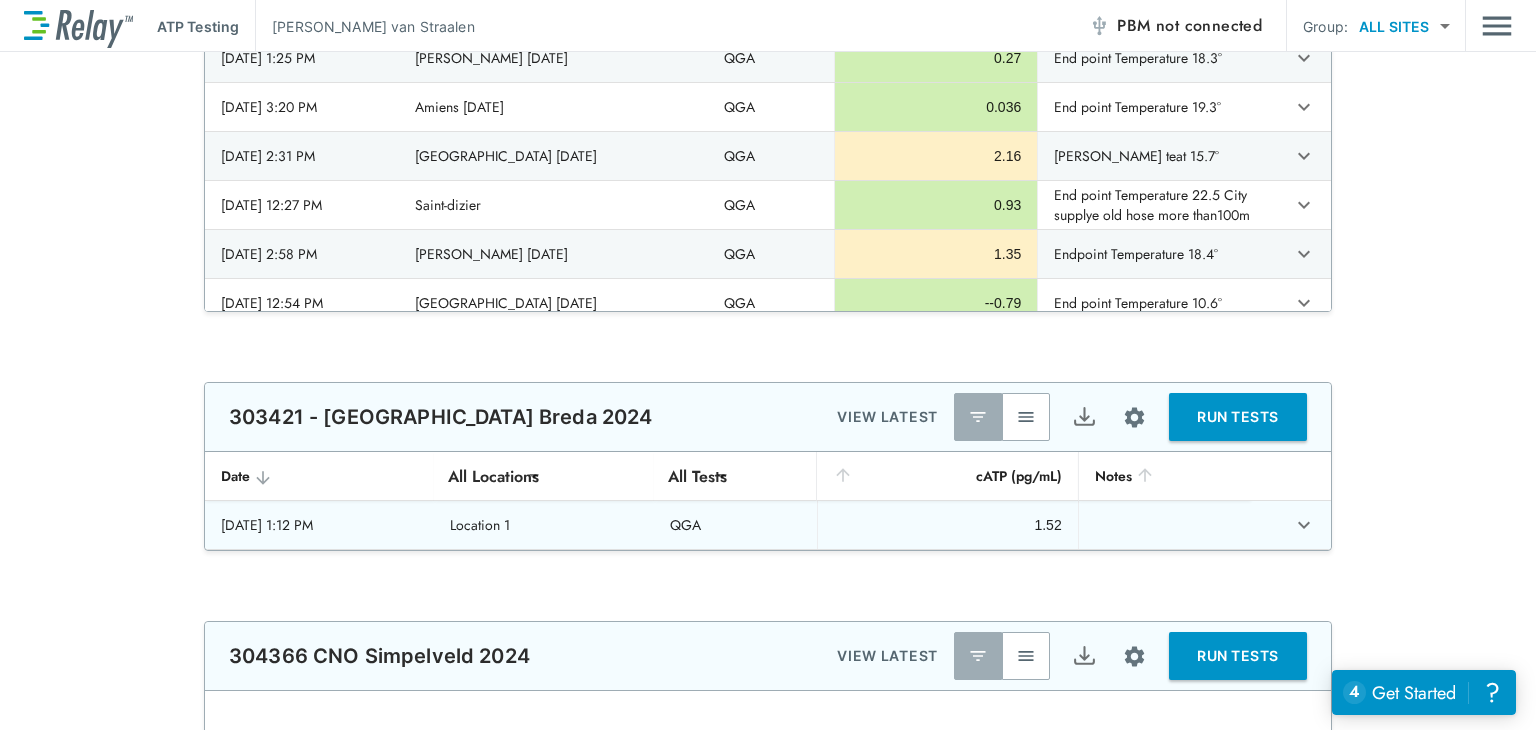 click 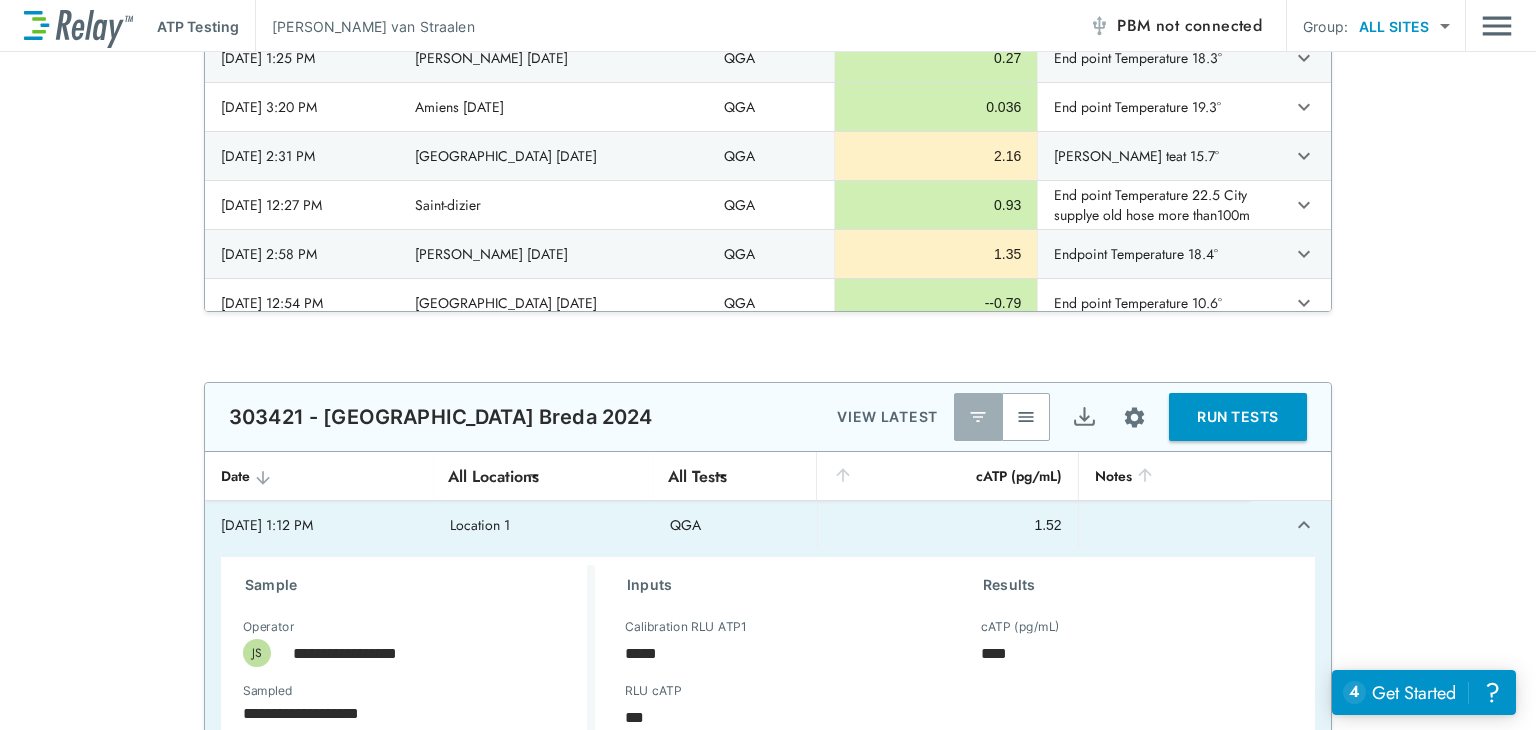 click at bounding box center [1026, 417] 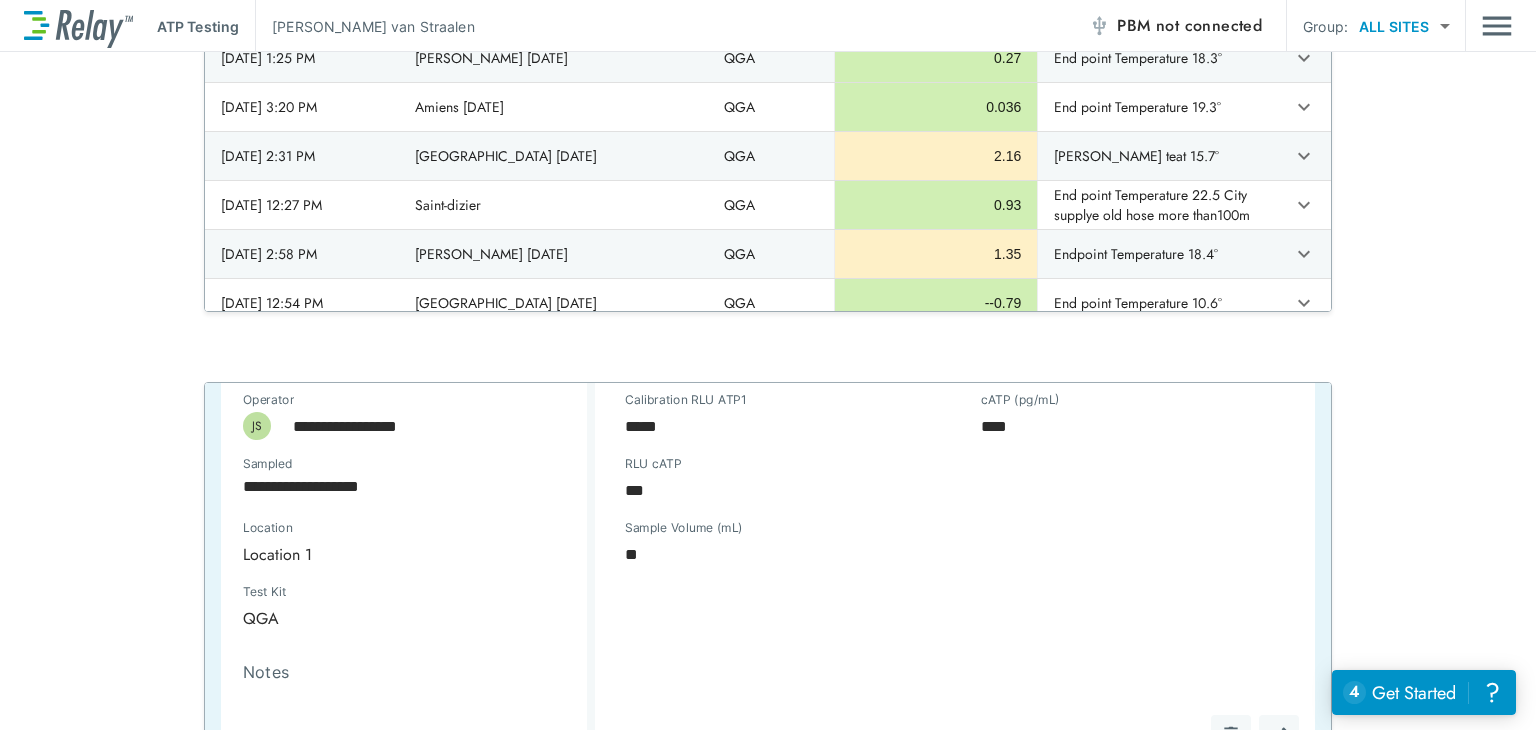 scroll, scrollTop: 334, scrollLeft: 0, axis: vertical 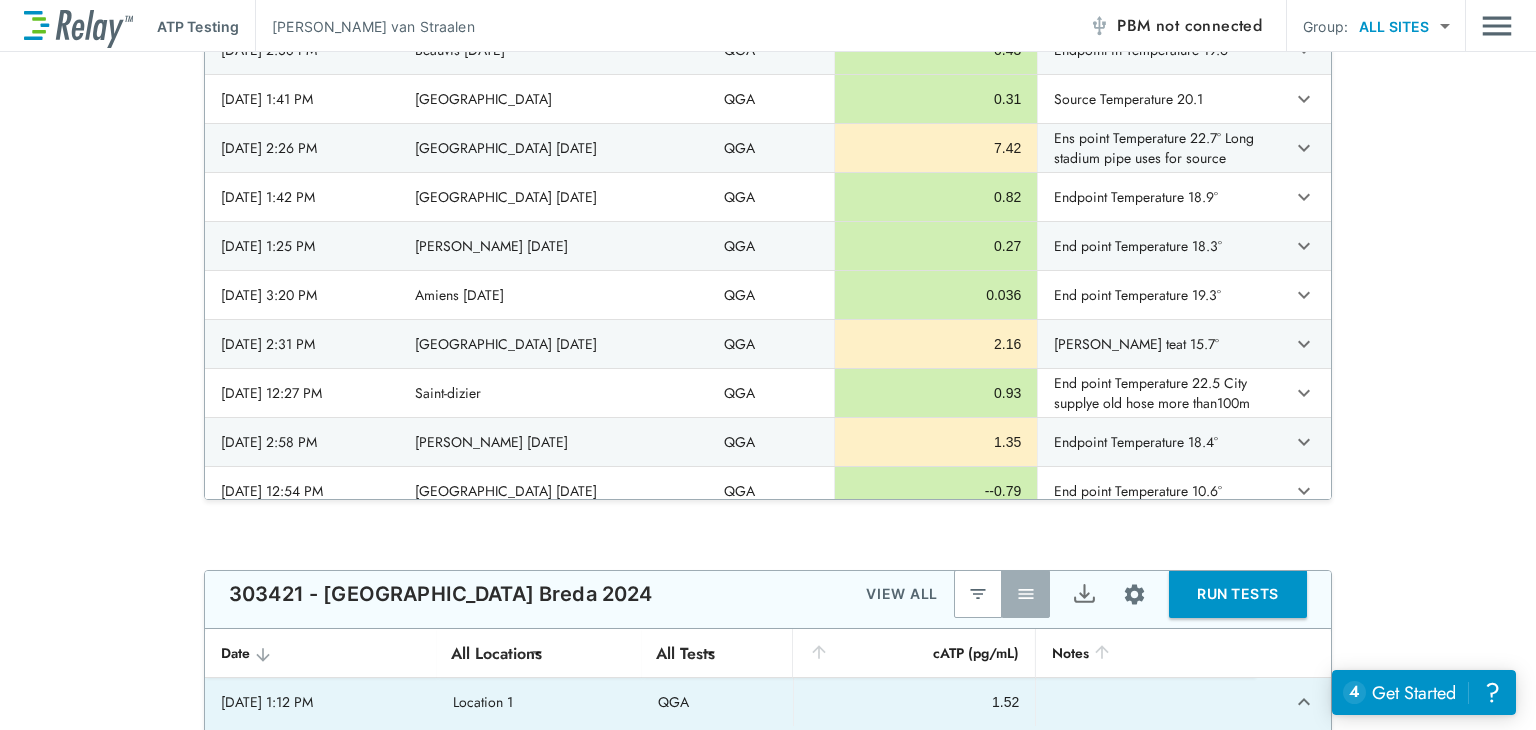 click 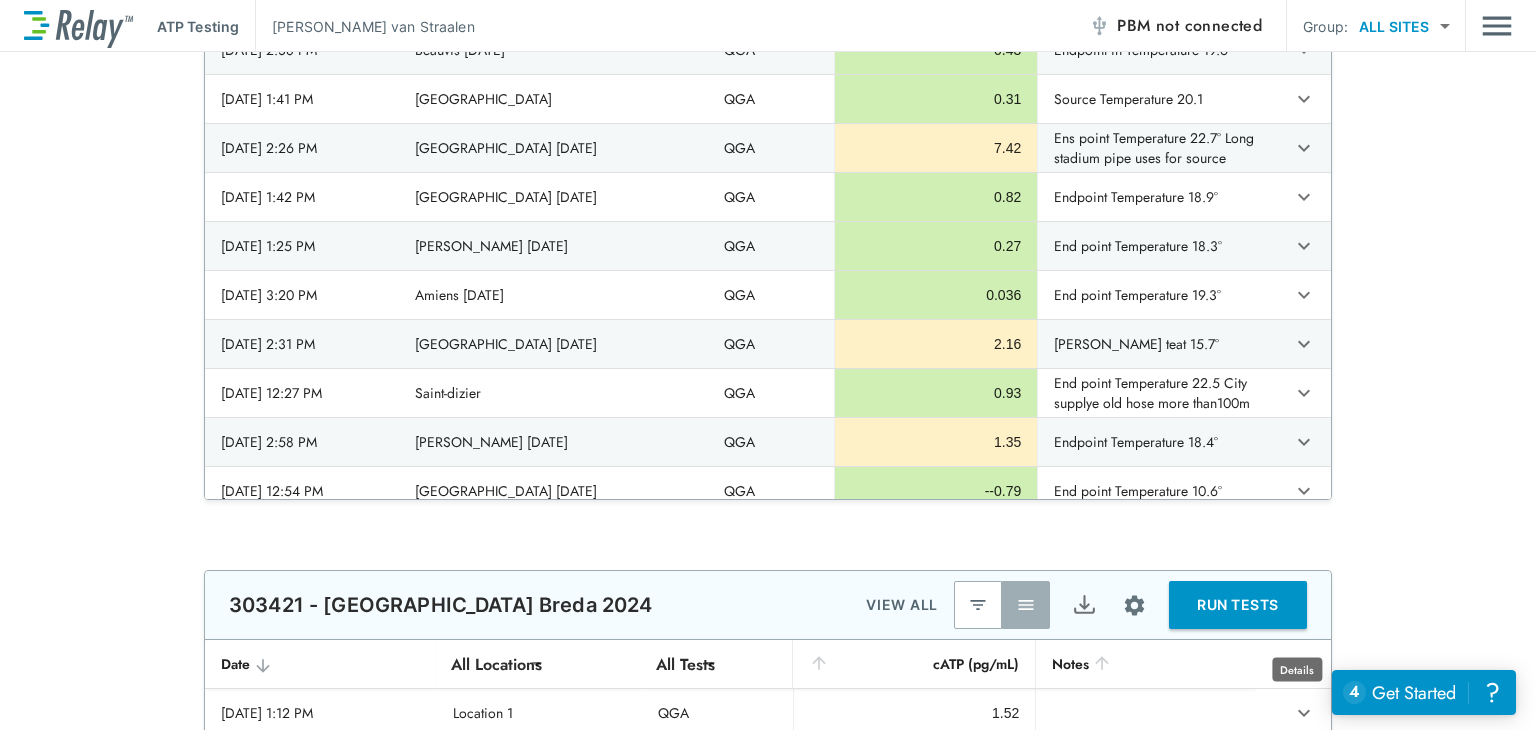 scroll, scrollTop: 0, scrollLeft: 0, axis: both 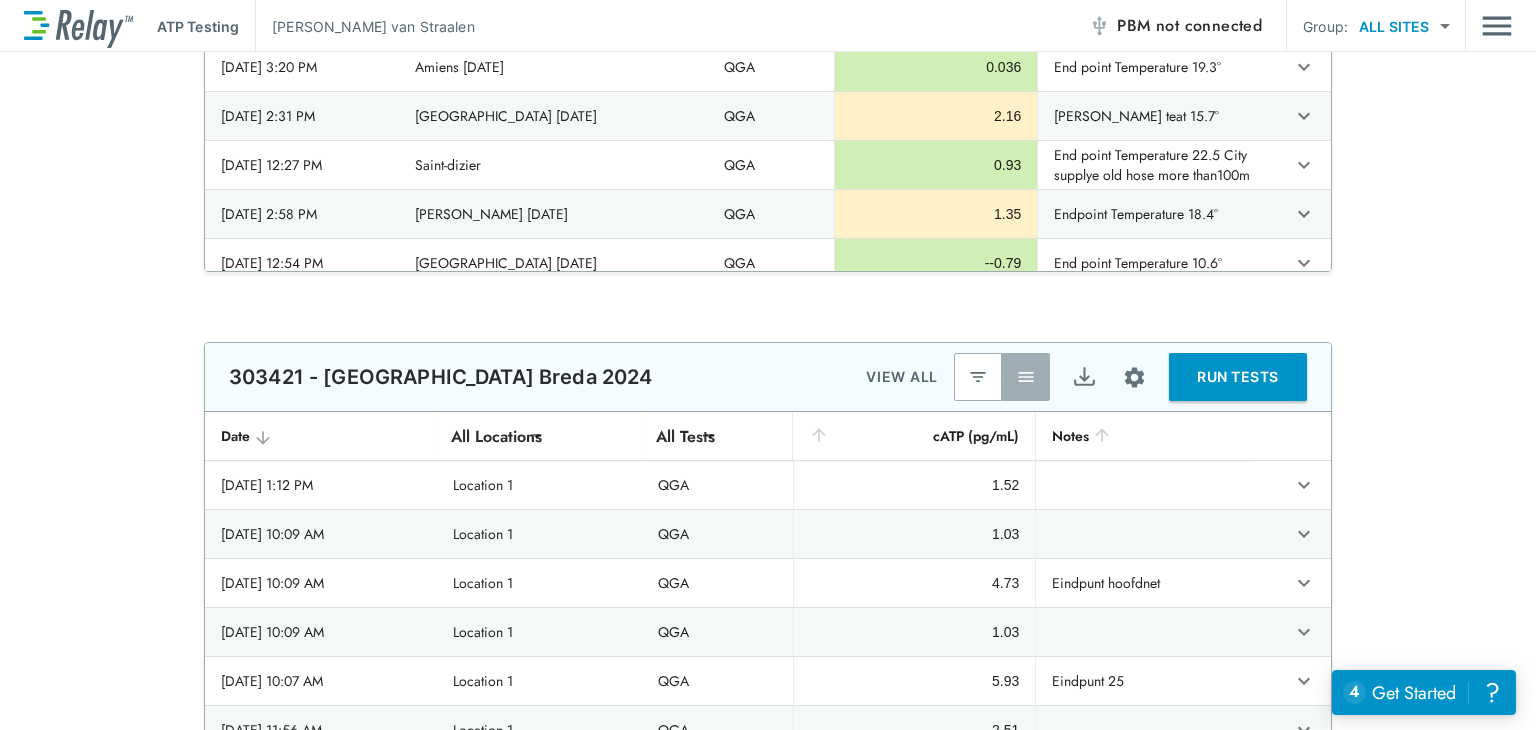 type on "**********" 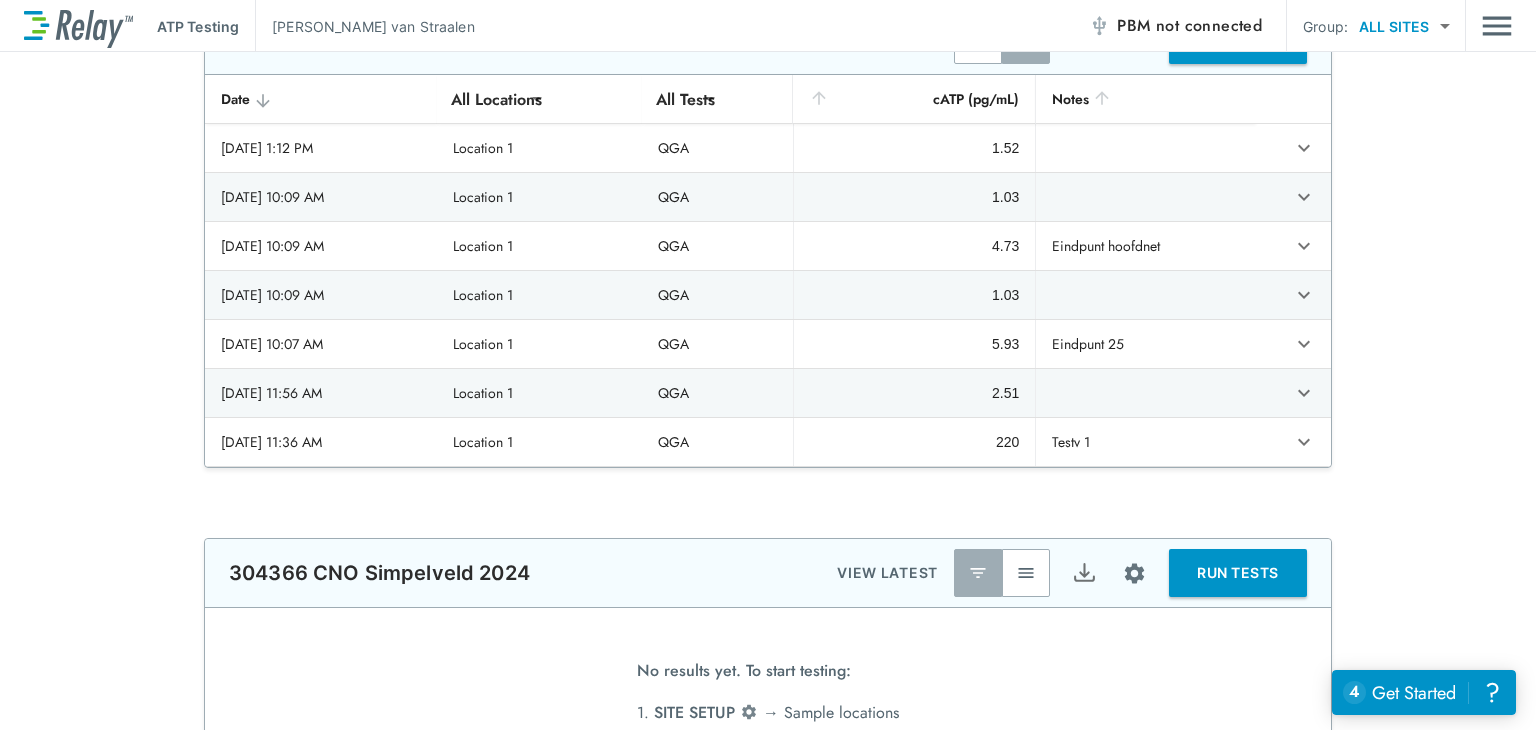 scroll, scrollTop: 896, scrollLeft: 0, axis: vertical 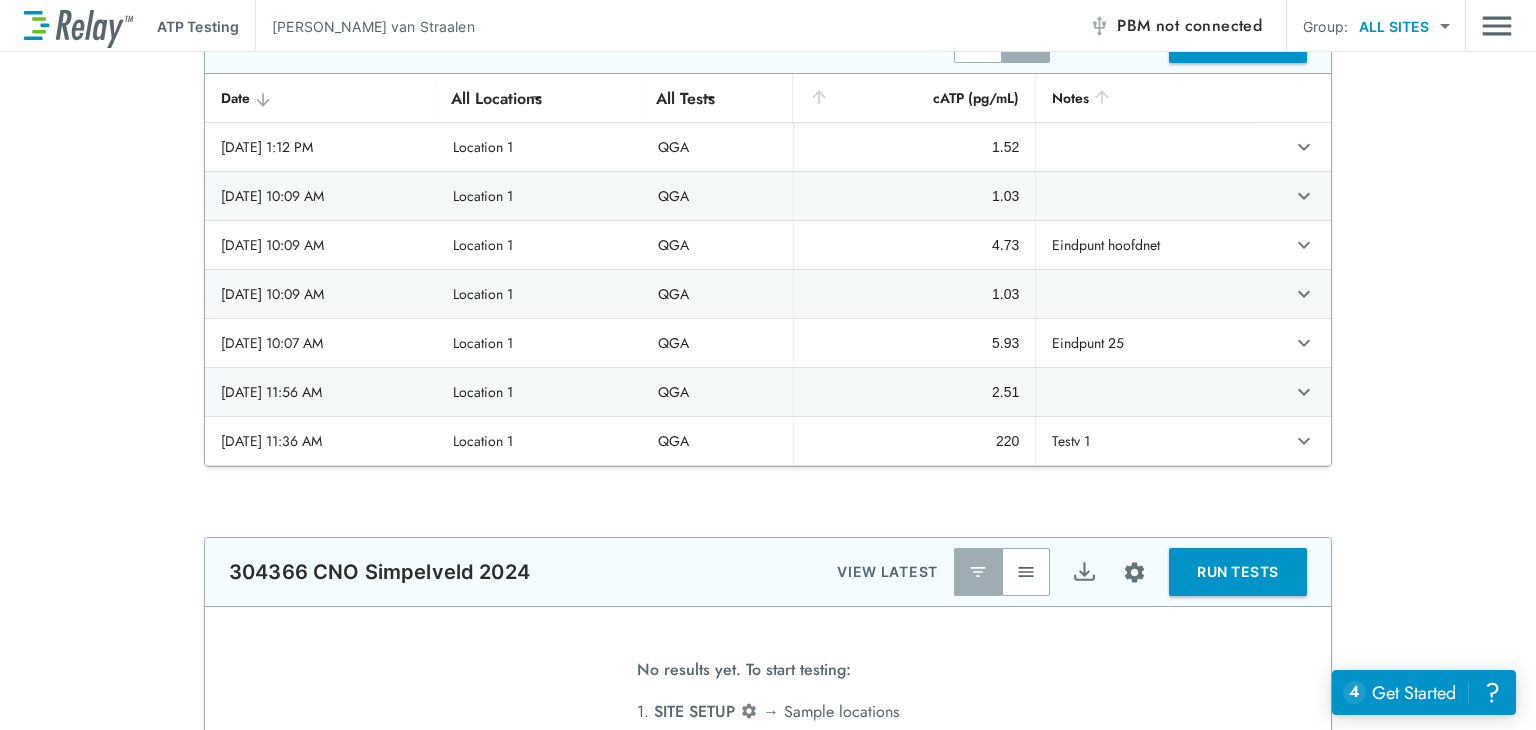 type 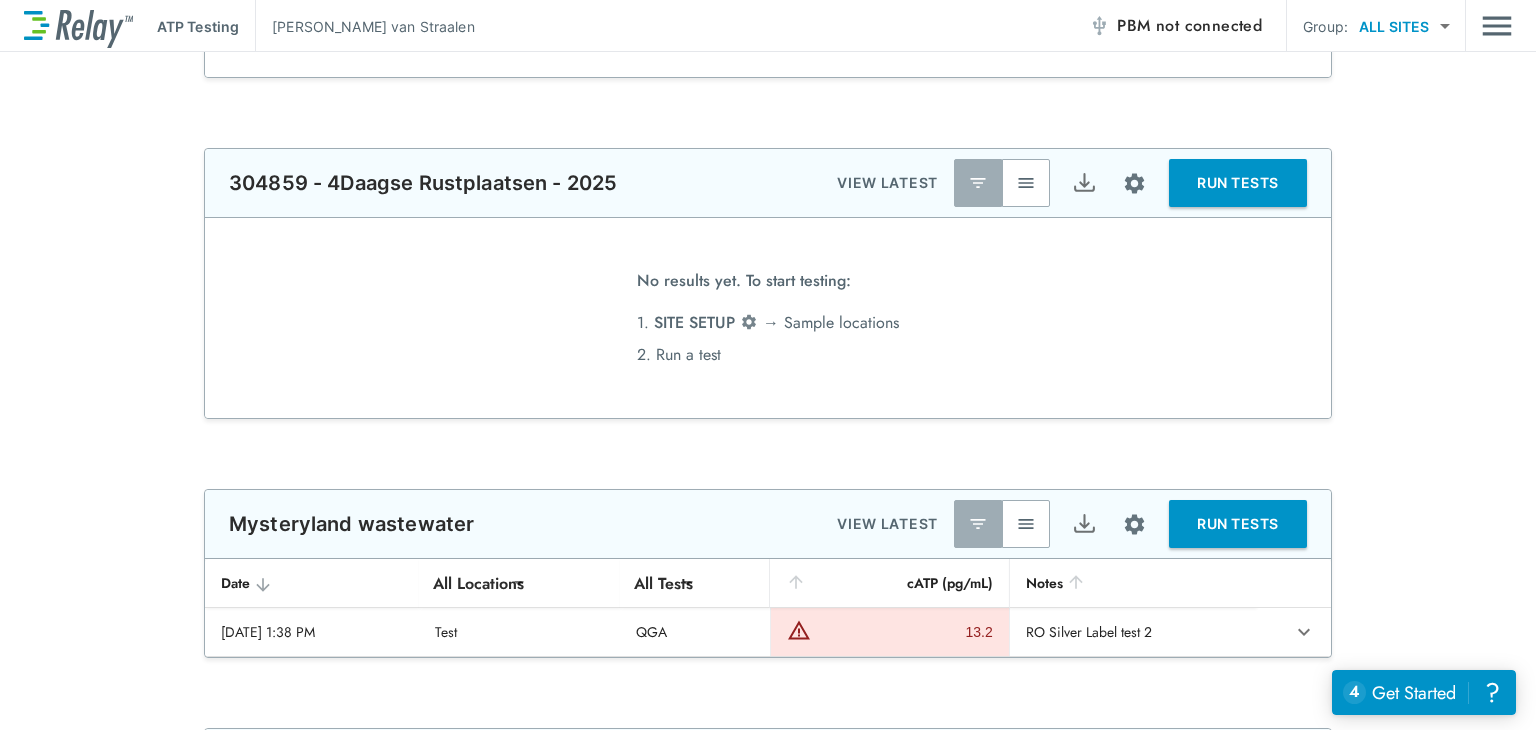 type on "****" 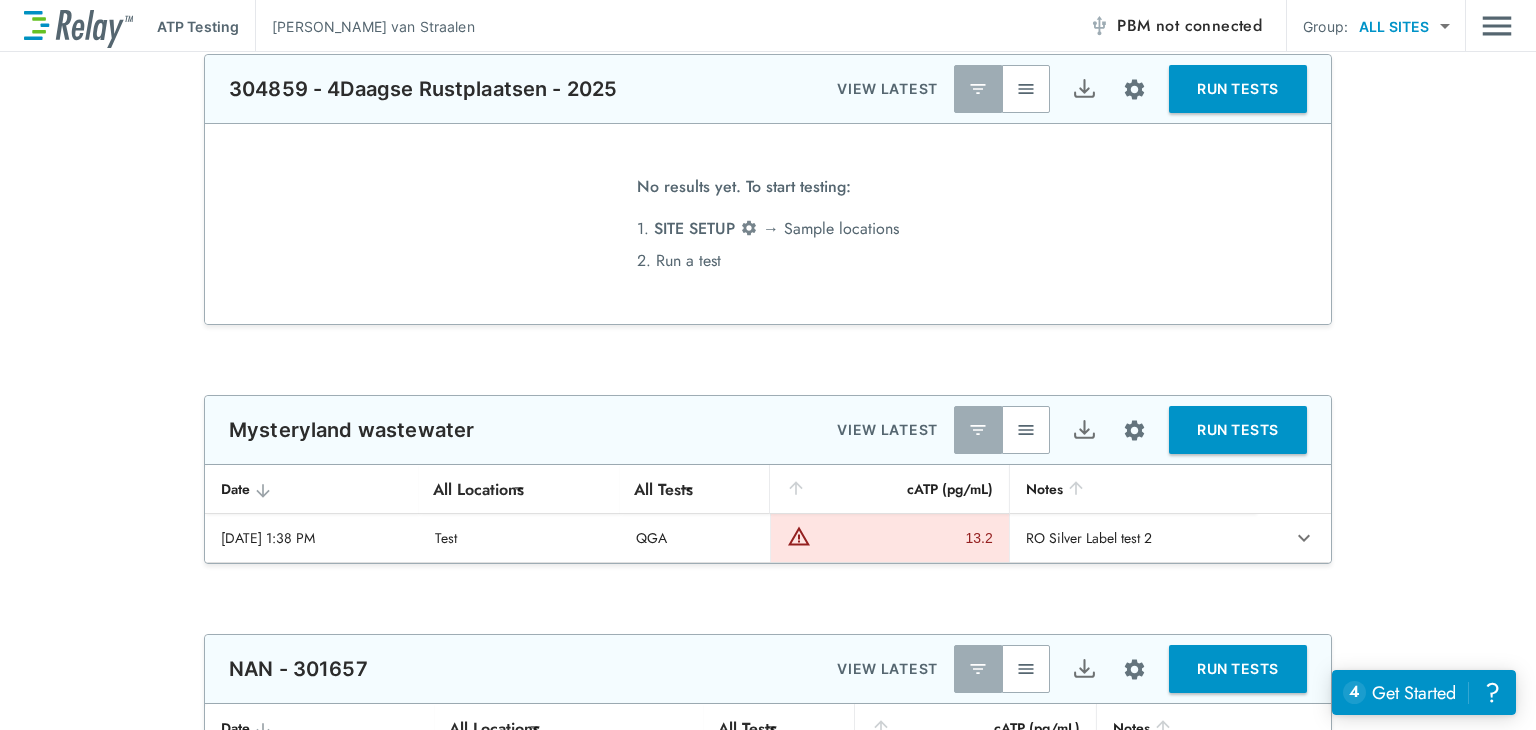 scroll, scrollTop: 1512, scrollLeft: 0, axis: vertical 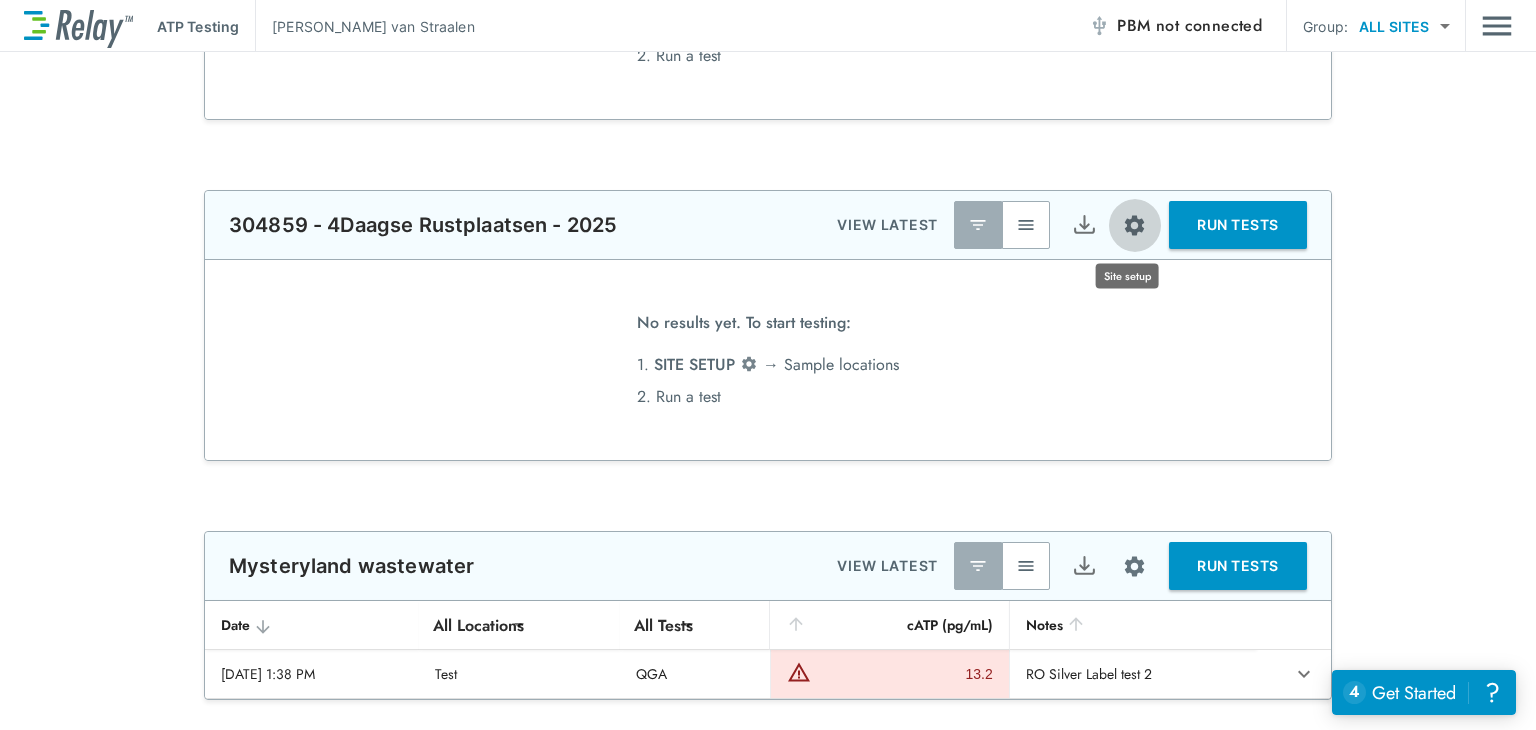 click at bounding box center (1134, 225) 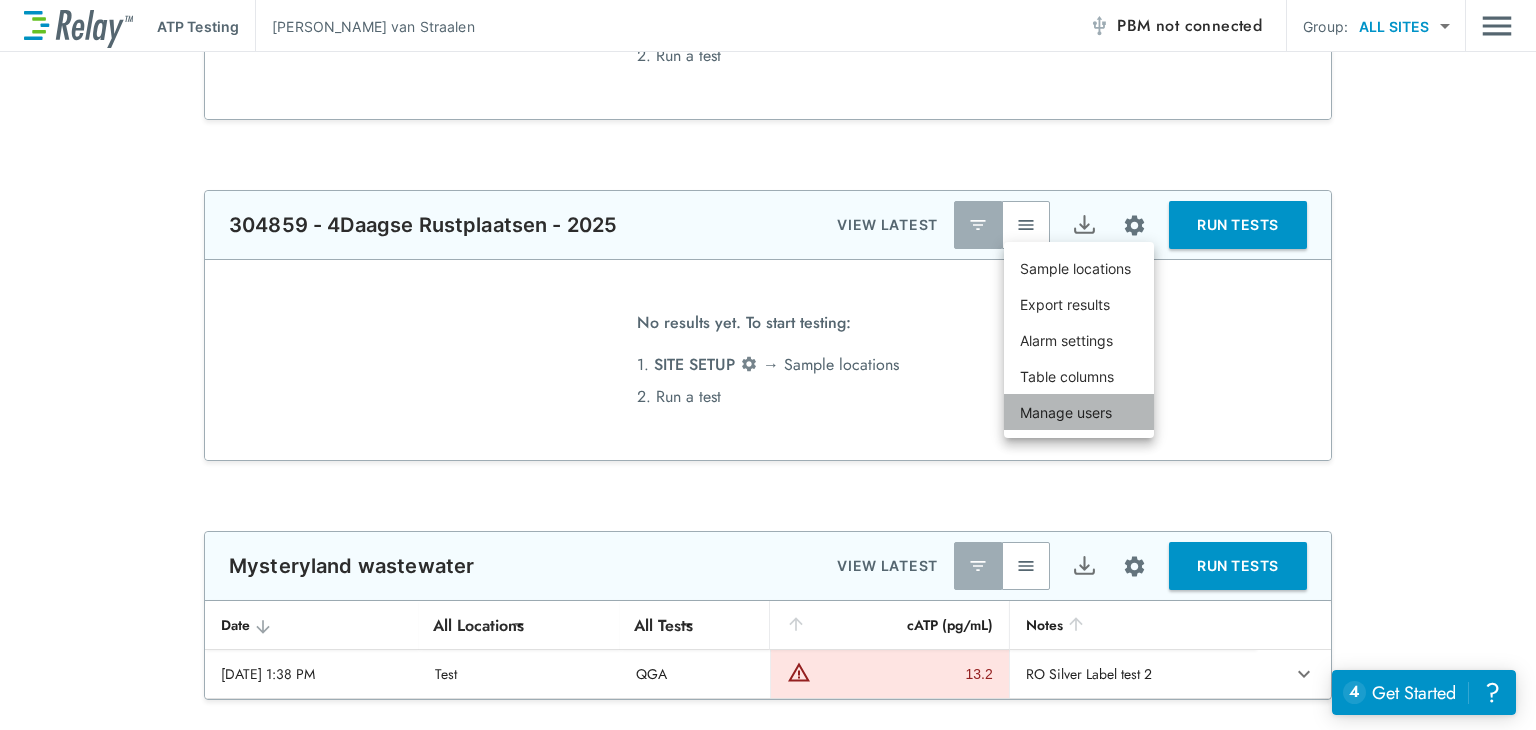 click on "Manage users" at bounding box center (1066, 412) 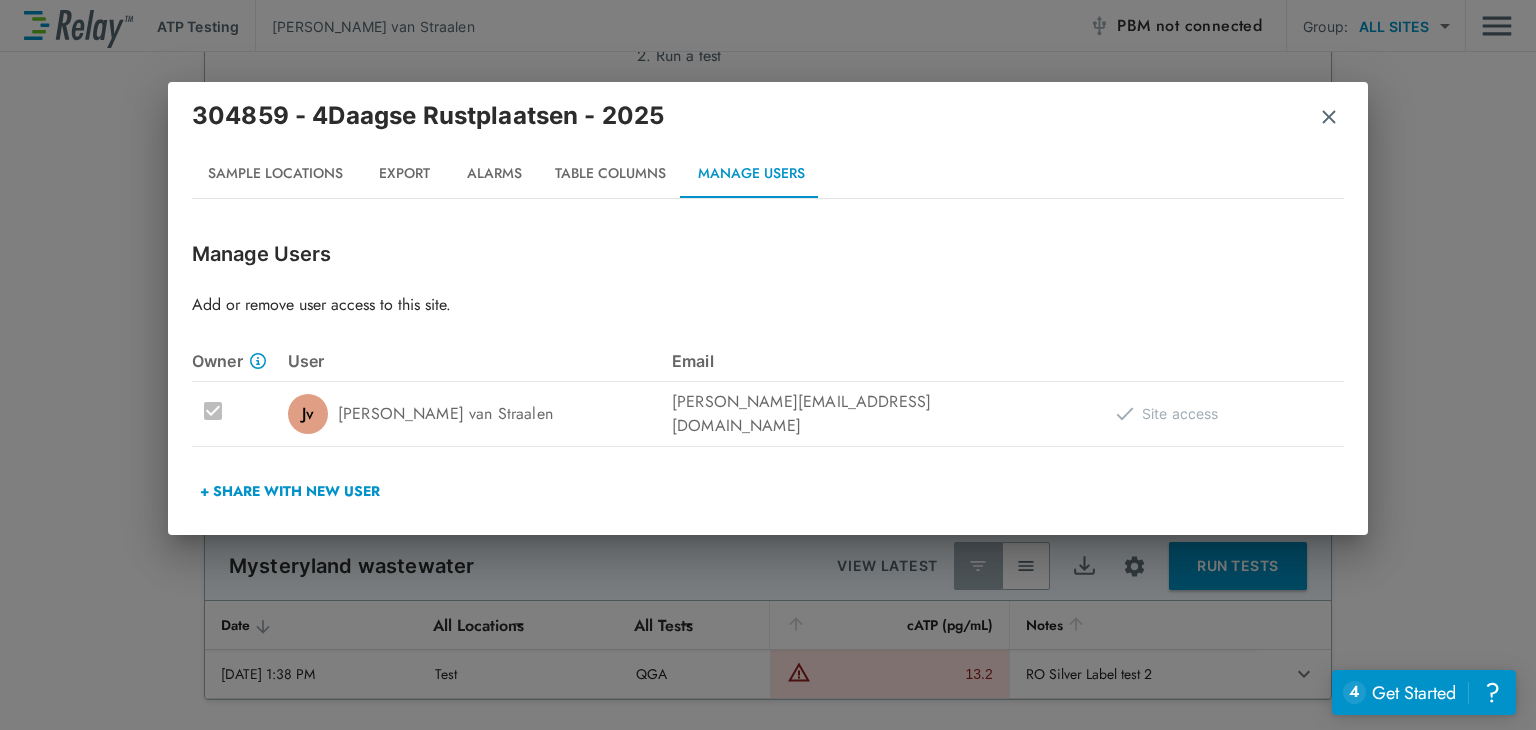 click on "+ Share with New User" at bounding box center (290, 491) 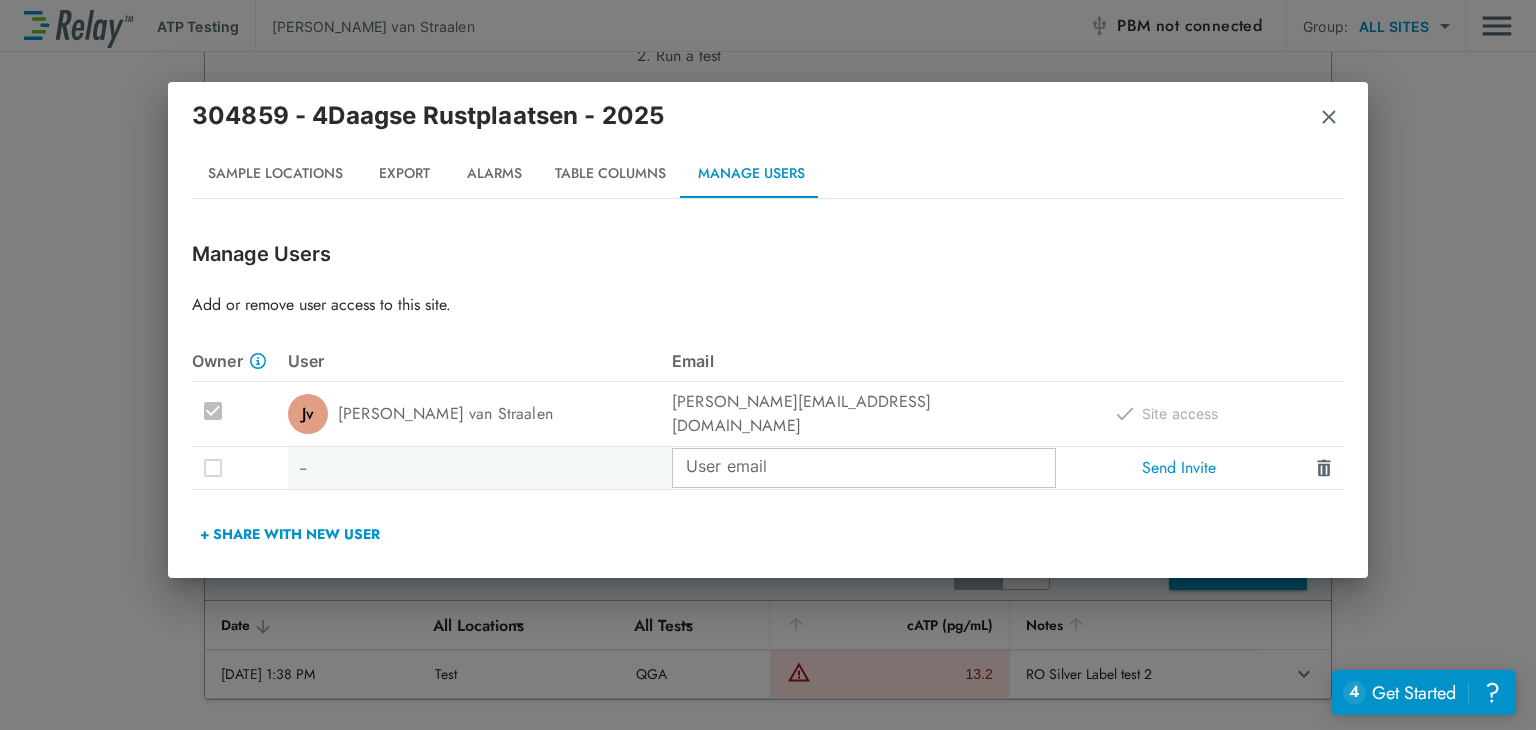 click on "User email User email" at bounding box center [864, 468] 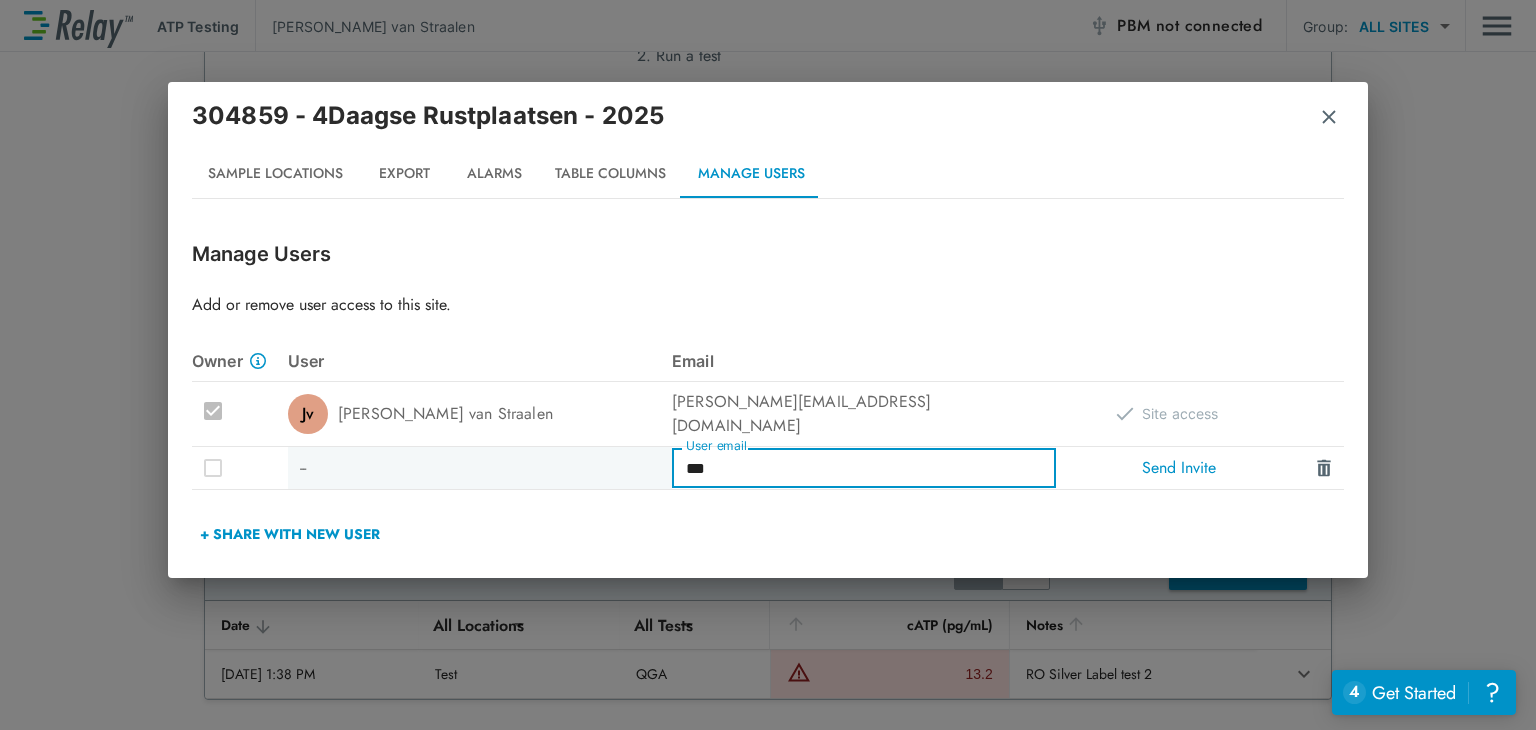 click on "***" at bounding box center [864, 468] 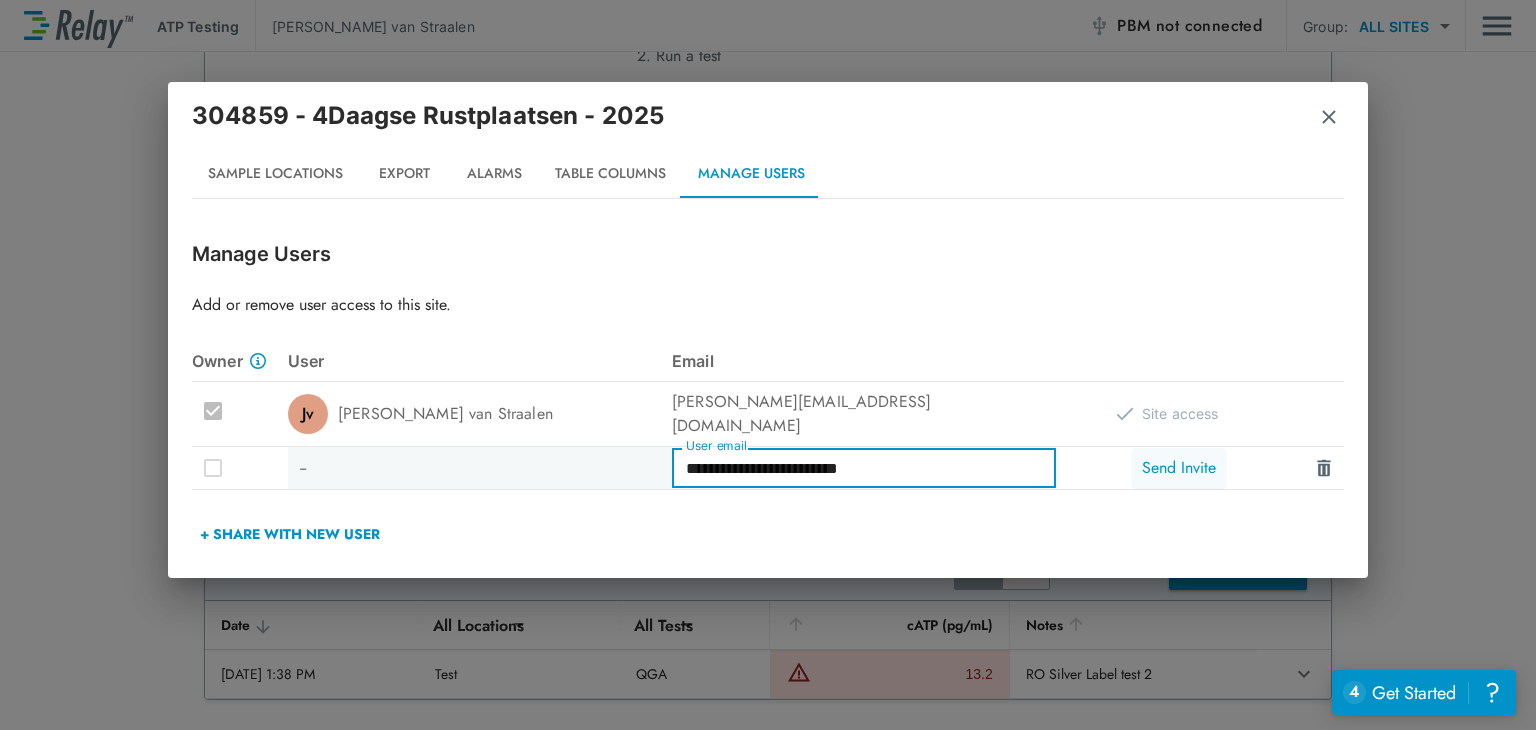 type on "**********" 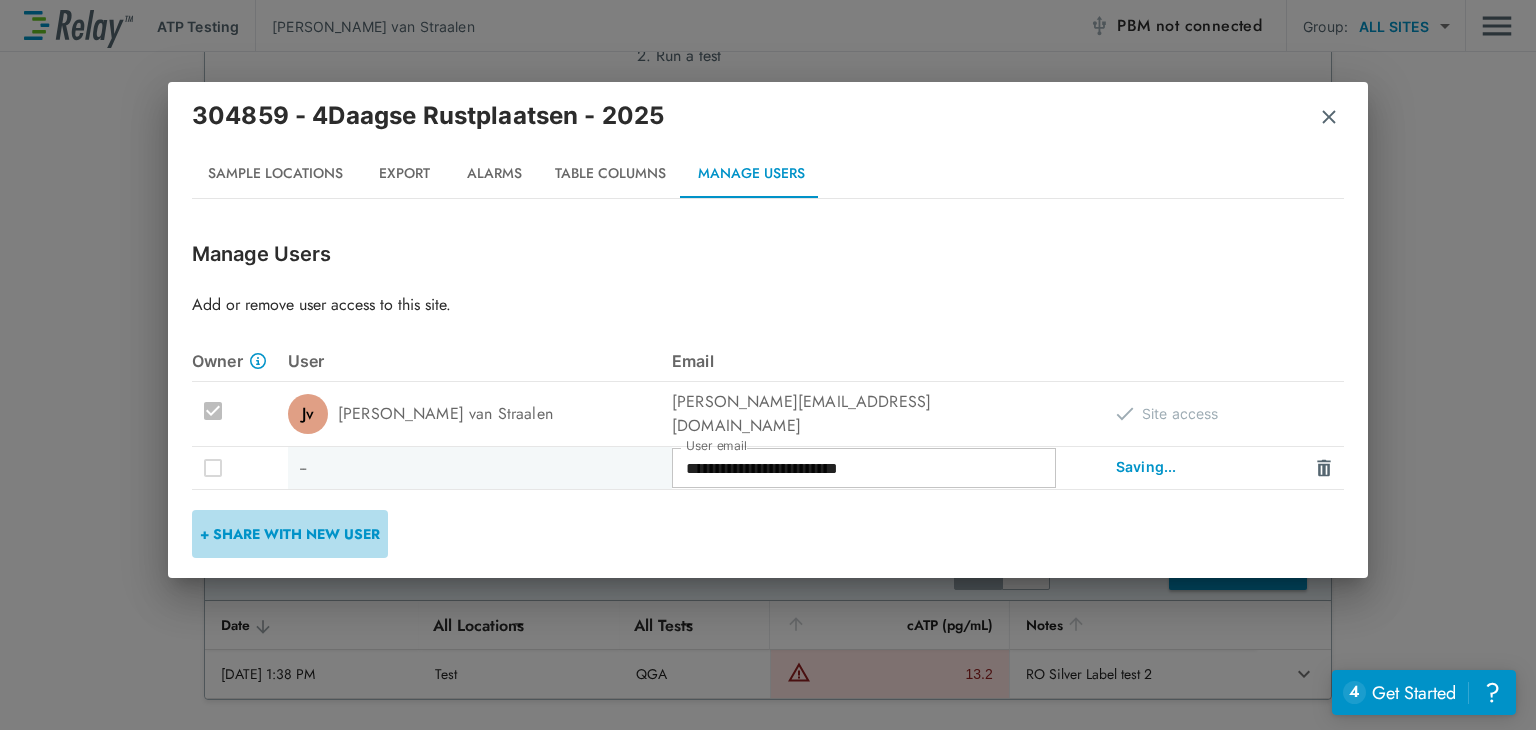 click on "+ Share with New User" at bounding box center (290, 534) 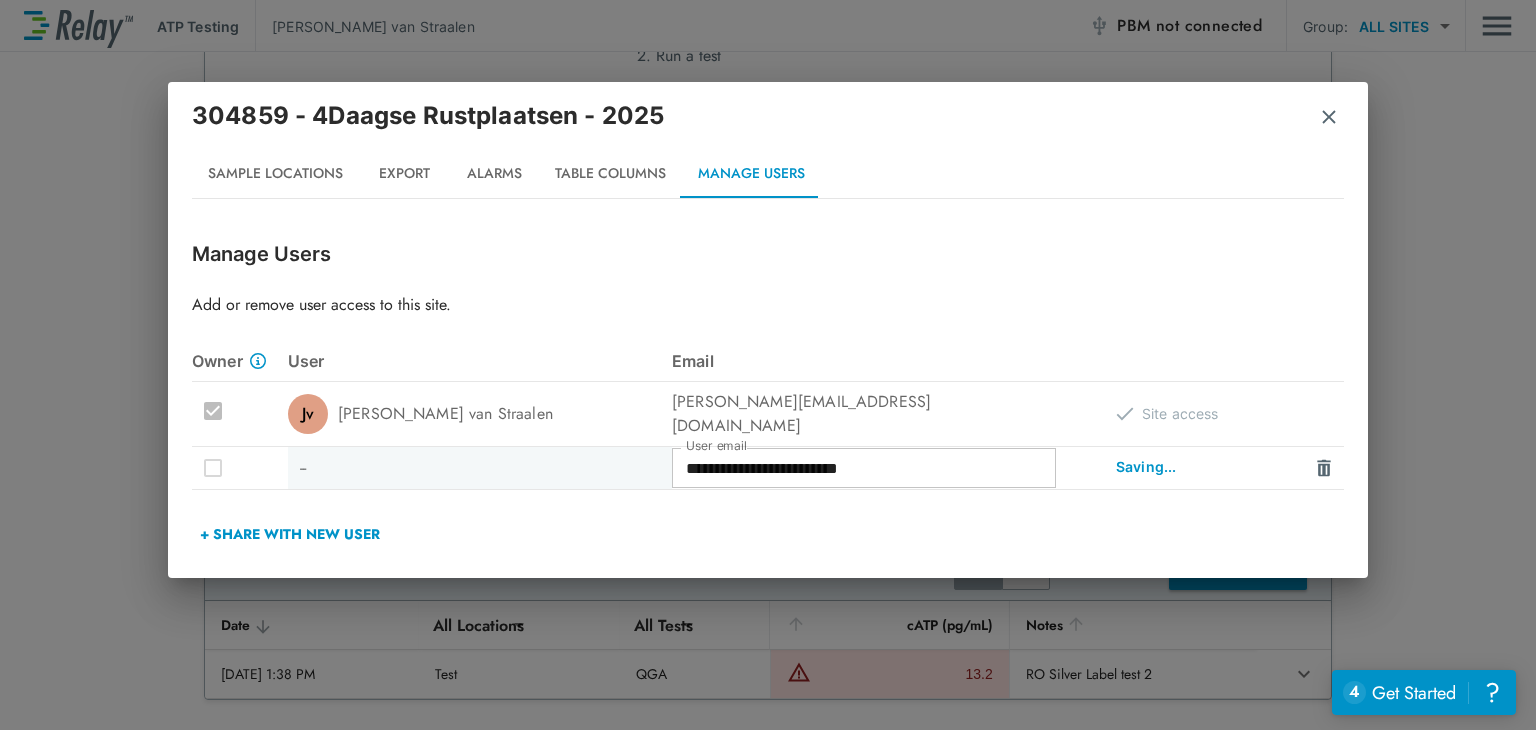 type 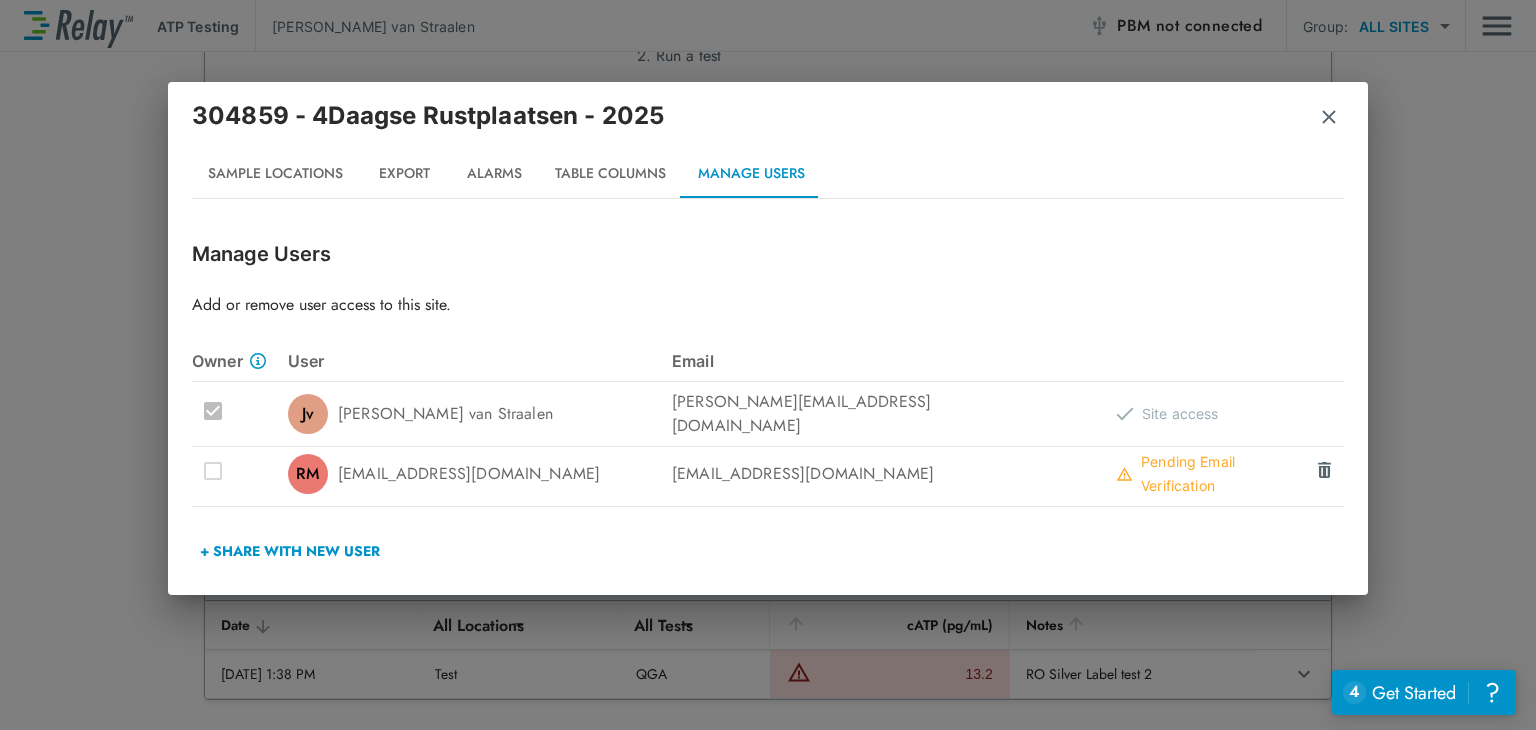 click on "+ Share with New User" at bounding box center [290, 551] 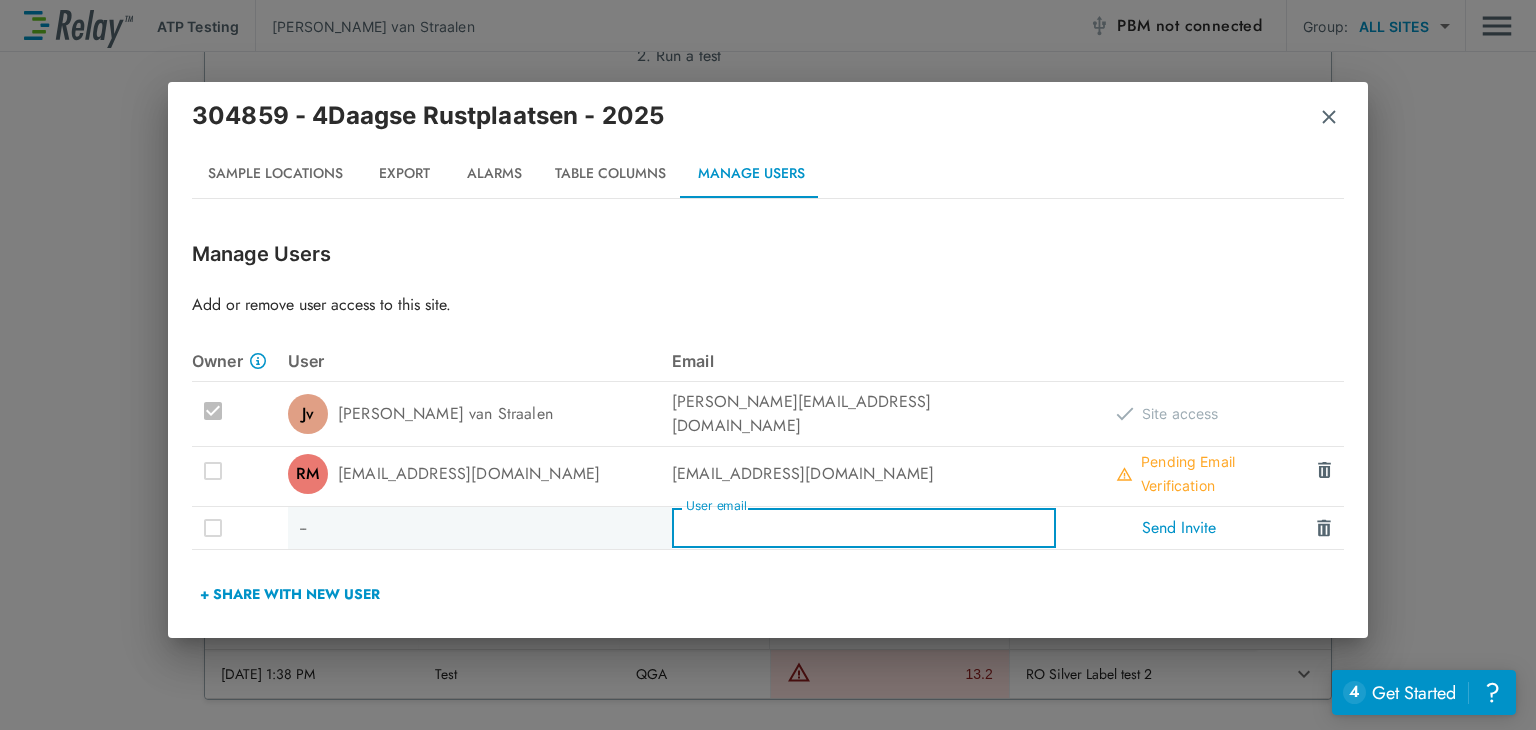 click on "User email" at bounding box center (864, 528) 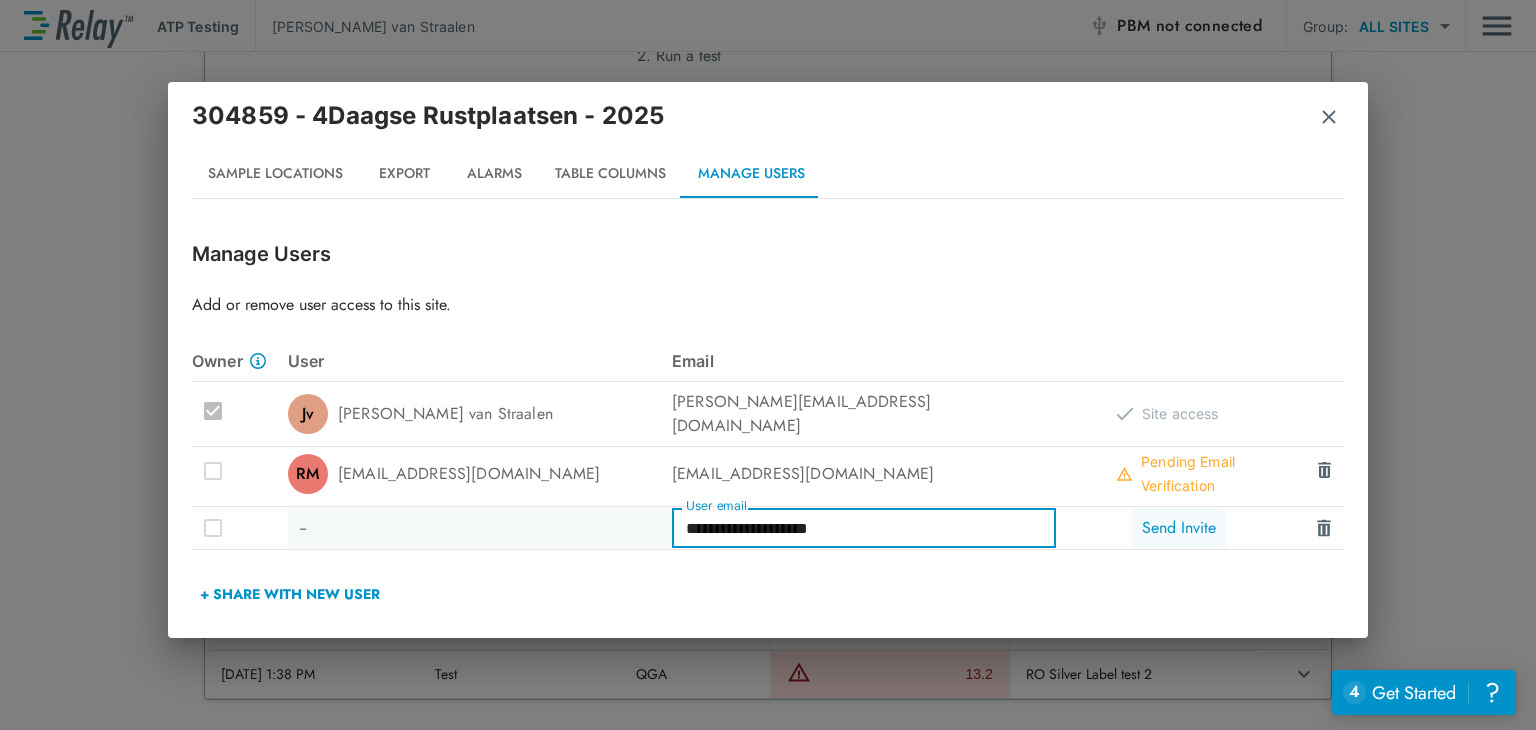type on "**********" 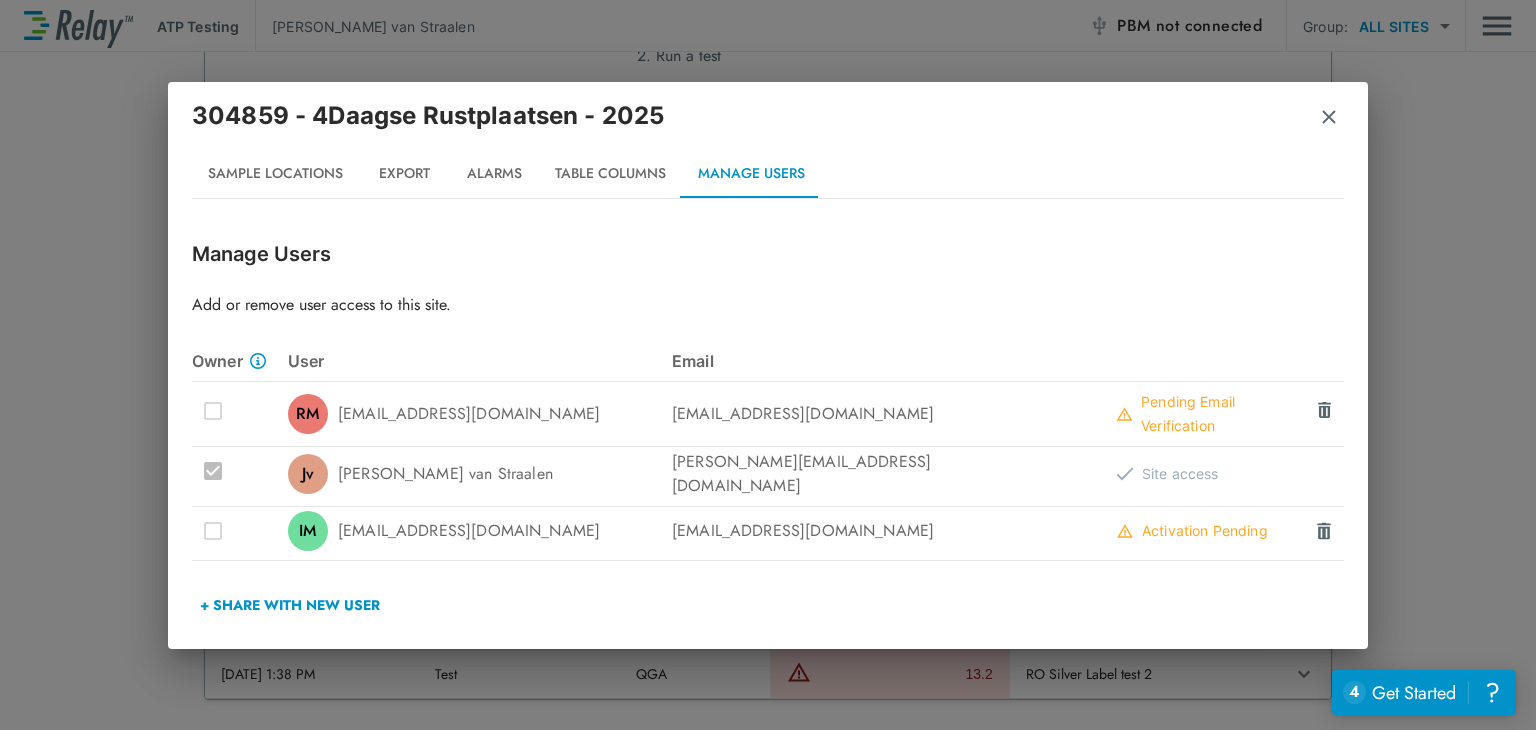 click on "304859 - 4Daagse Rustplaatsen - 2025 Sample Locations Export Alarms Table Columns Manage Users Manage Users Add or remove user access to this site. Owner User Email RM rob.van.balsfoort@mtd.net rob.van.balsfoort@mtd.net Pending Email Verification Jv Joey   van Straalen joey.van.straalen@mtd.net Site access IM Iris.Wouters@mtd.net Iris.Wouters@mtd.net Activation Pending + Share with New User" at bounding box center (768, 365) 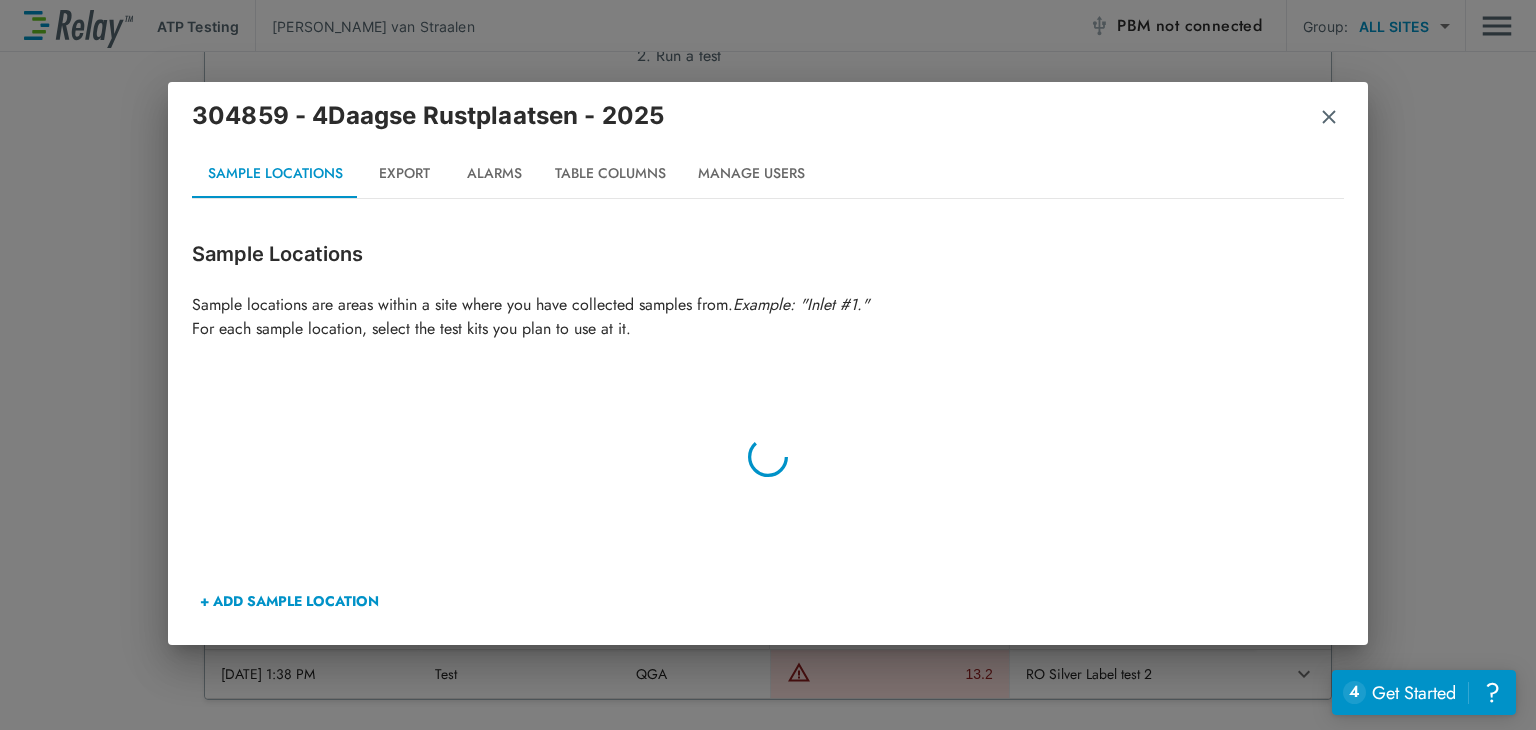 click on "Alarms" at bounding box center (494, 174) 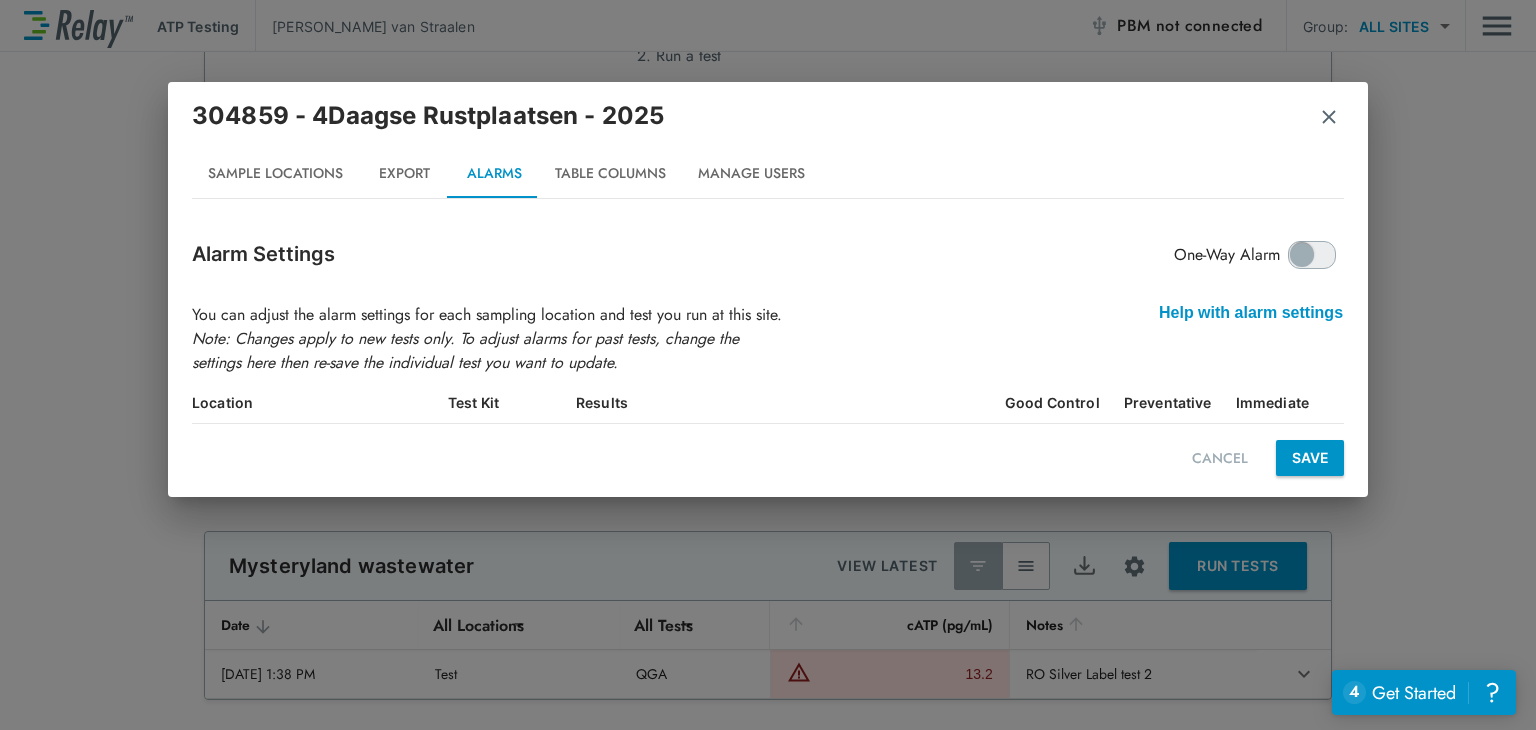 click on "Sample Locations" at bounding box center [275, 174] 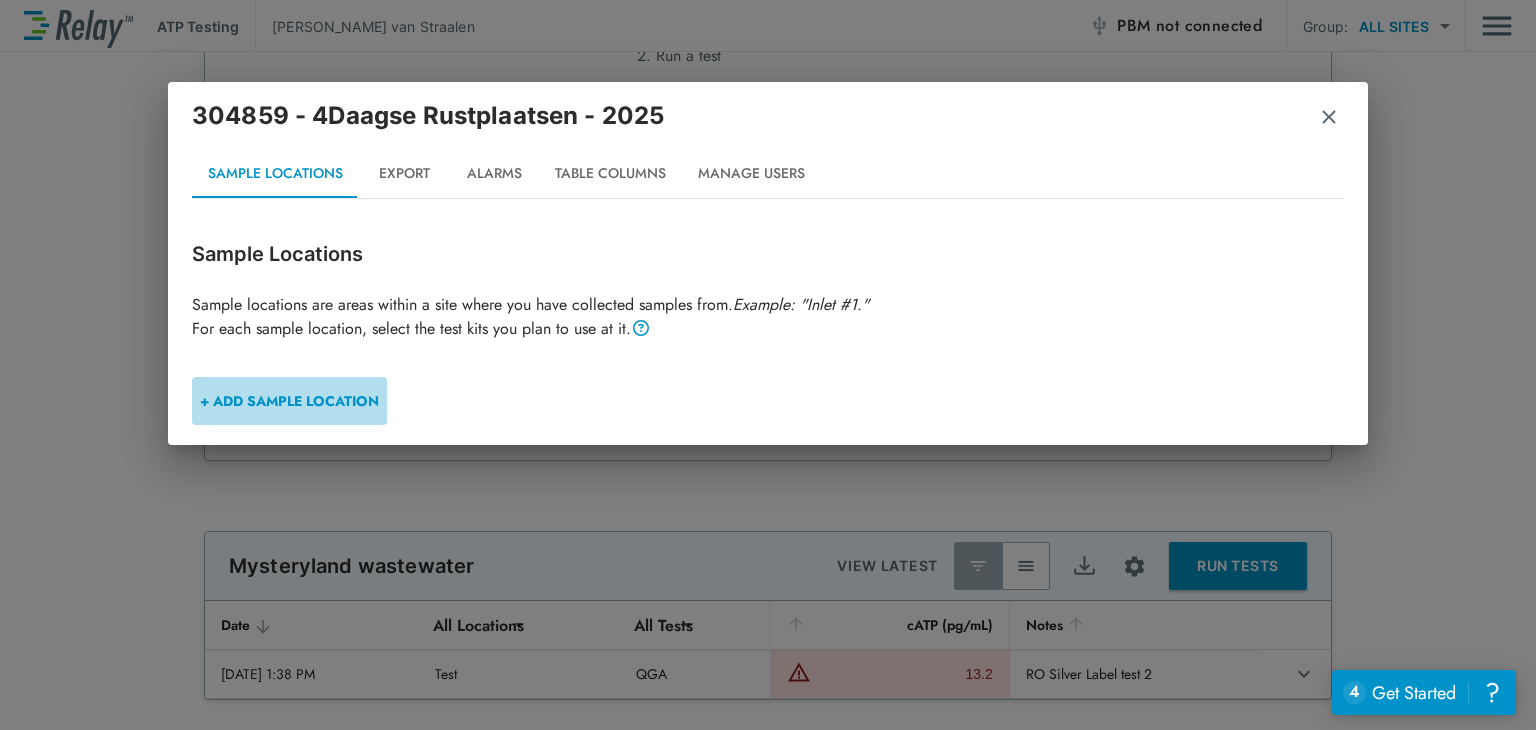 click on "+ ADD SAMPLE LOCATION" at bounding box center (289, 401) 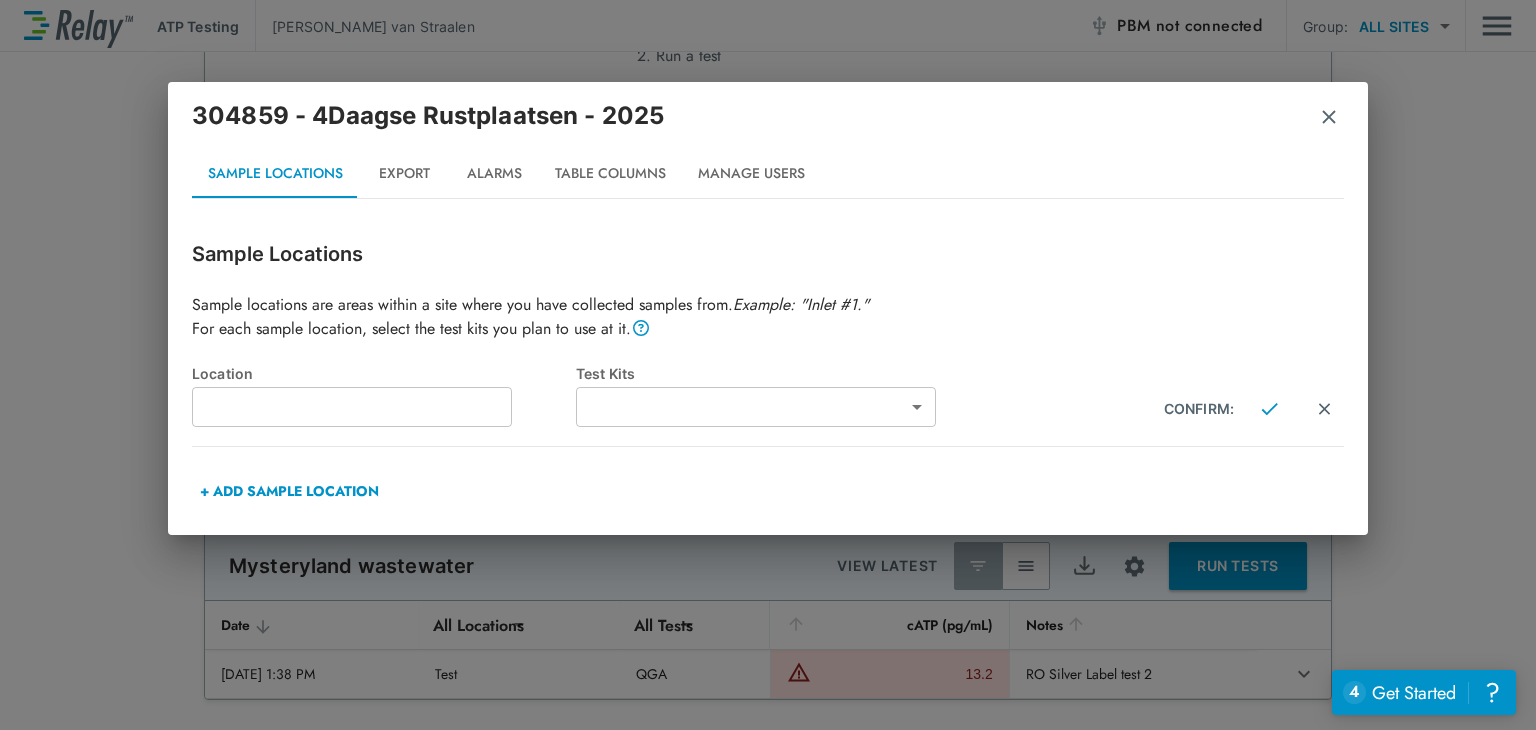 click at bounding box center (352, 407) 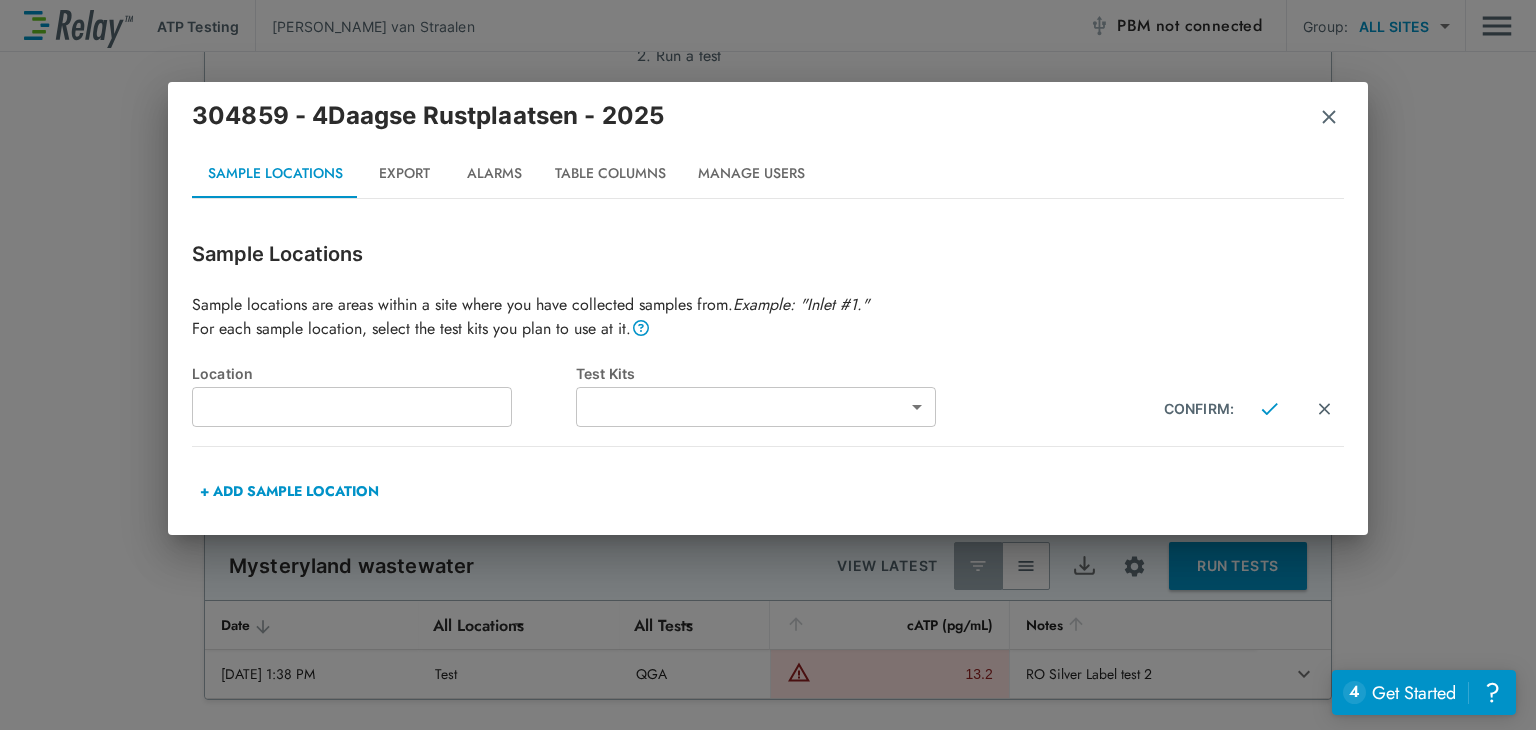click on "Sample locations are areas within a site where you have collected samples from.  Example: "Inlet #1." For each sample location, select the test kits you plan to use at it." at bounding box center [768, 317] 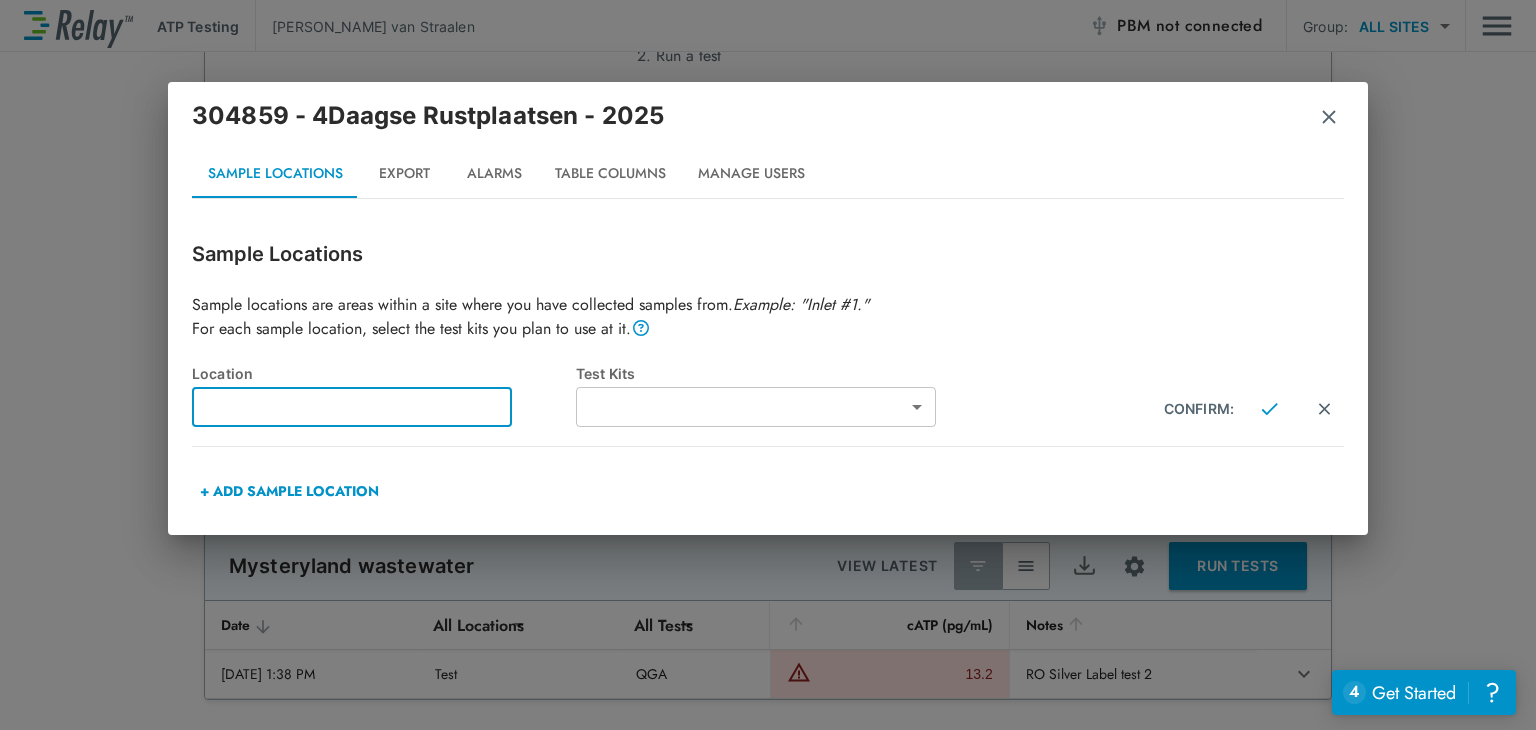 click at bounding box center (352, 407) 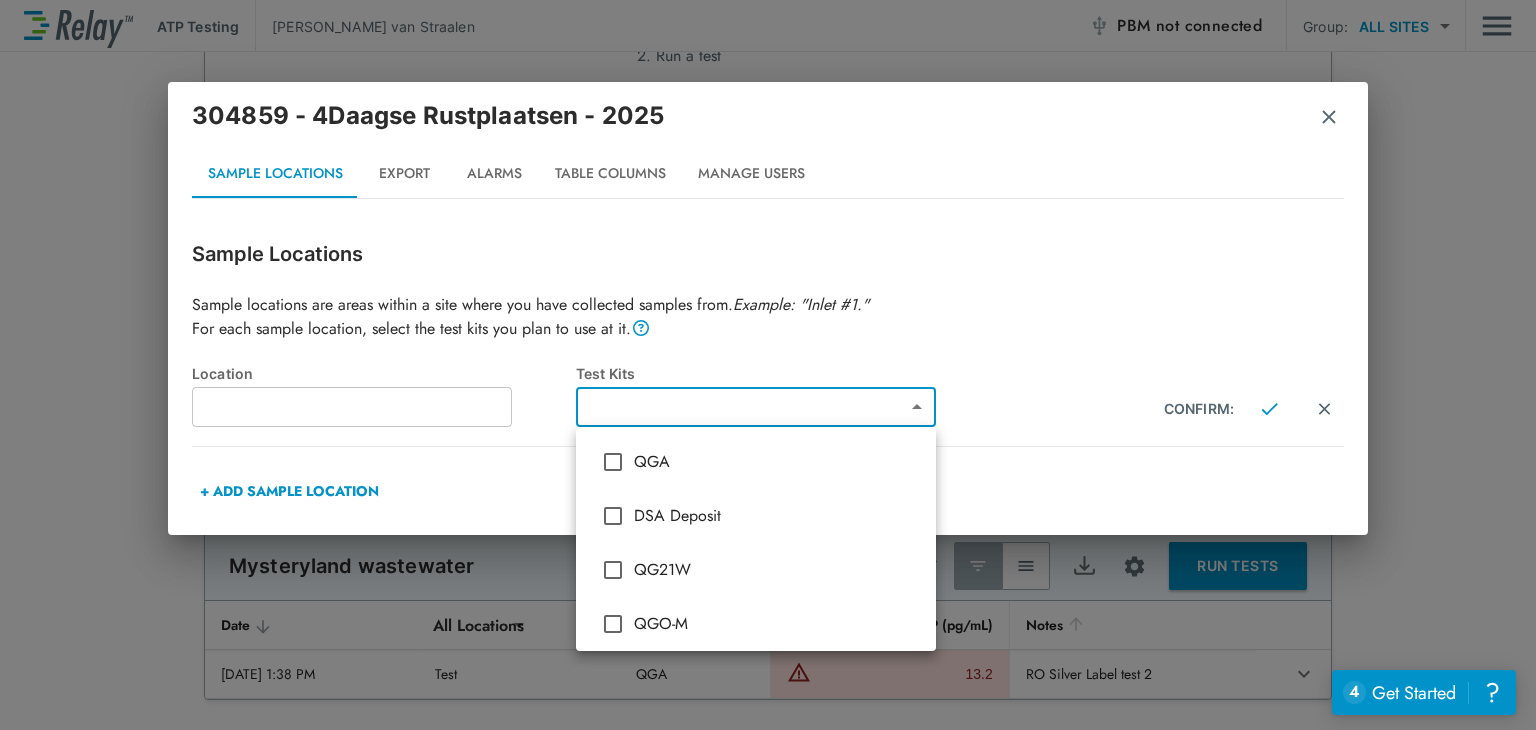 click on "**********" at bounding box center [768, 365] 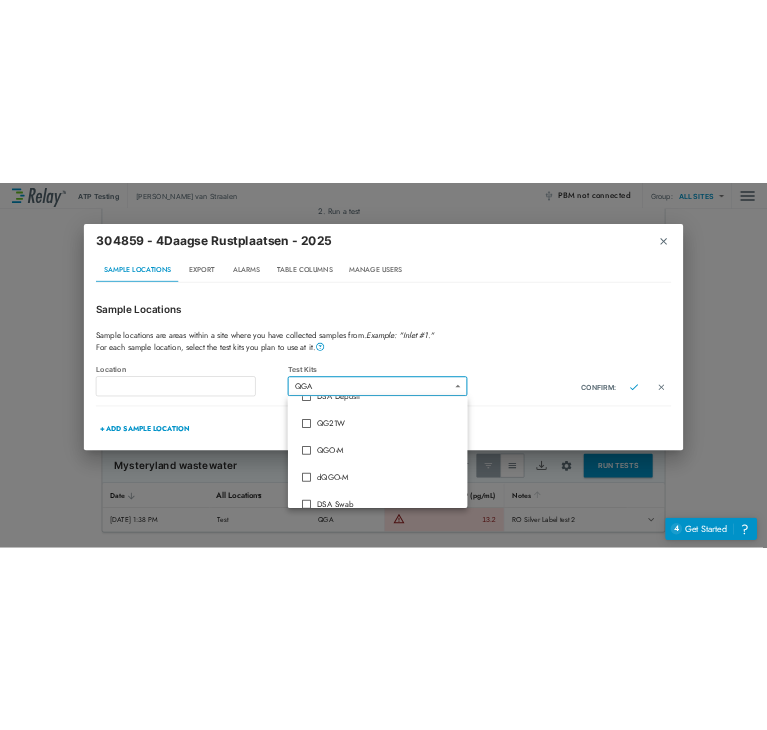 scroll, scrollTop: 10, scrollLeft: 0, axis: vertical 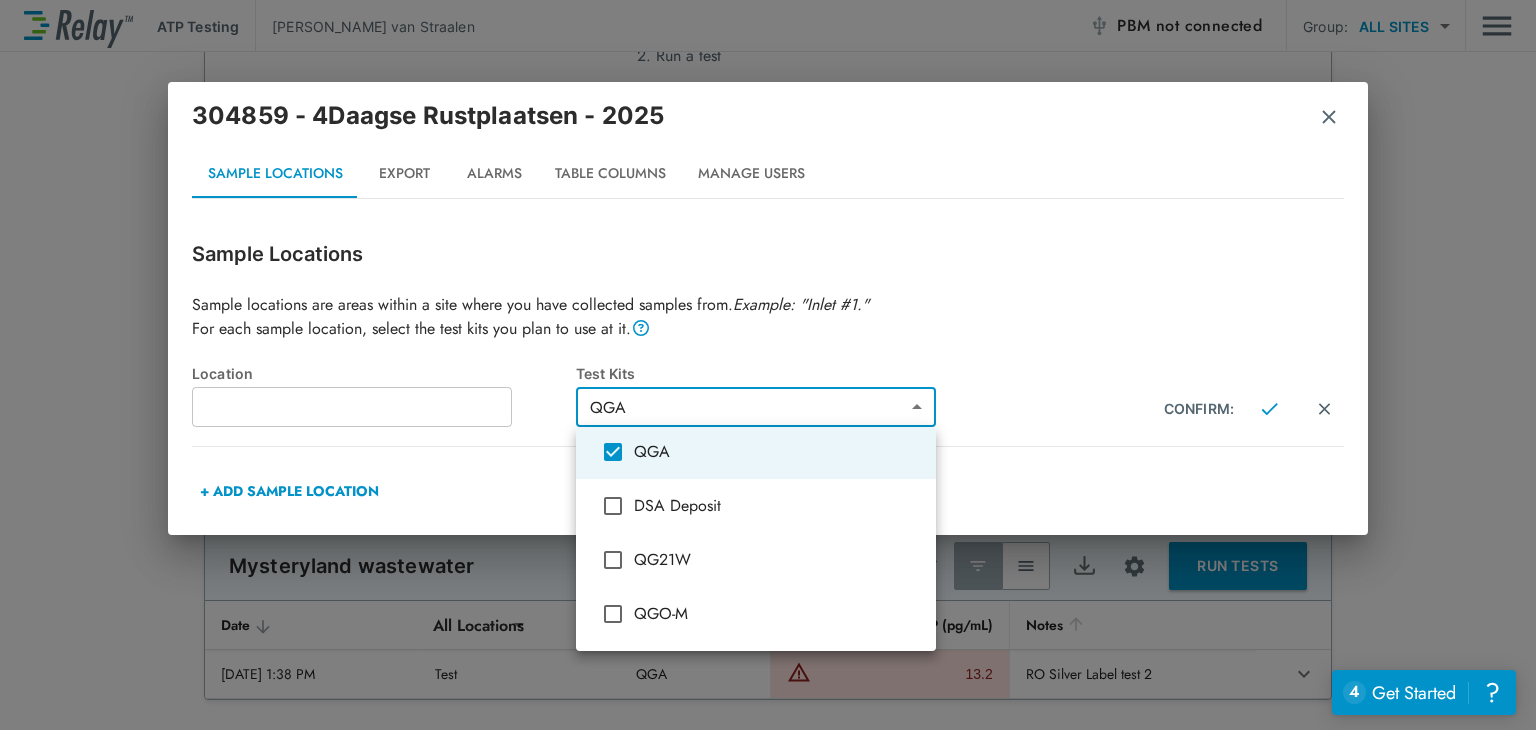 click at bounding box center [768, 365] 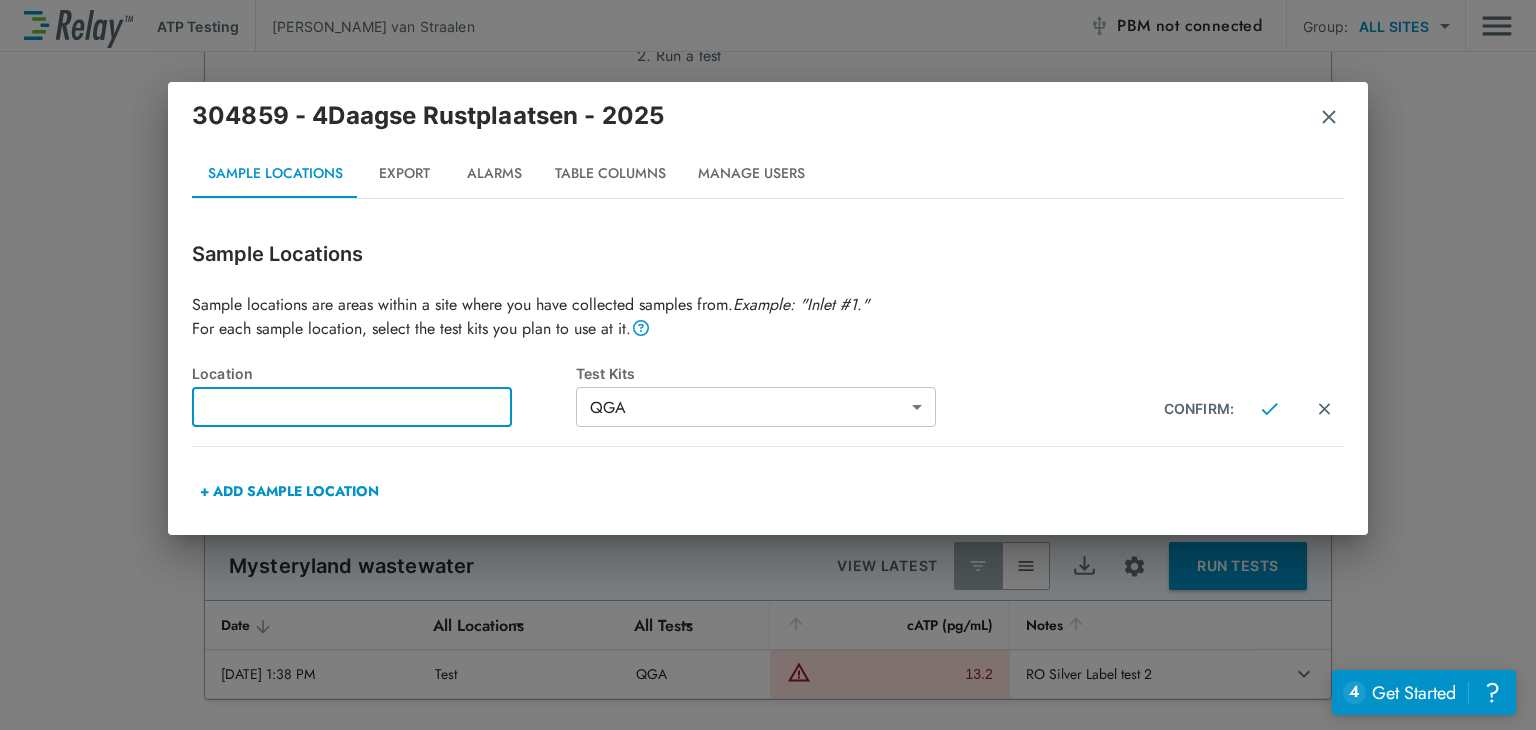 click at bounding box center (352, 407) 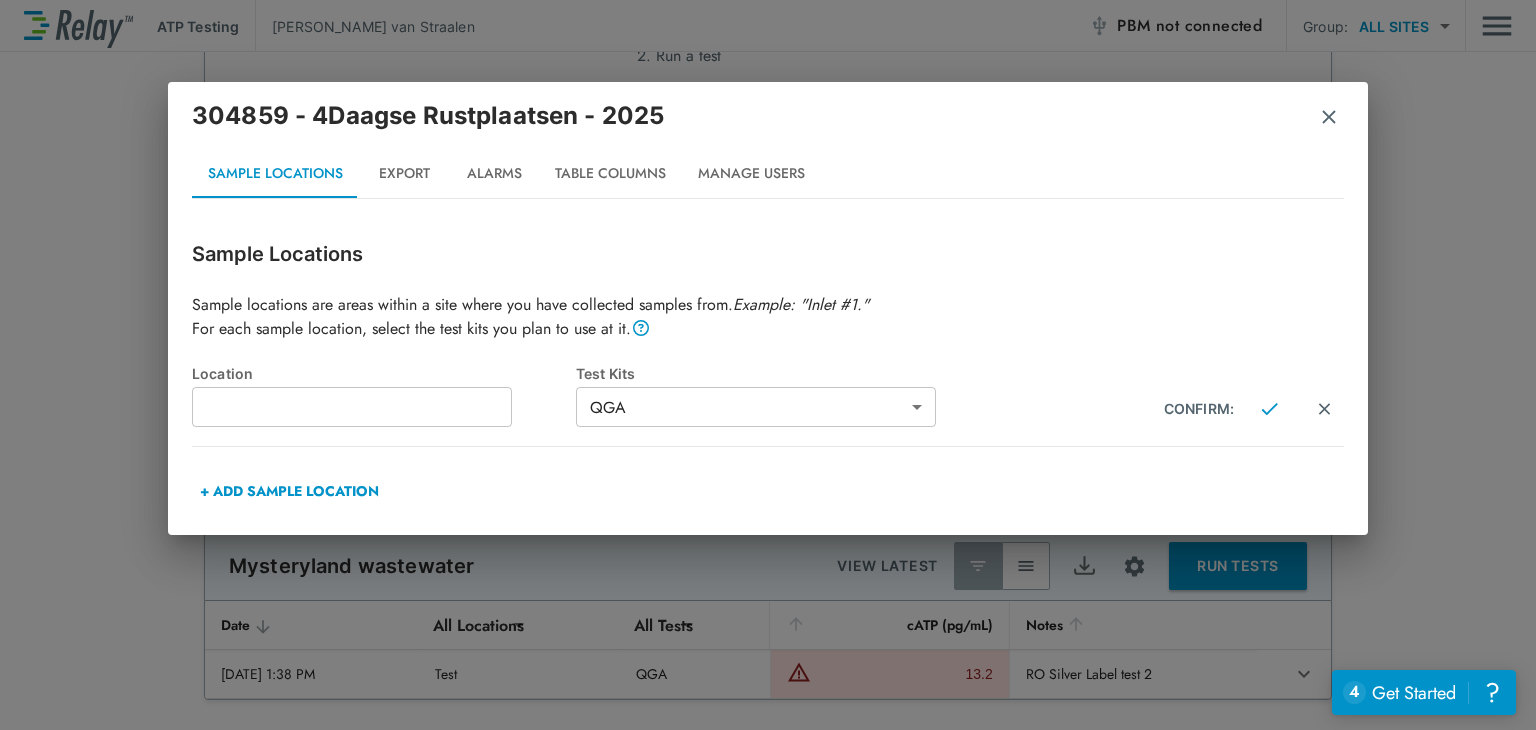 click at bounding box center [352, 407] 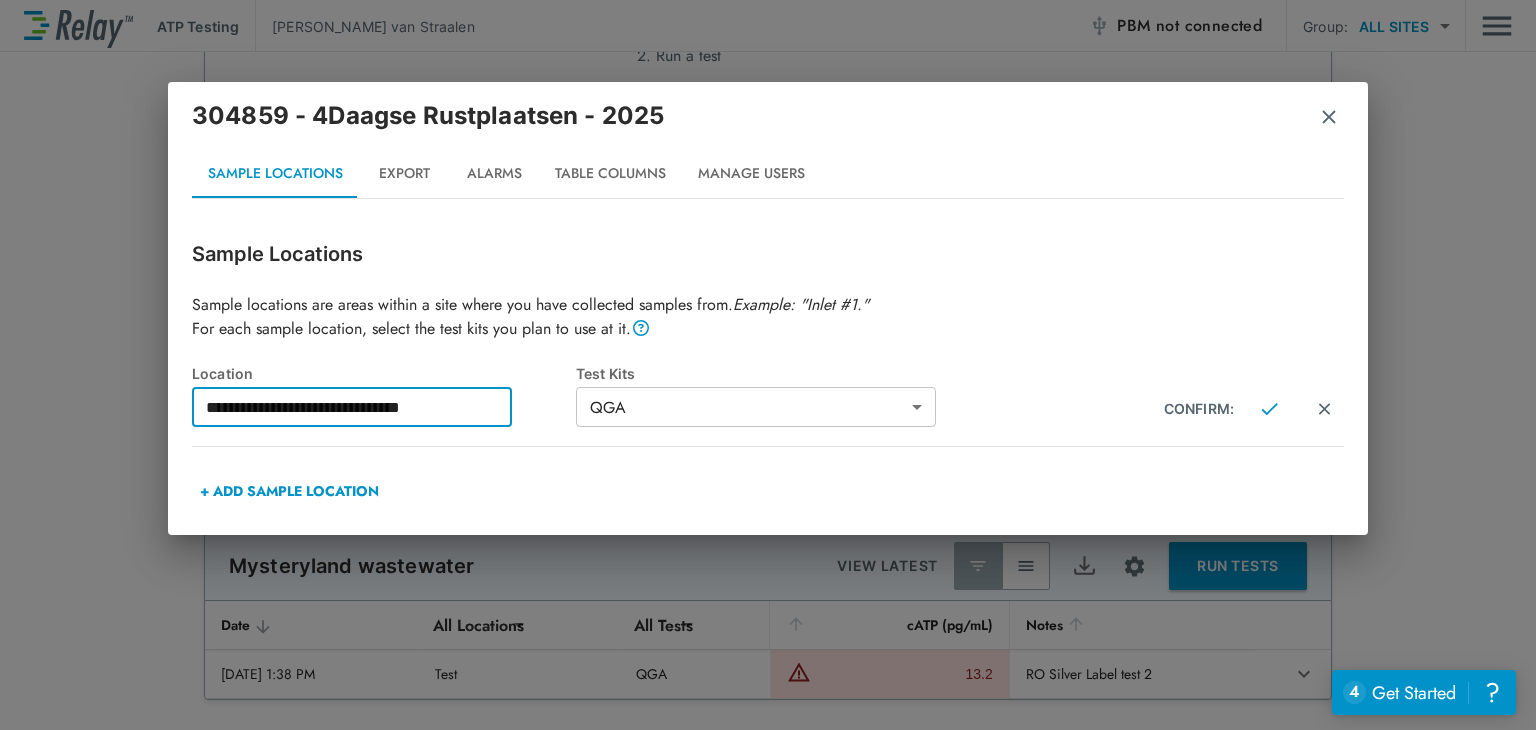 type on "**********" 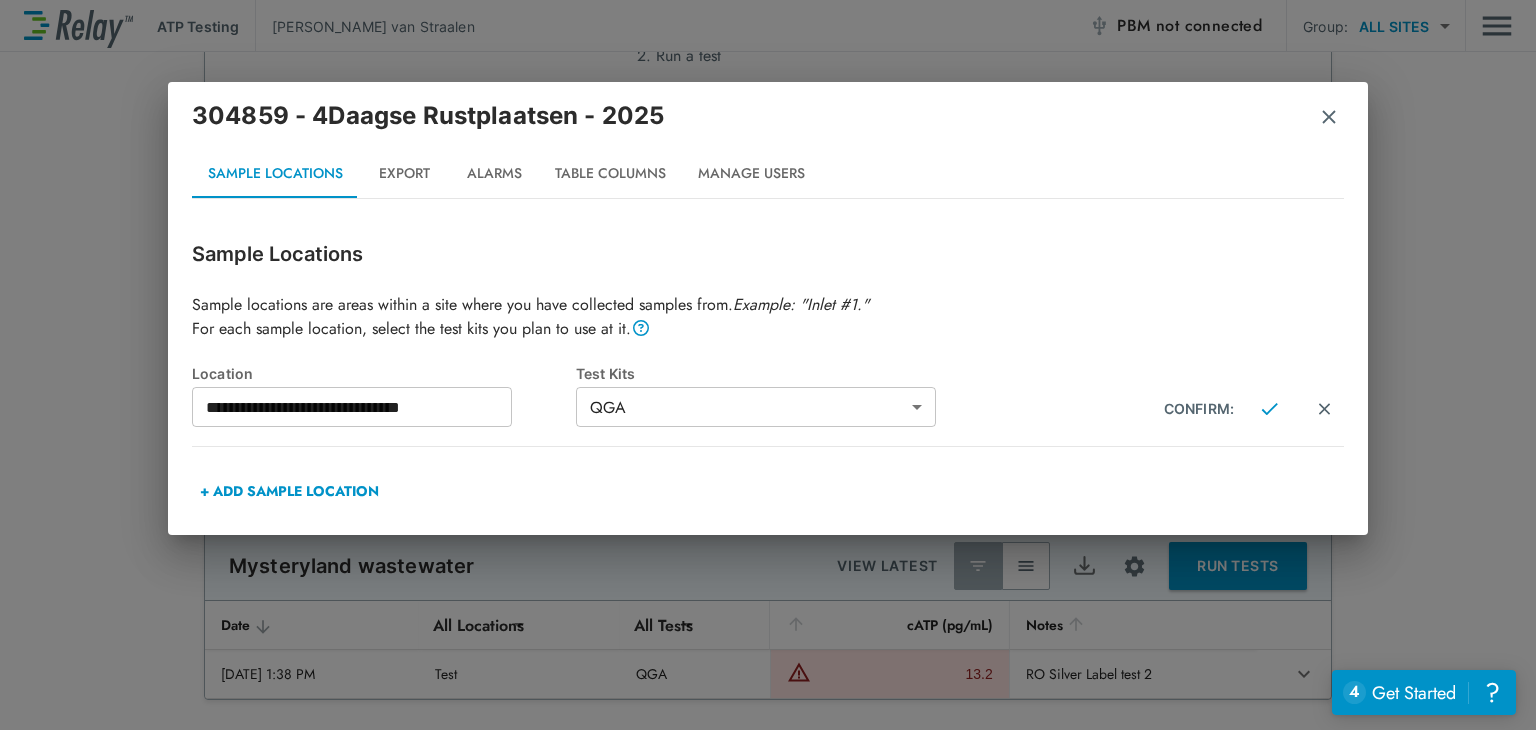 click on "+ ADD SAMPLE LOCATION" at bounding box center [289, 491] 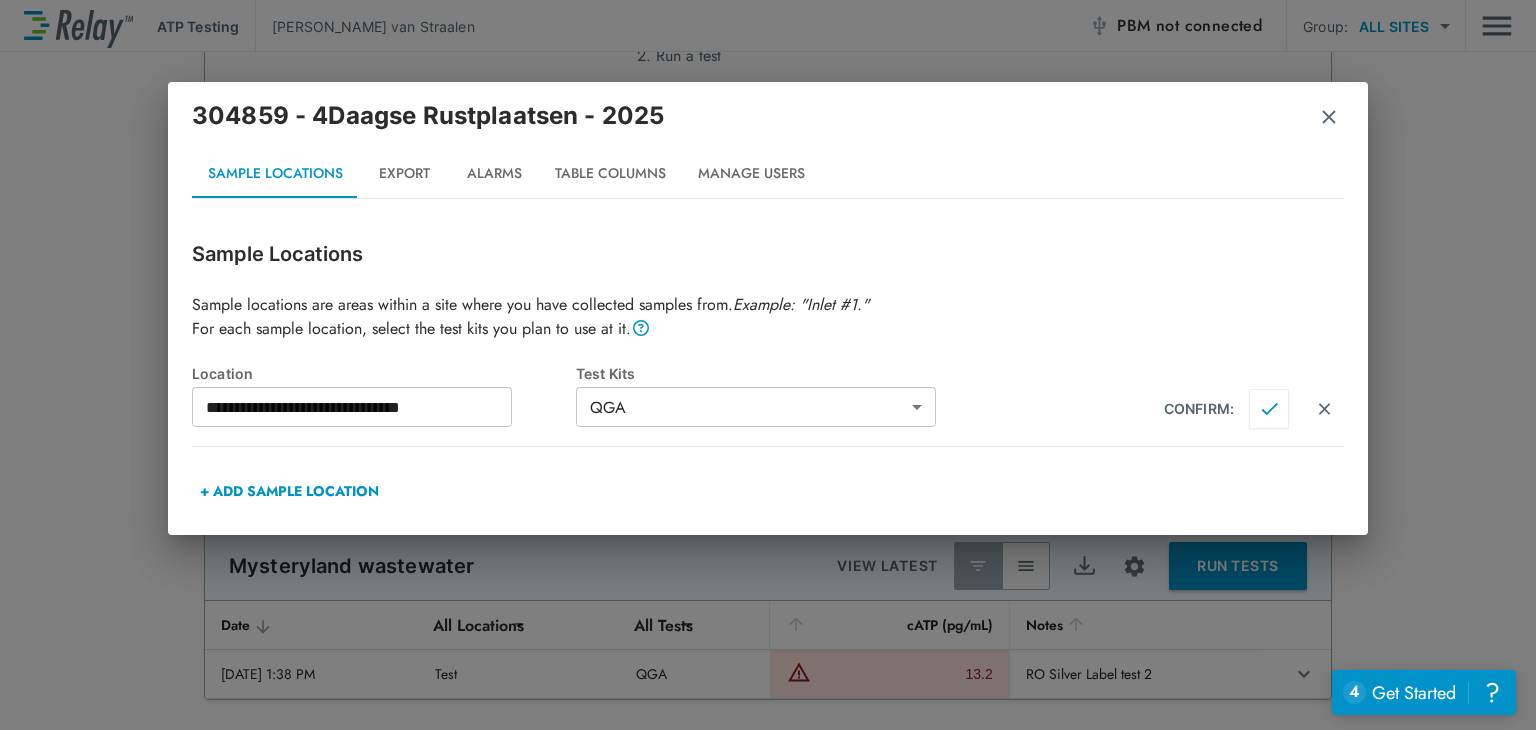 click at bounding box center [1269, 409] 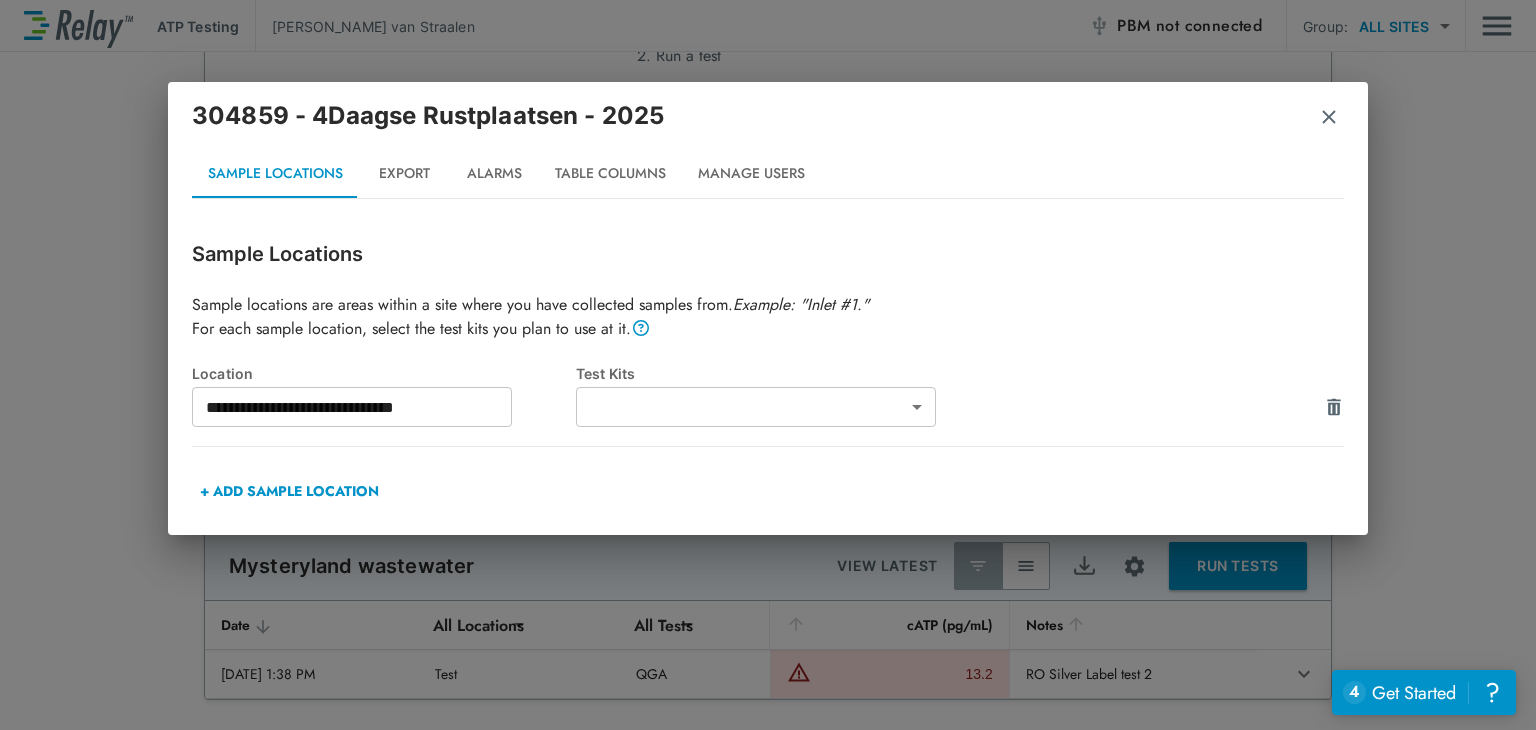 type on "***" 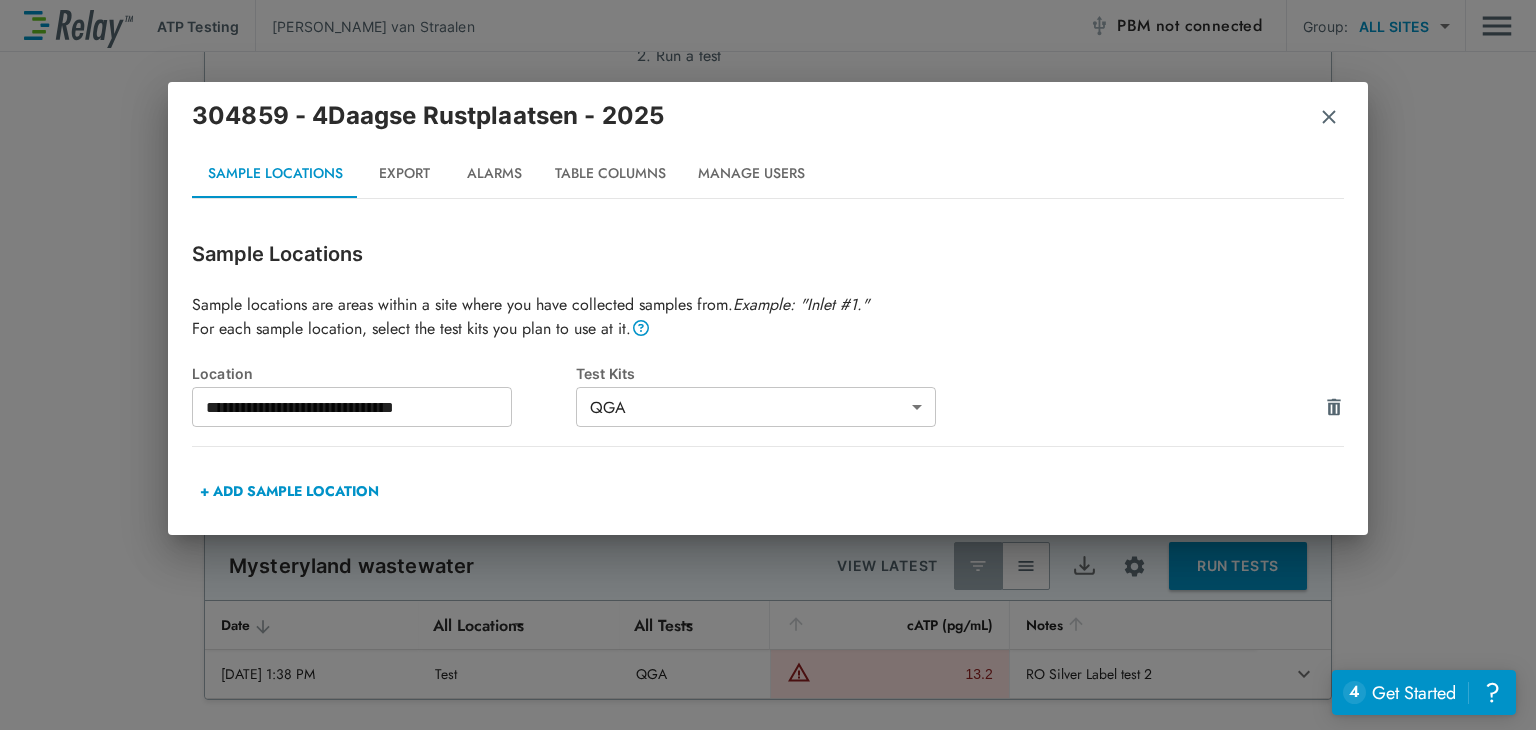 type on "**********" 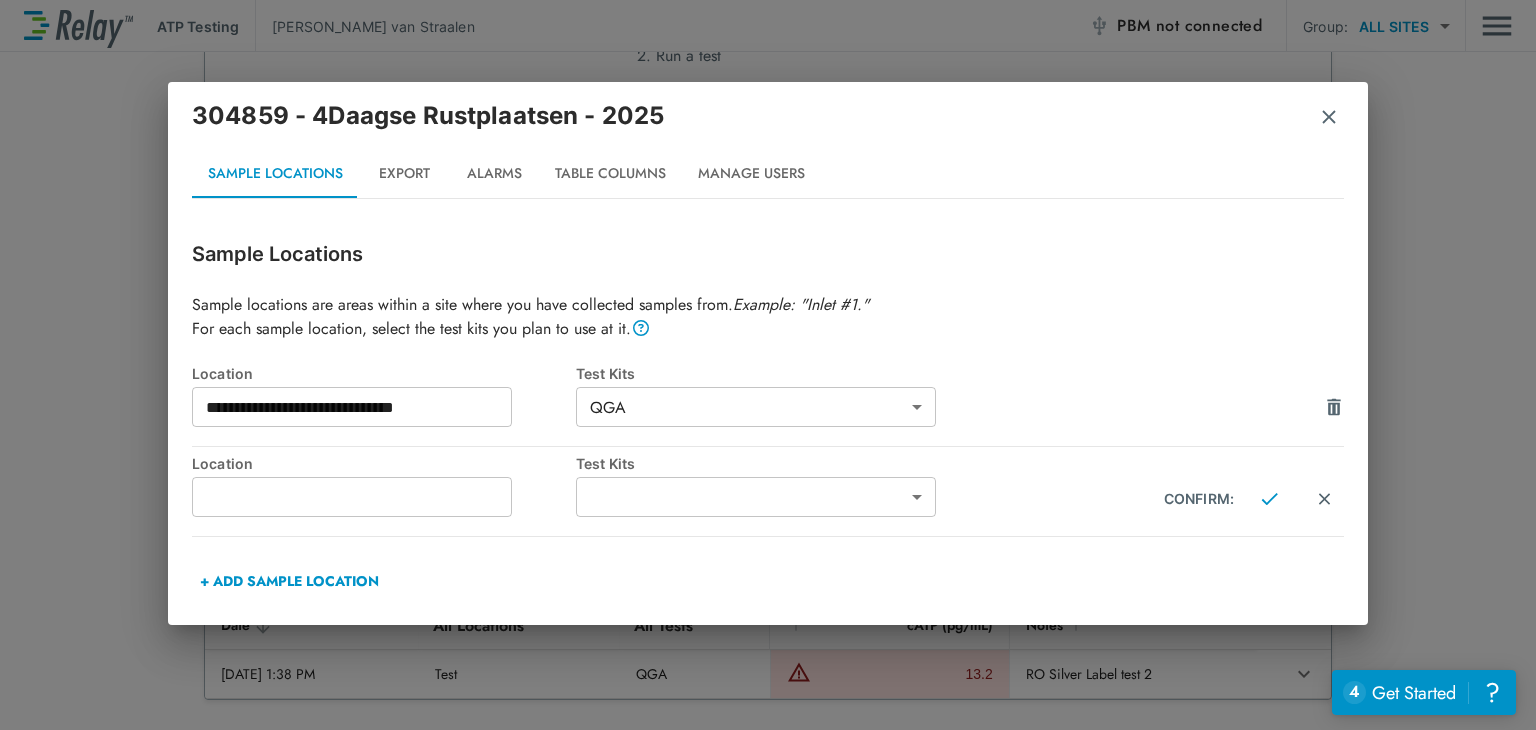 click on "Location" at bounding box center [384, 463] 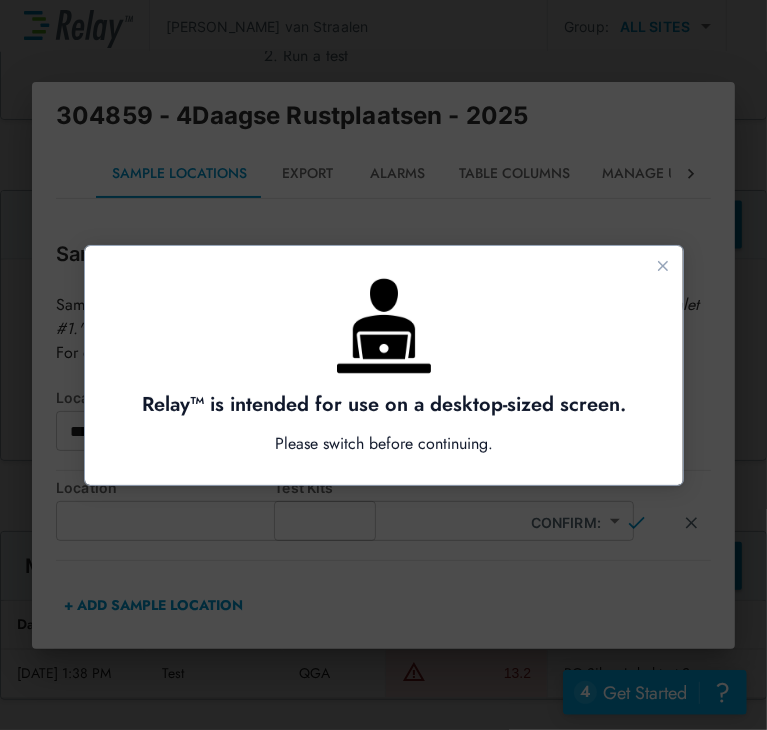 scroll, scrollTop: 0, scrollLeft: 0, axis: both 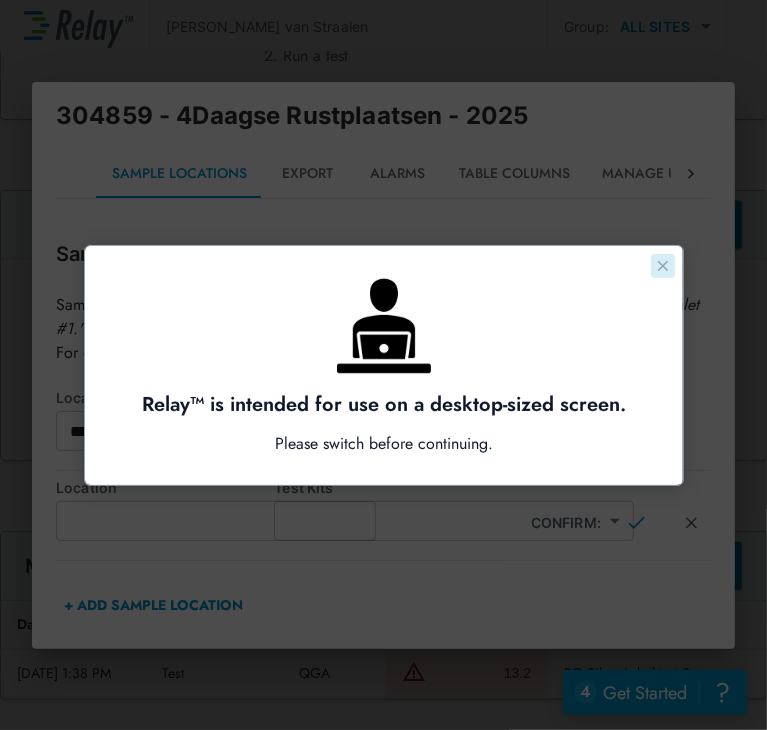 click 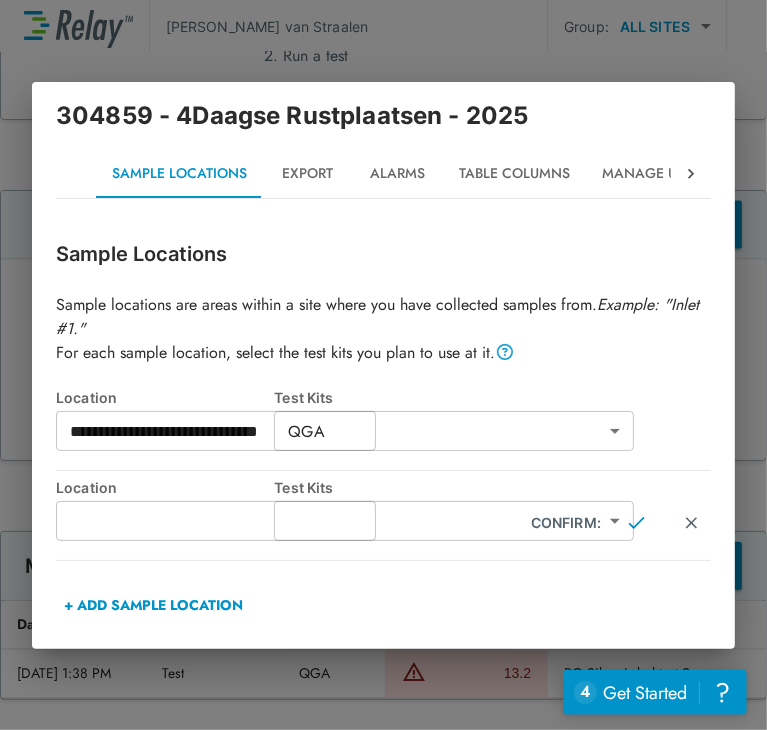 click at bounding box center [216, 521] 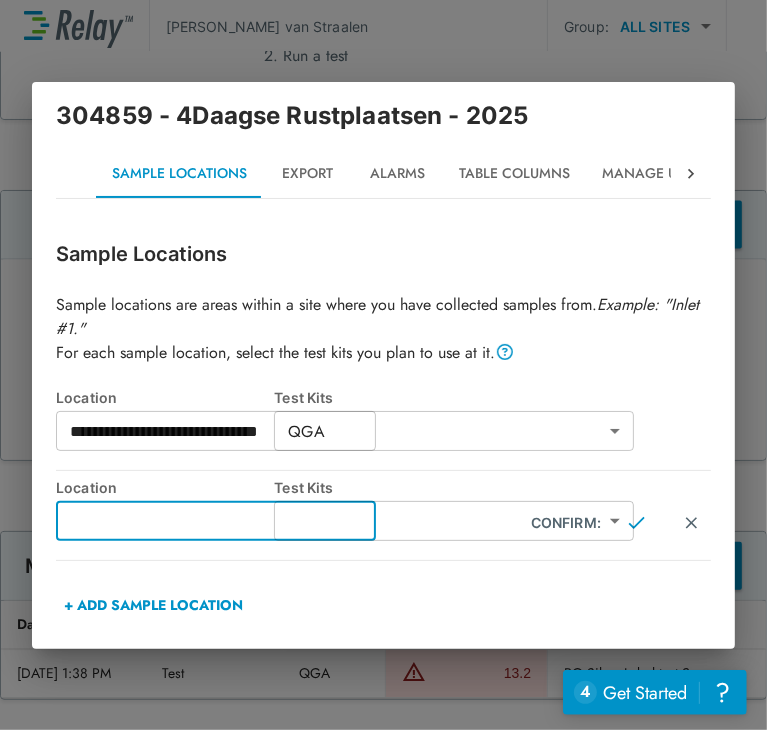paste on "**********" 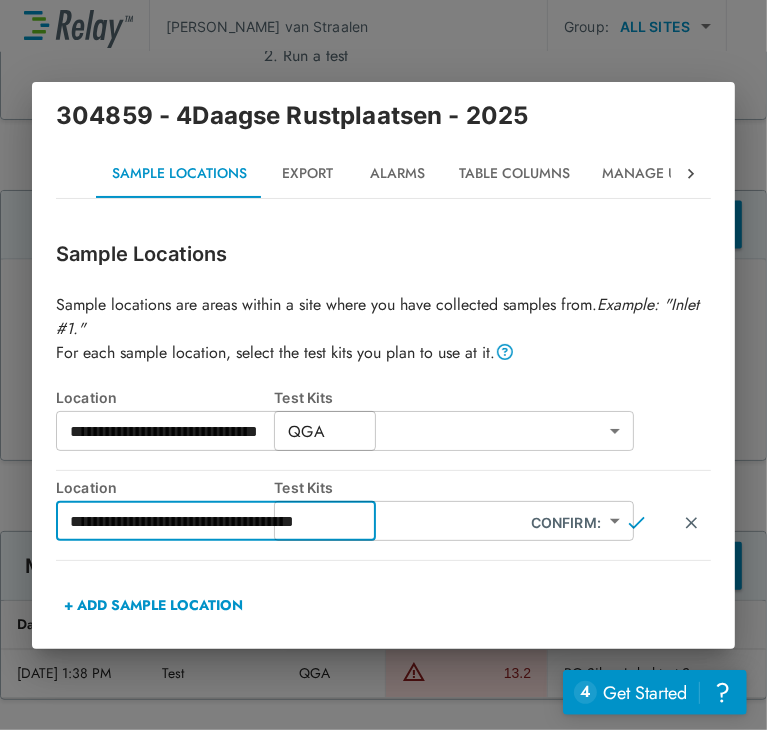type on "**********" 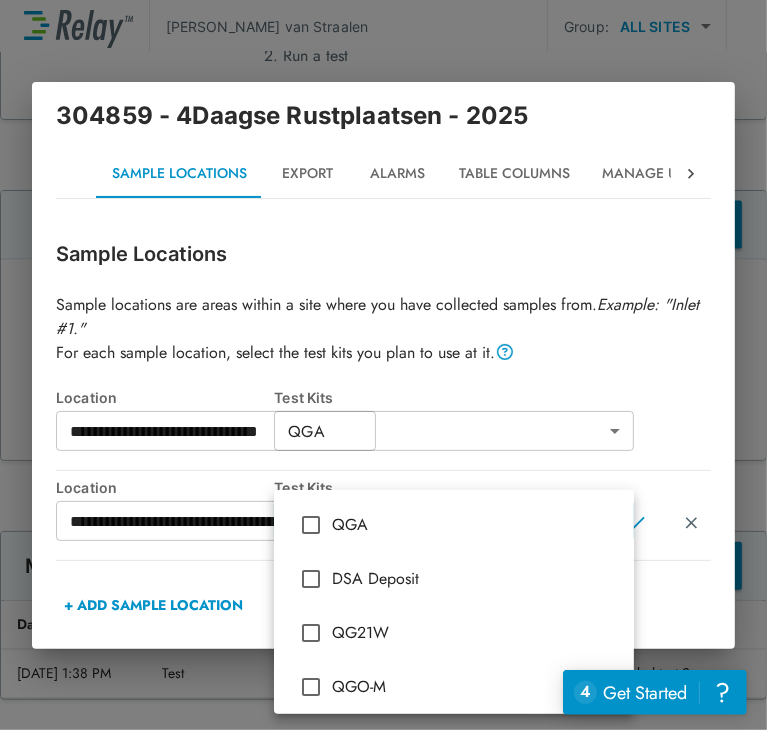 click on "QGA" at bounding box center [475, 525] 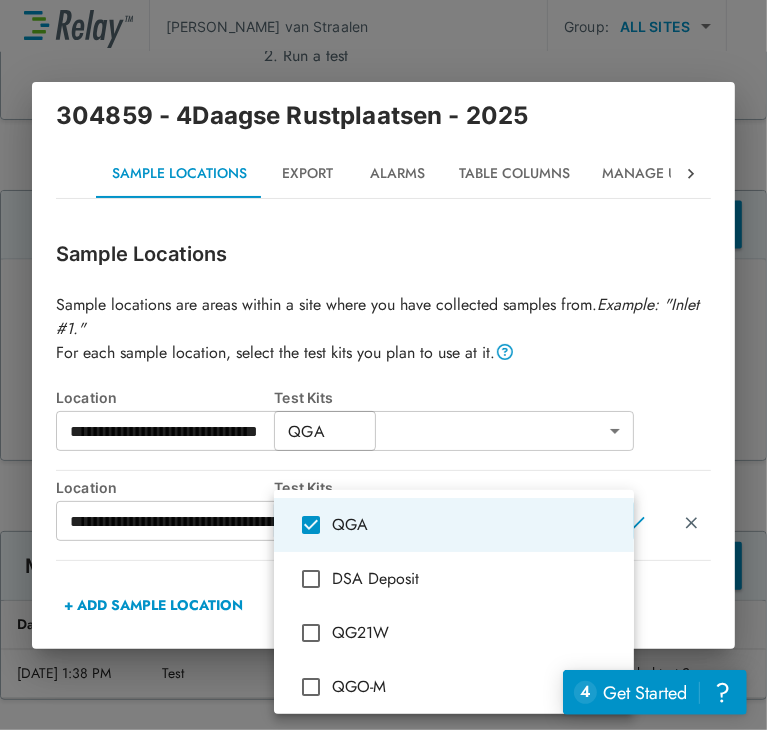 click at bounding box center [383, 365] 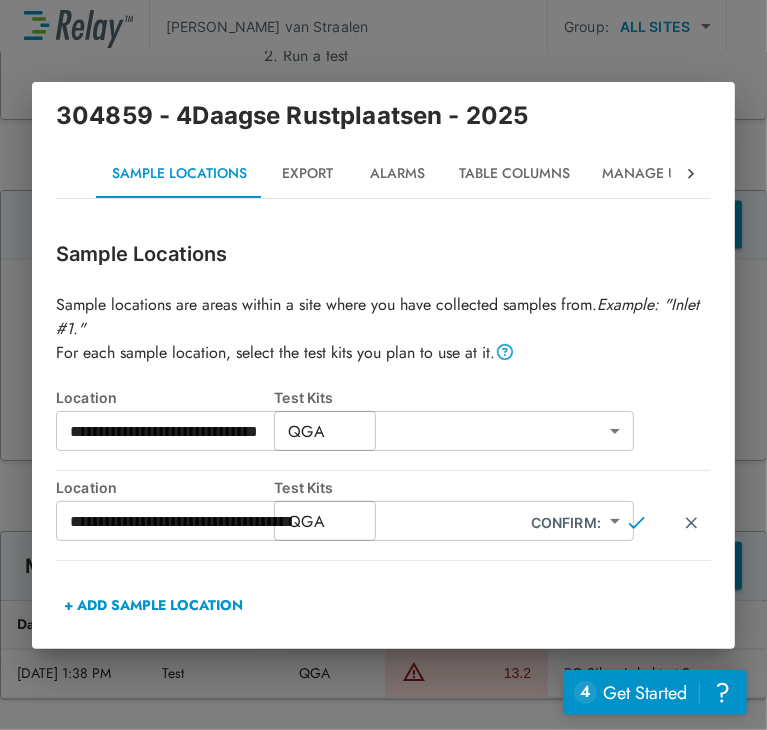 click on "+ ADD SAMPLE LOCATION" at bounding box center (153, 605) 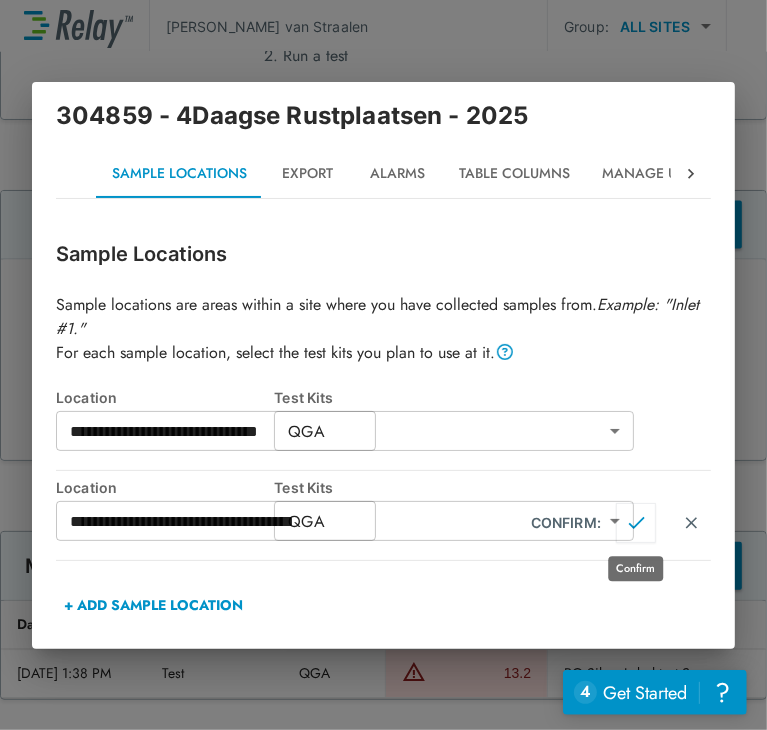 click at bounding box center (636, 523) 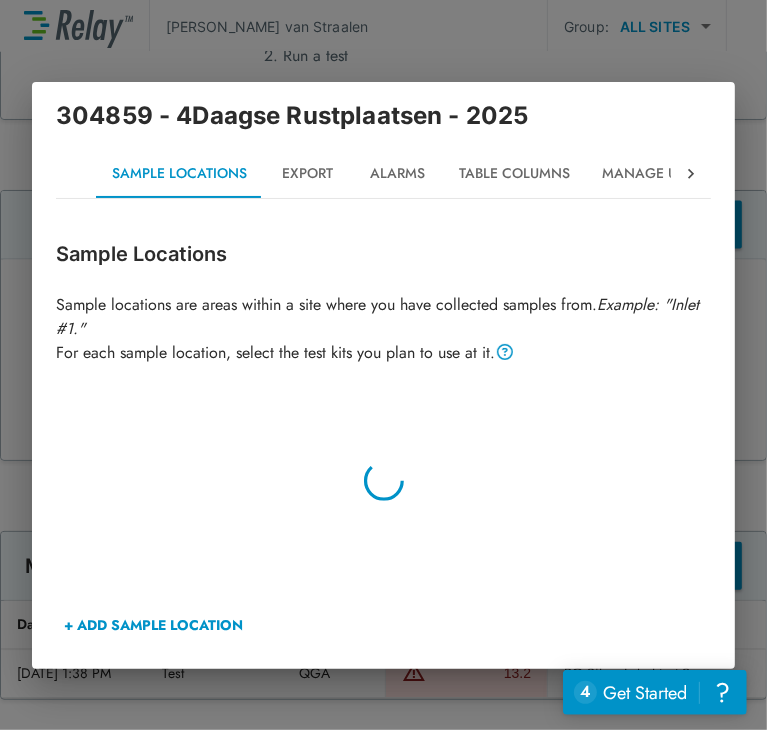 click on "+ ADD SAMPLE LOCATION" at bounding box center [153, 625] 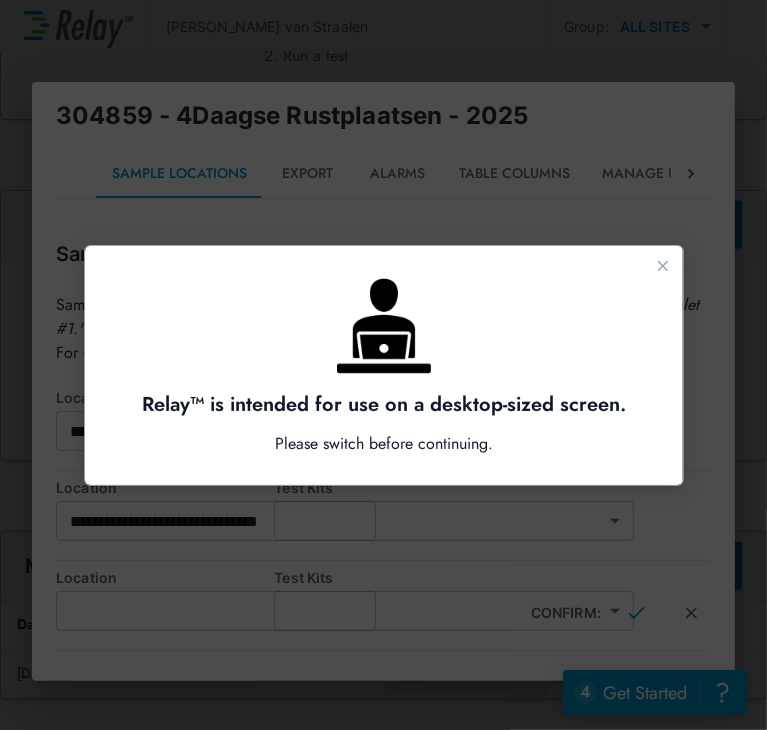 type on "***" 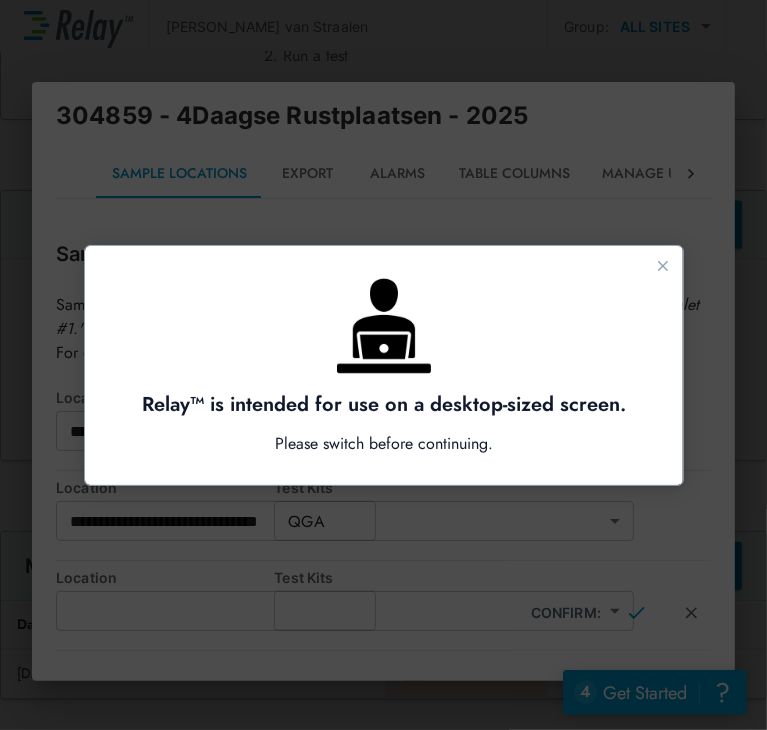 type 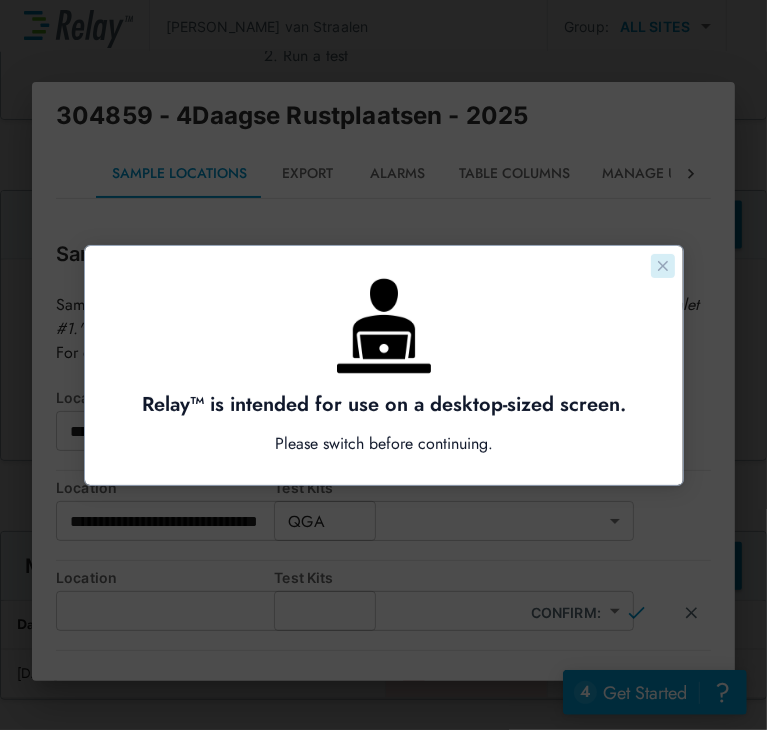 click on "+ ADD SAMPLE LOCATION" at bounding box center [153, 695] 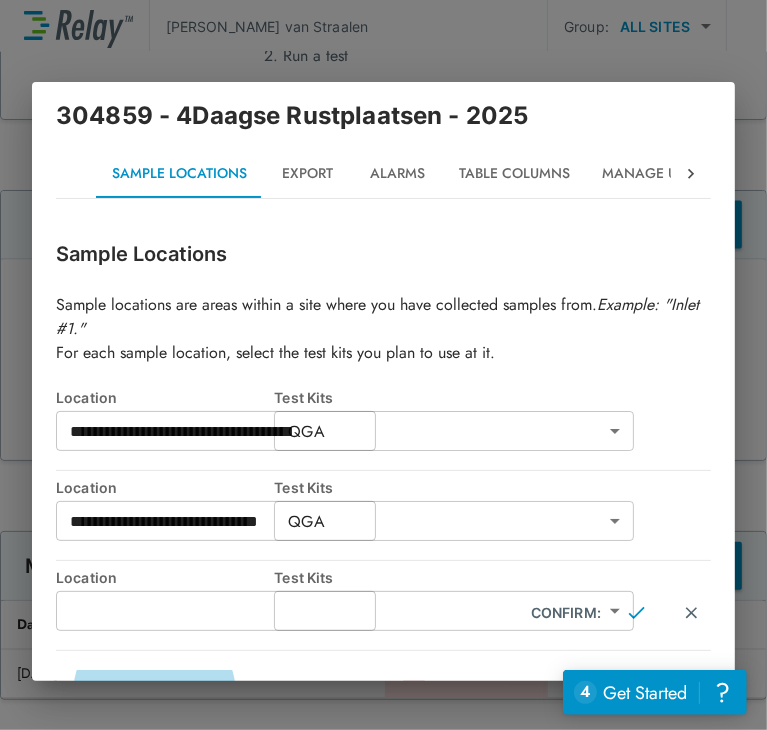 scroll, scrollTop: 37, scrollLeft: 0, axis: vertical 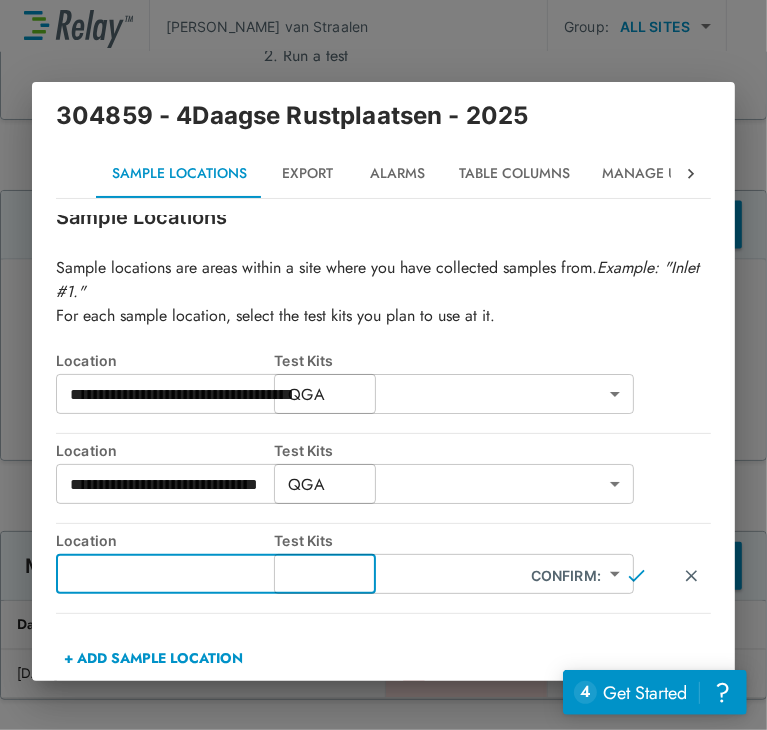 click at bounding box center (216, 574) 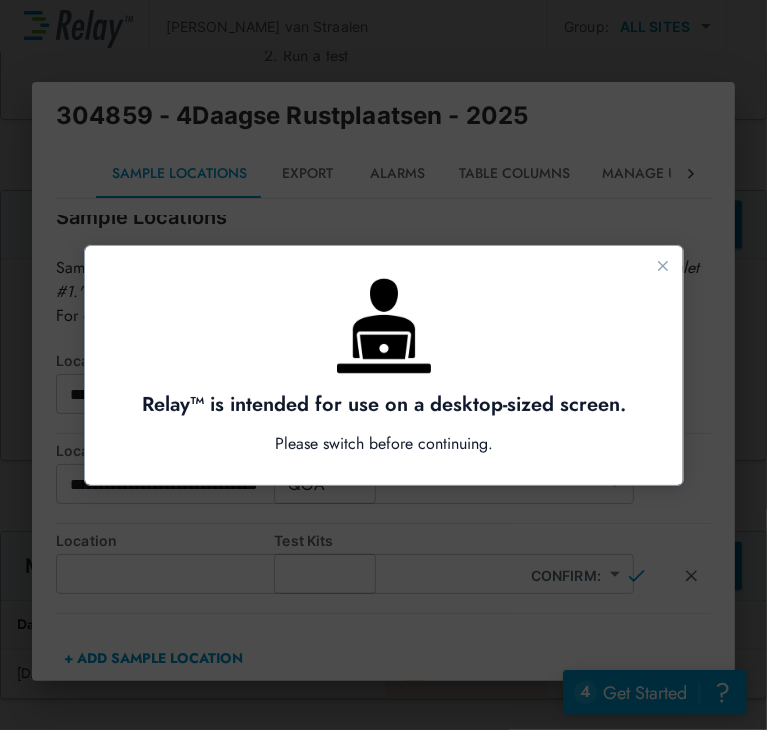 scroll, scrollTop: 0, scrollLeft: 0, axis: both 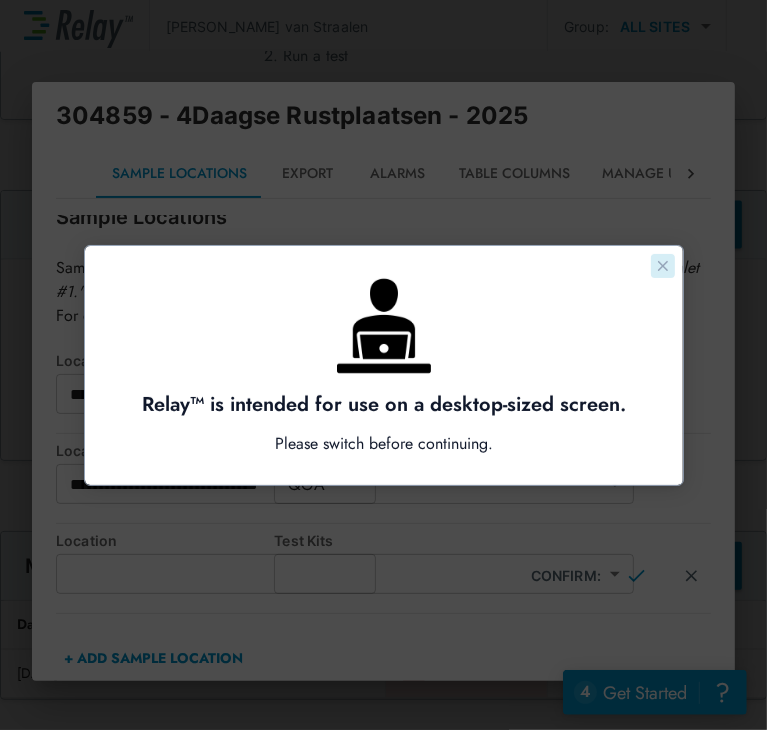 click at bounding box center [662, 265] 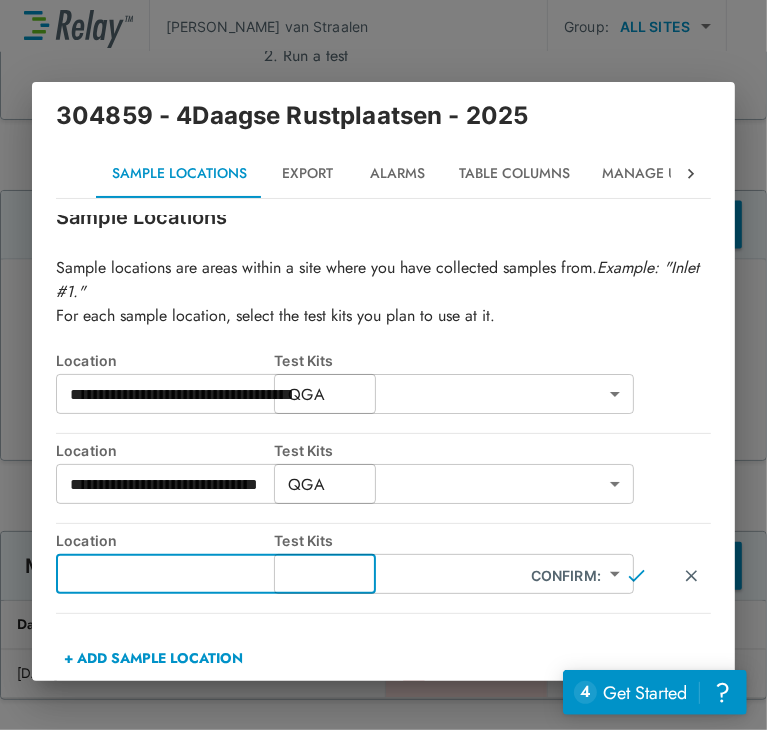 click at bounding box center (216, 574) 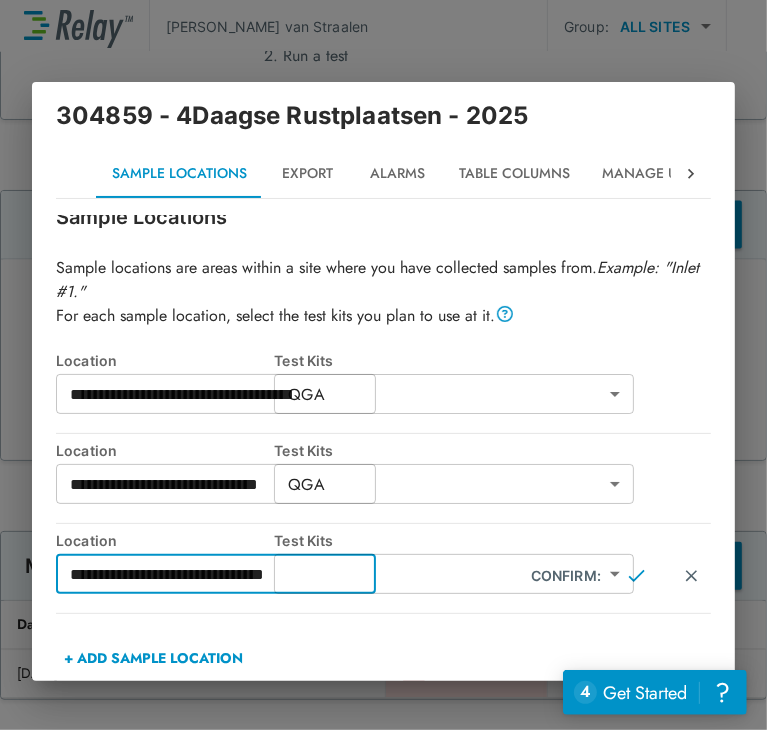 type on "**********" 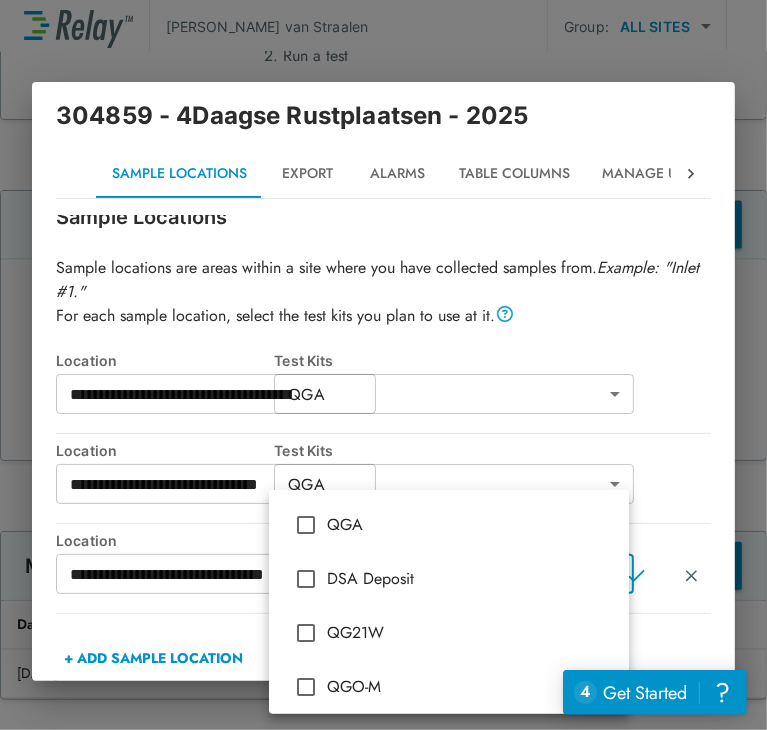 click on "**********" at bounding box center (383, 365) 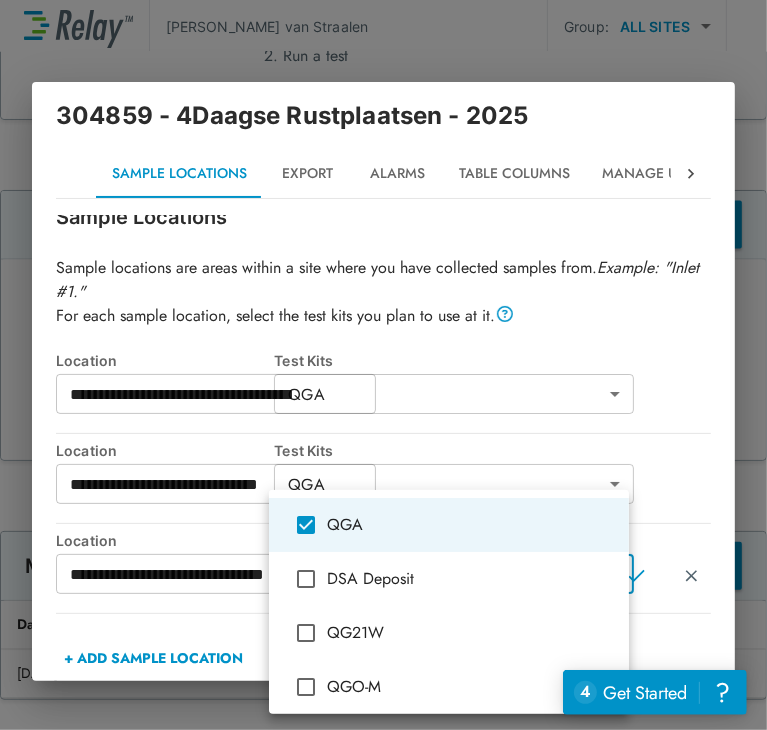type on "***" 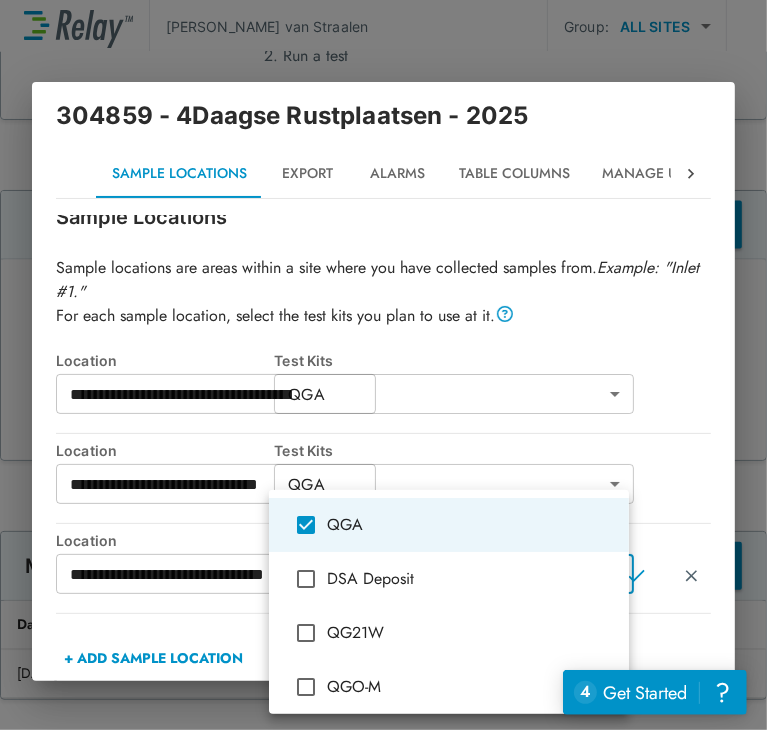 click at bounding box center [383, 365] 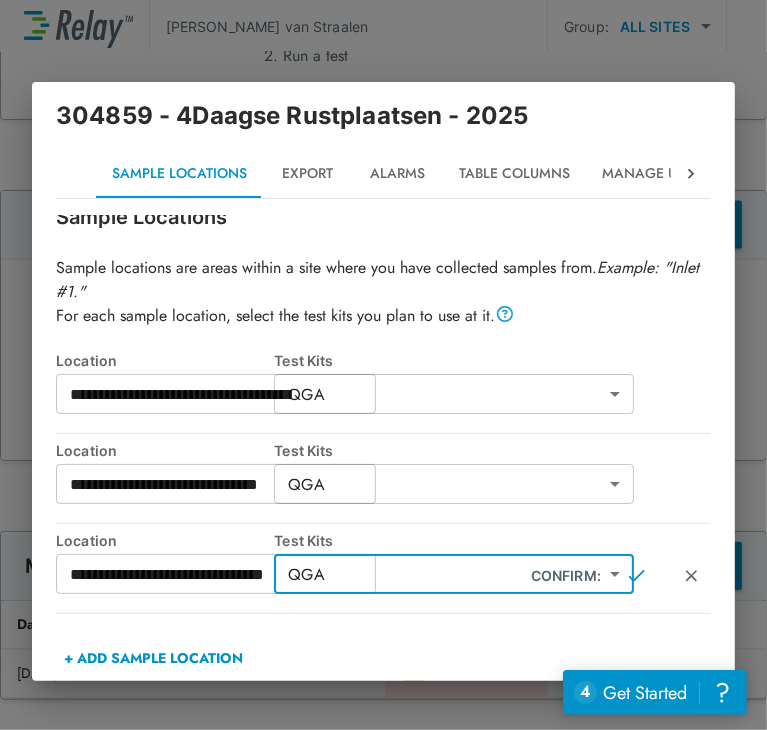 click on "**********" at bounding box center [383, 365] 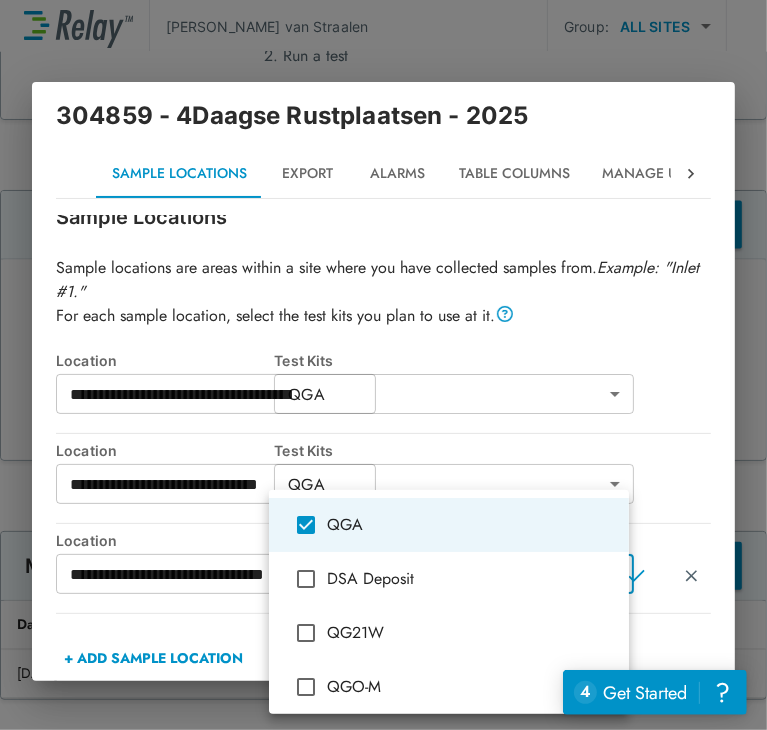 click at bounding box center [383, 365] 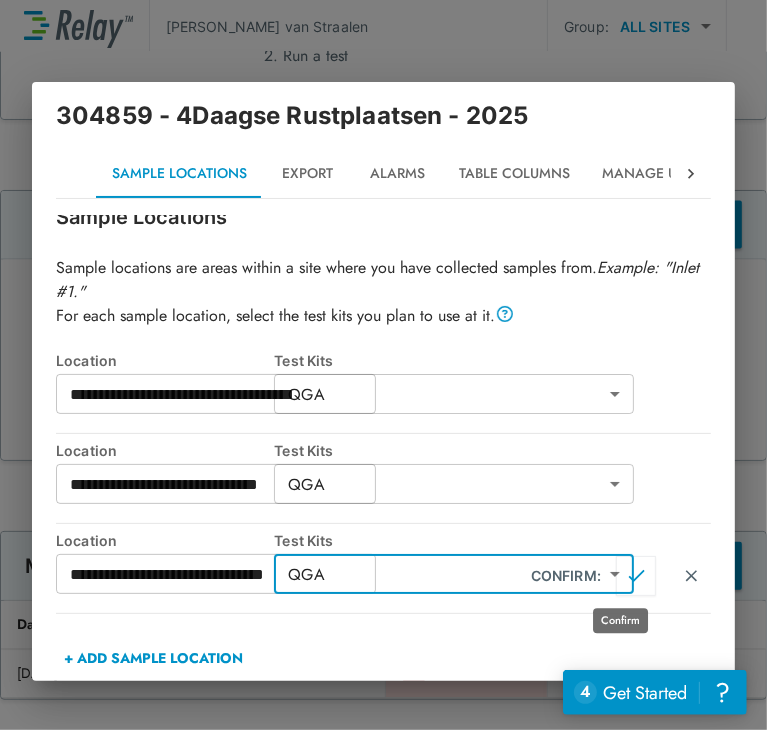 click at bounding box center (636, 576) 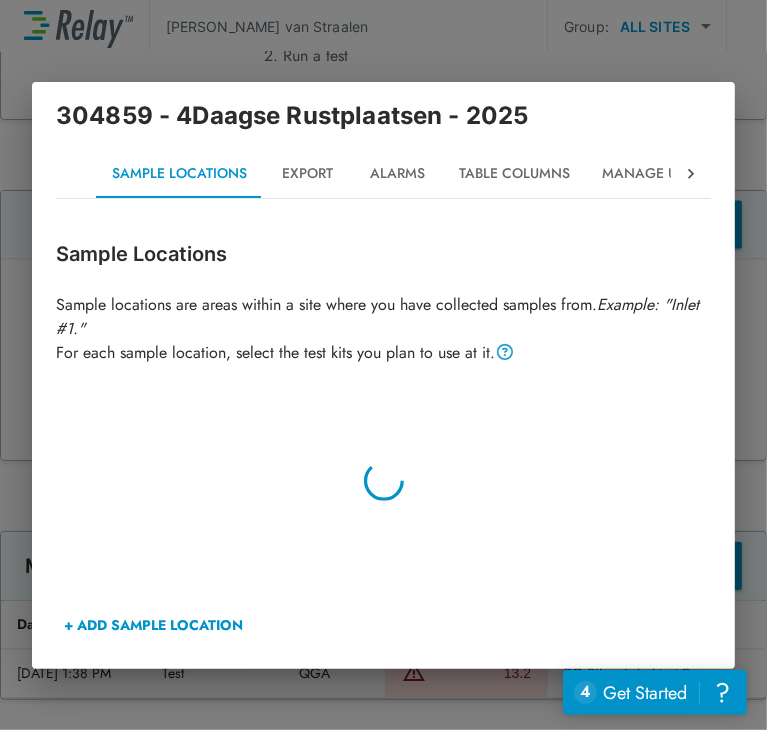 scroll, scrollTop: 0, scrollLeft: 0, axis: both 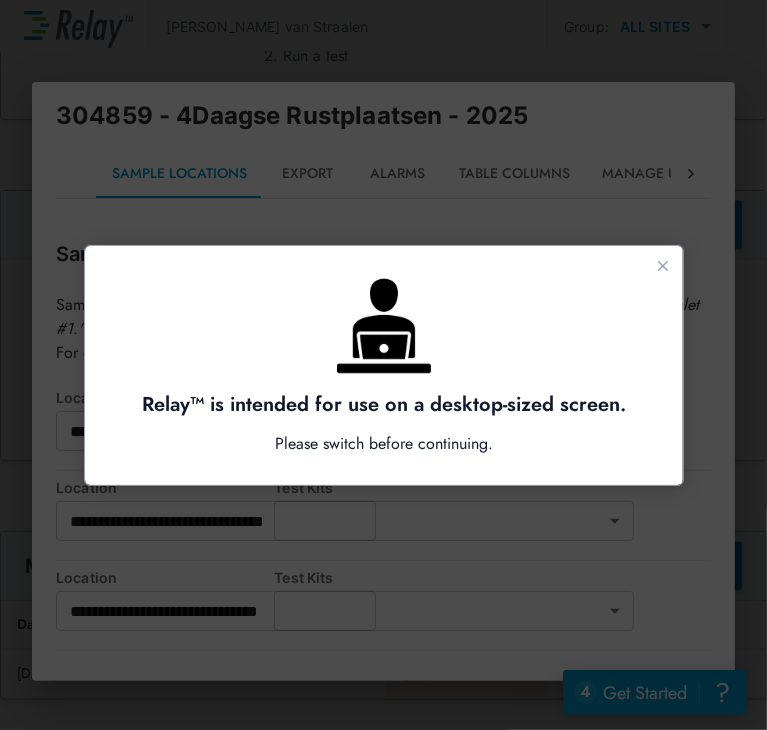 type on "***" 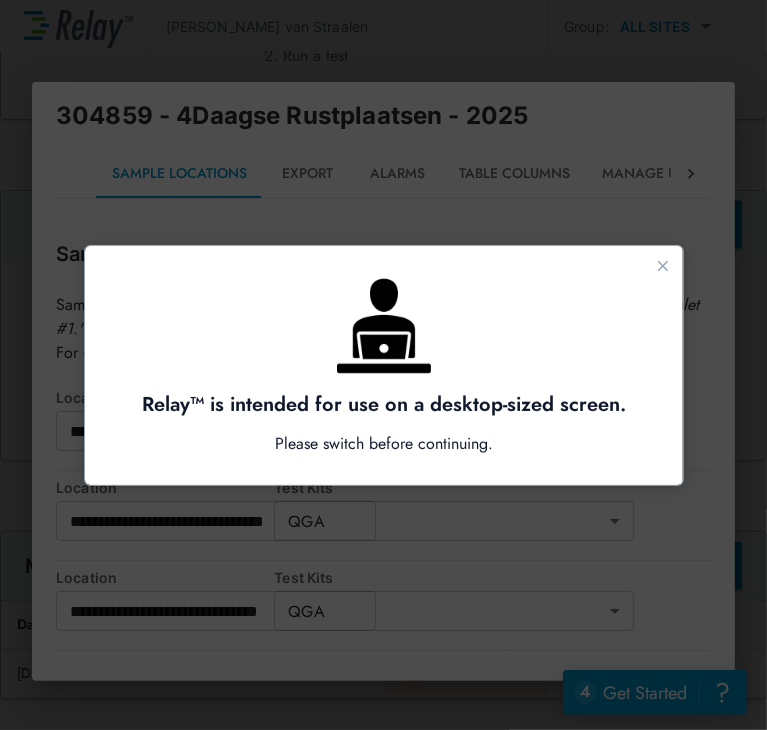 click at bounding box center [383, 365] 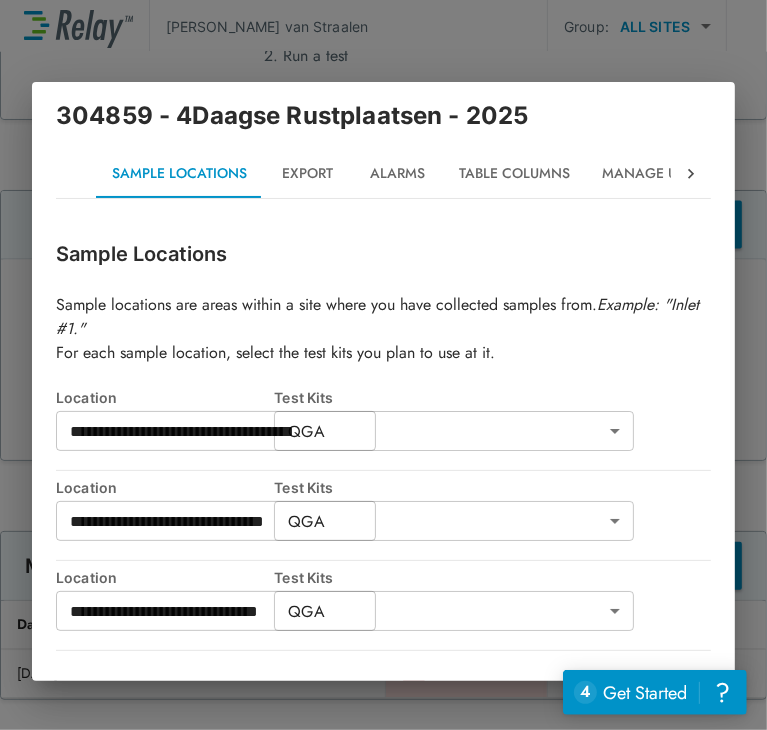 scroll, scrollTop: 57, scrollLeft: 0, axis: vertical 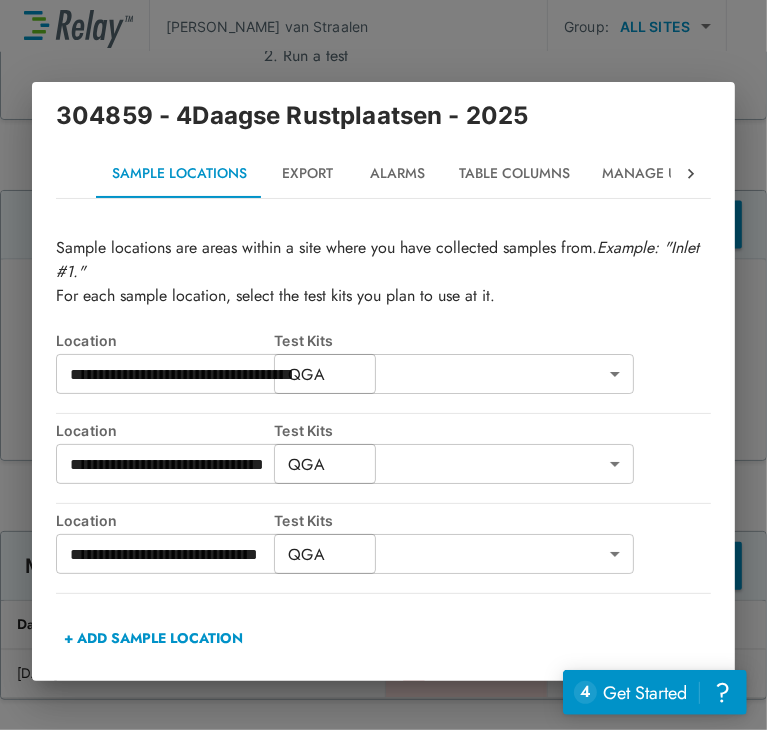 click on "+ ADD SAMPLE LOCATION" at bounding box center [153, 638] 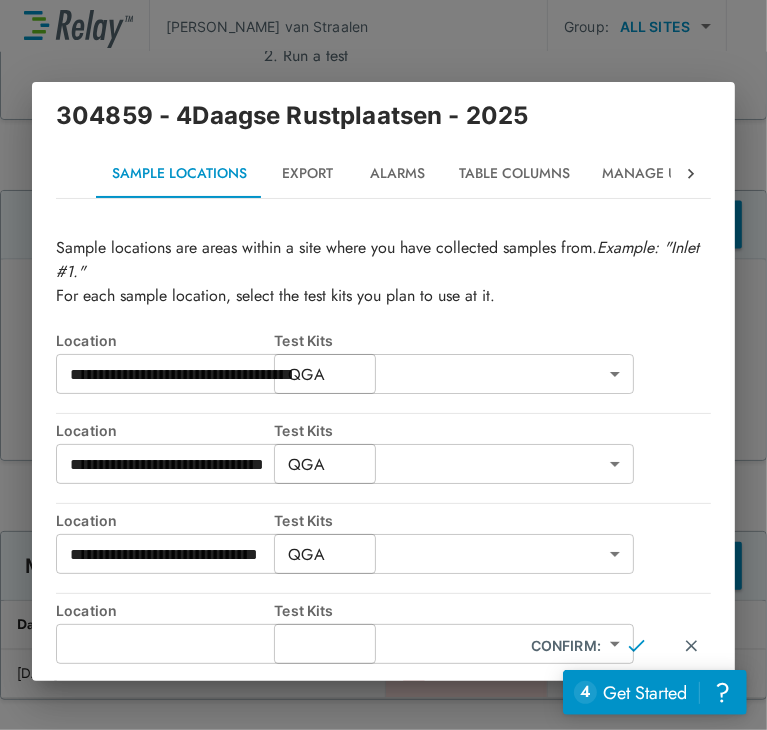 scroll, scrollTop: 148, scrollLeft: 0, axis: vertical 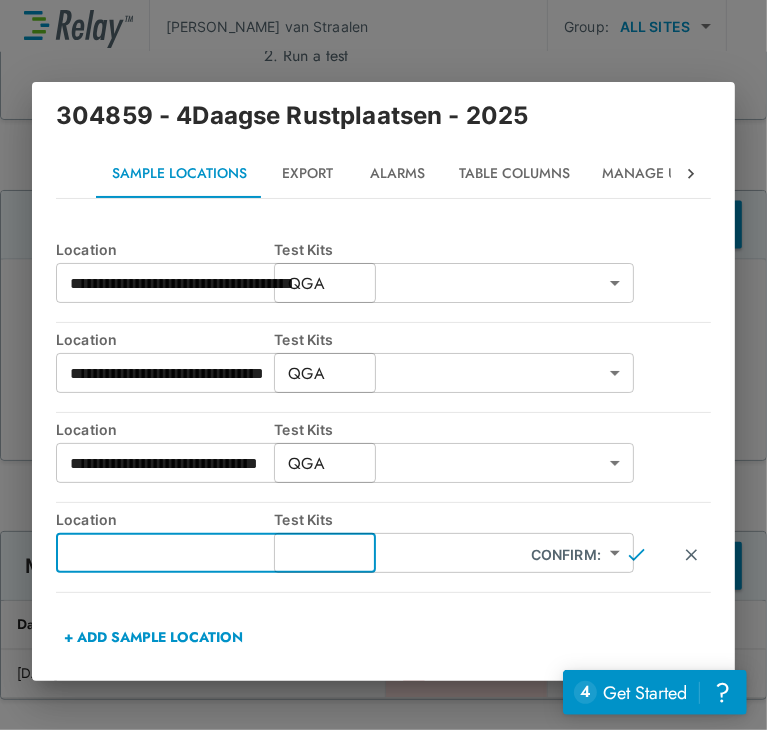 click at bounding box center (216, 553) 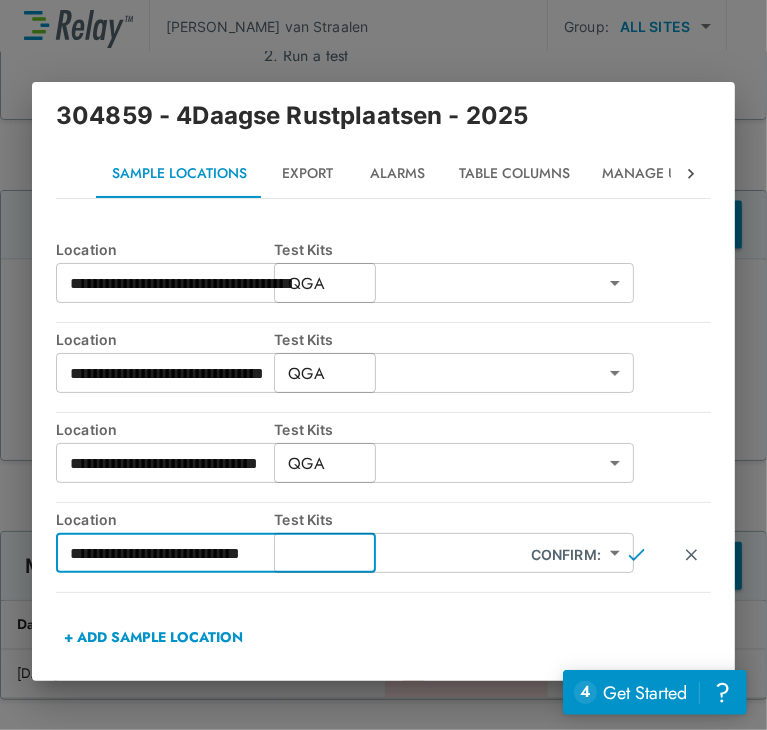 type on "**********" 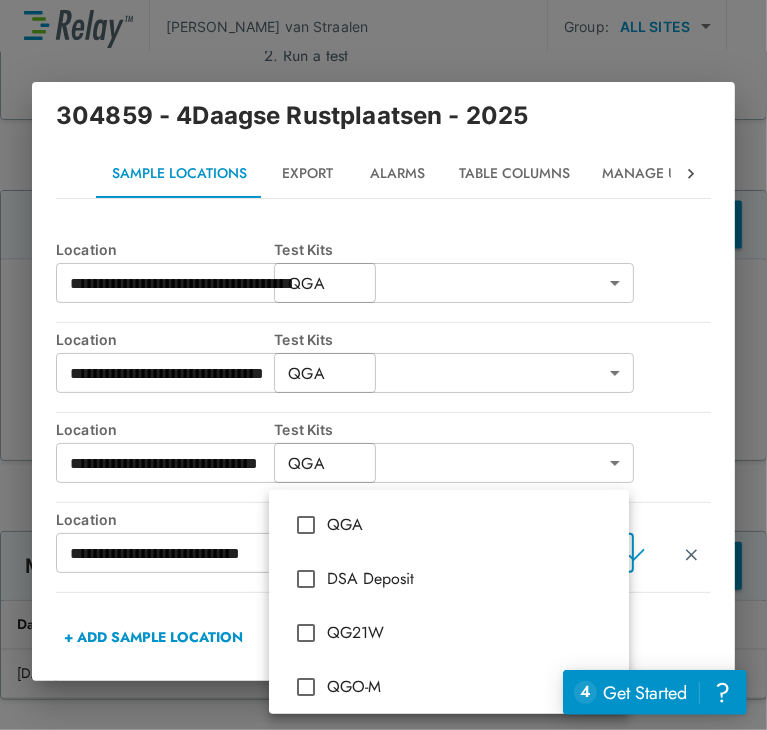 click on "**********" at bounding box center (383, 365) 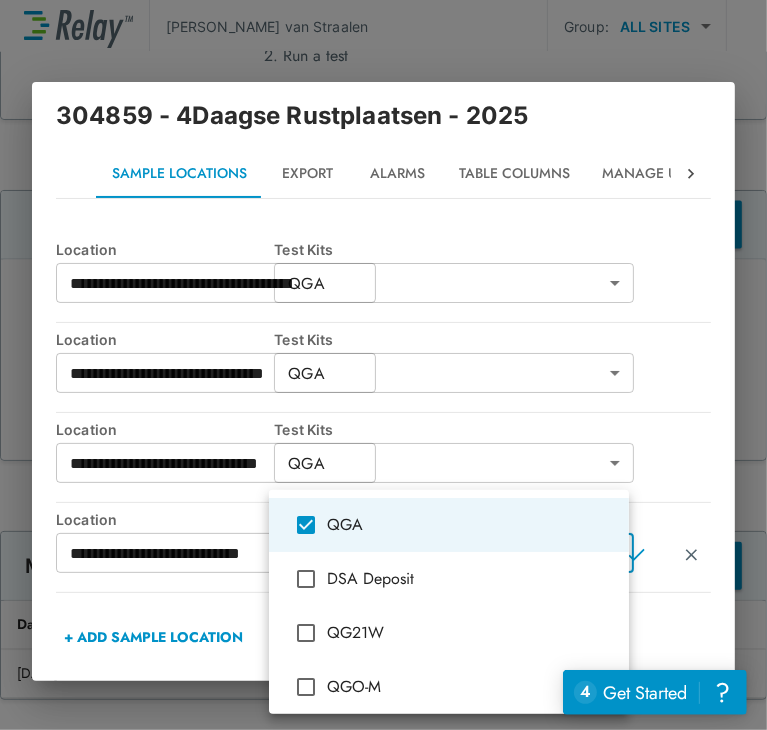 type on "***" 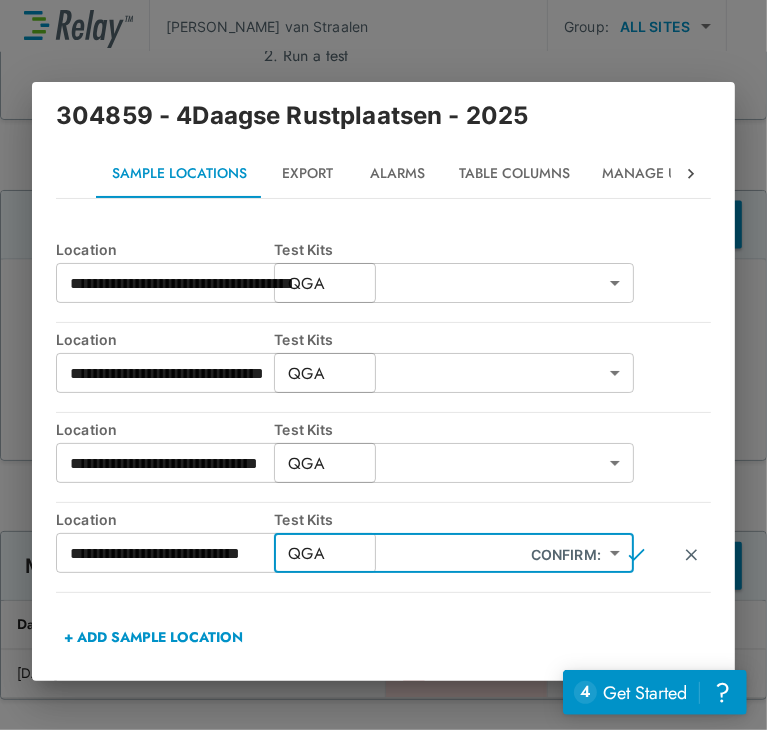 click on "**********" at bounding box center [383, 365] 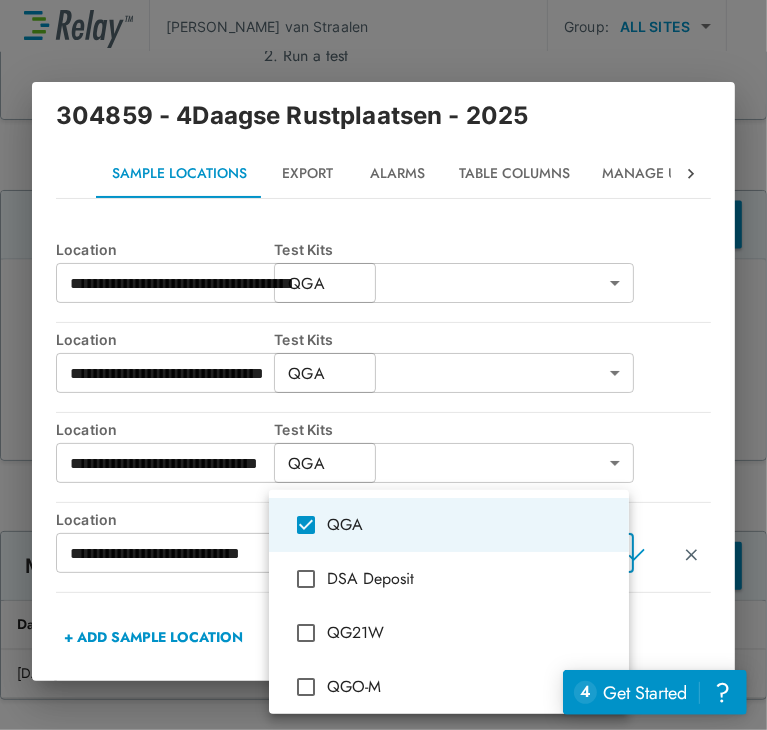 click at bounding box center [383, 365] 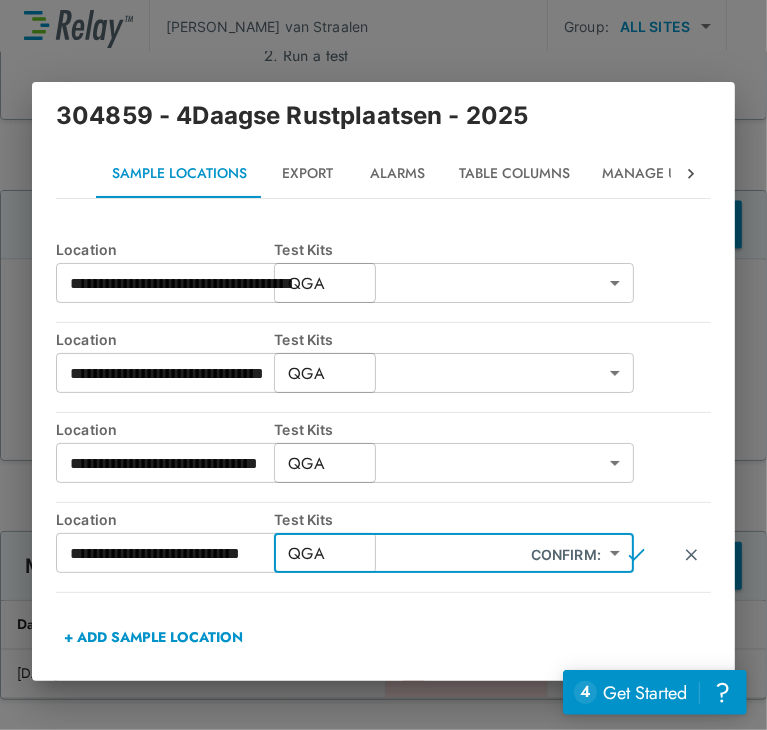 click on "**********" at bounding box center (383, 365) 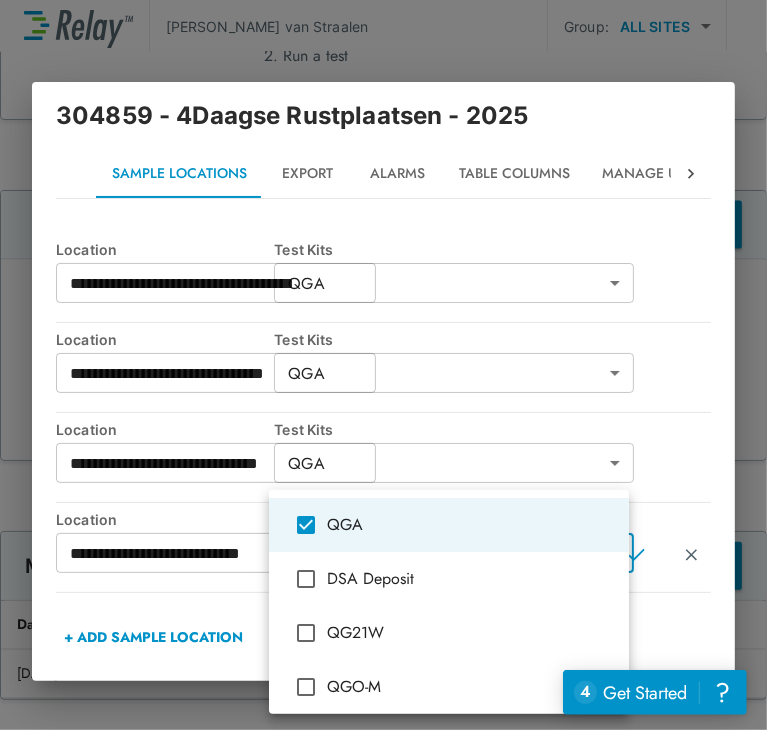 click at bounding box center [383, 365] 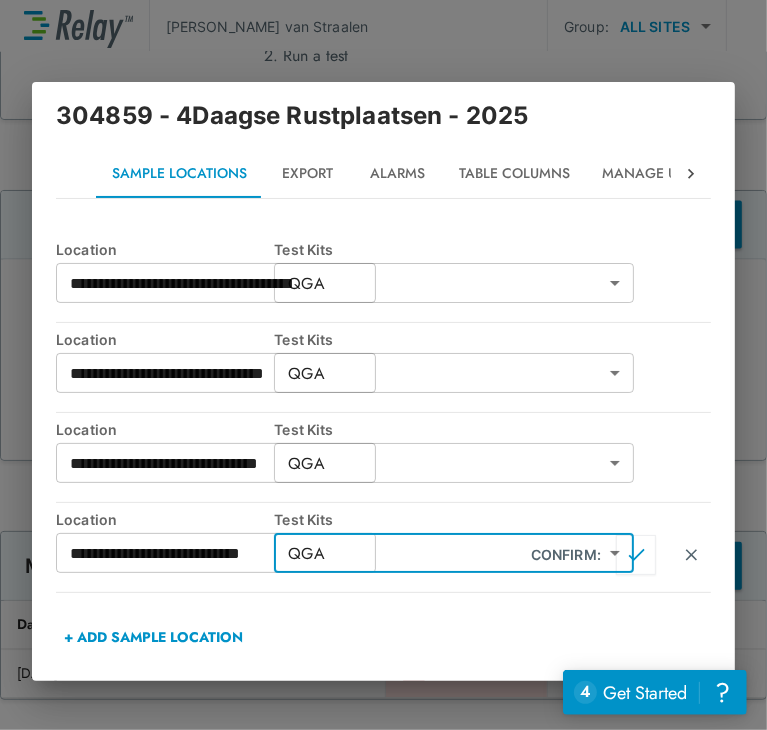 click at bounding box center (636, 555) 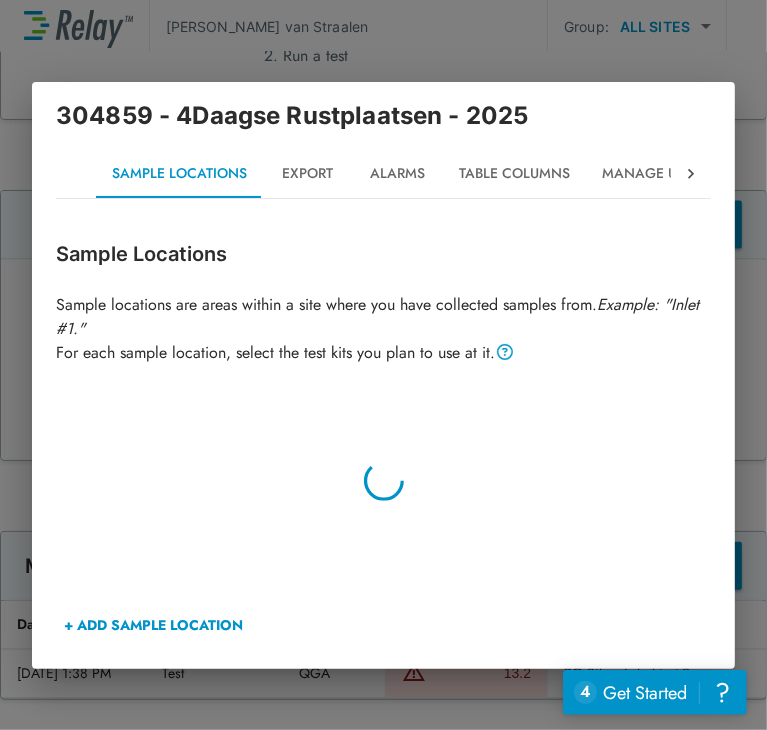 scroll, scrollTop: 0, scrollLeft: 0, axis: both 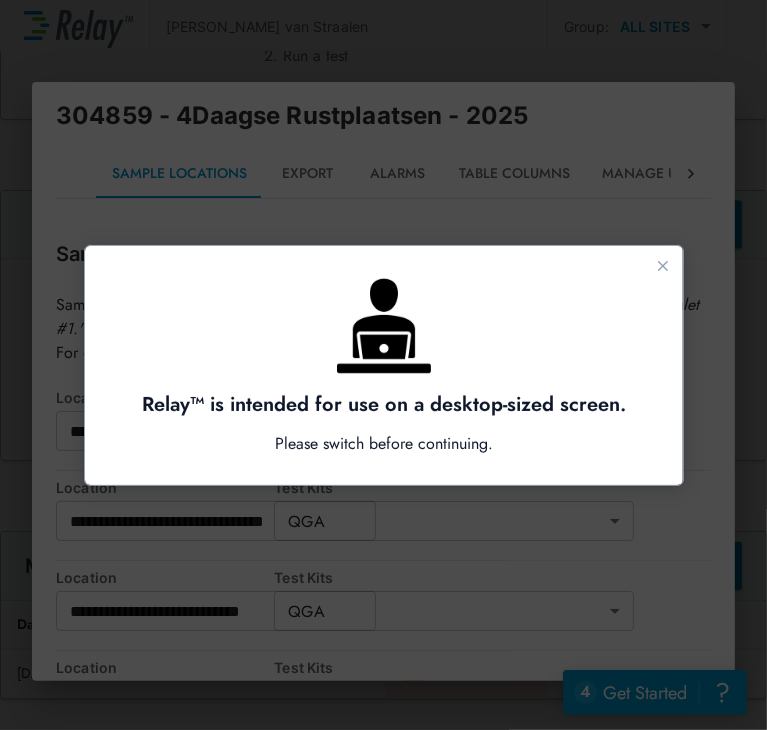 click at bounding box center (383, 365) 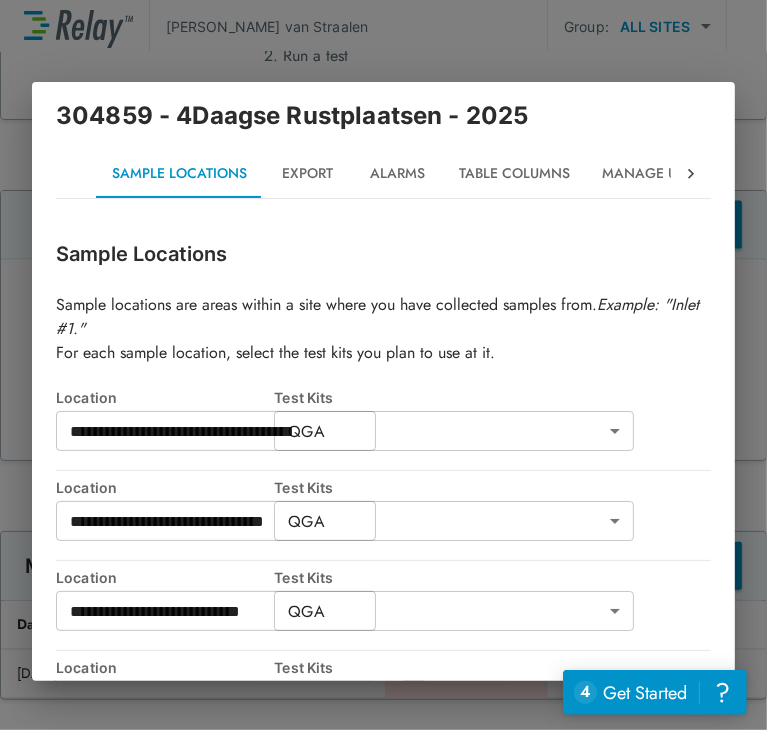 scroll, scrollTop: 148, scrollLeft: 0, axis: vertical 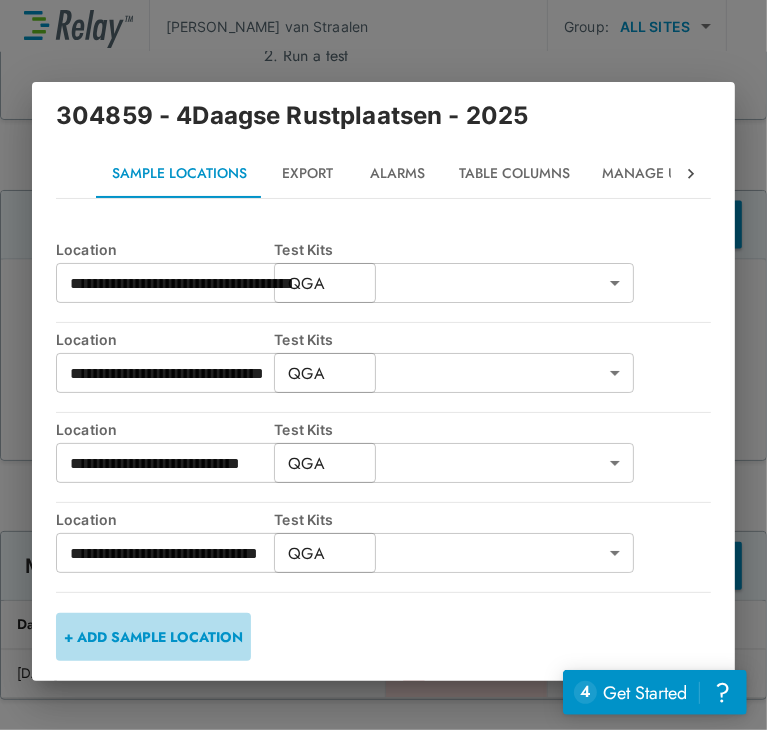 click on "+ ADD SAMPLE LOCATION" at bounding box center [153, 637] 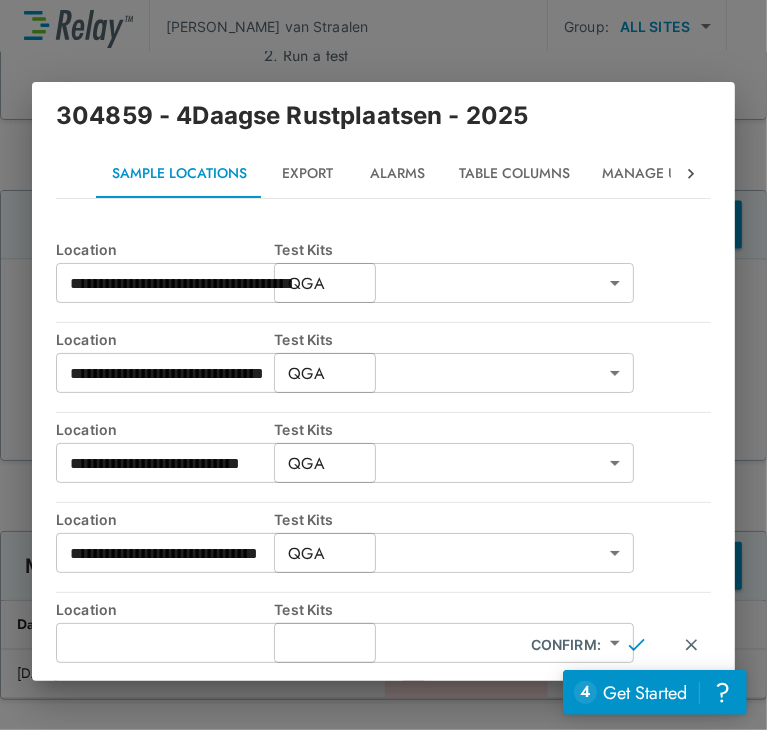 click at bounding box center [216, 643] 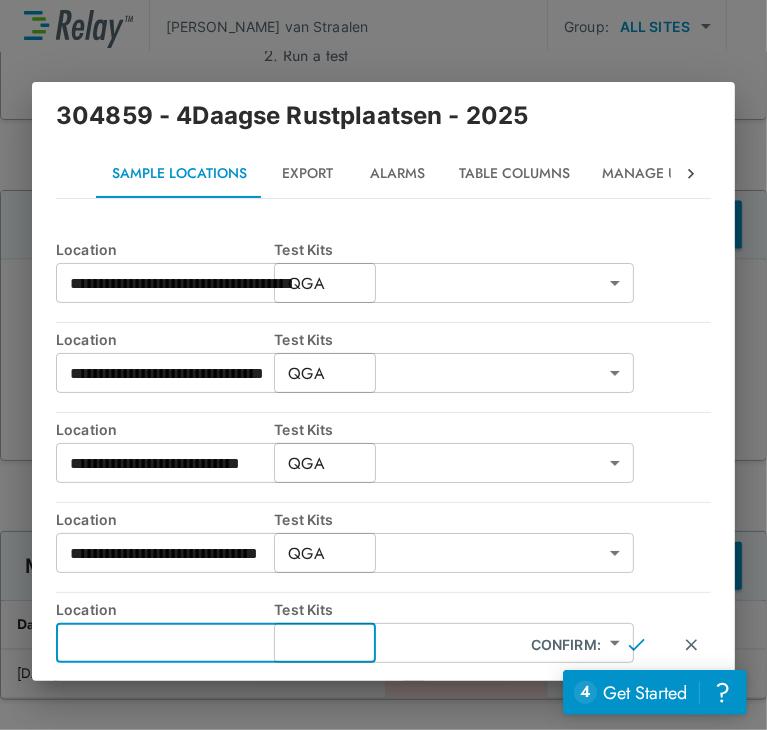 paste on "**********" 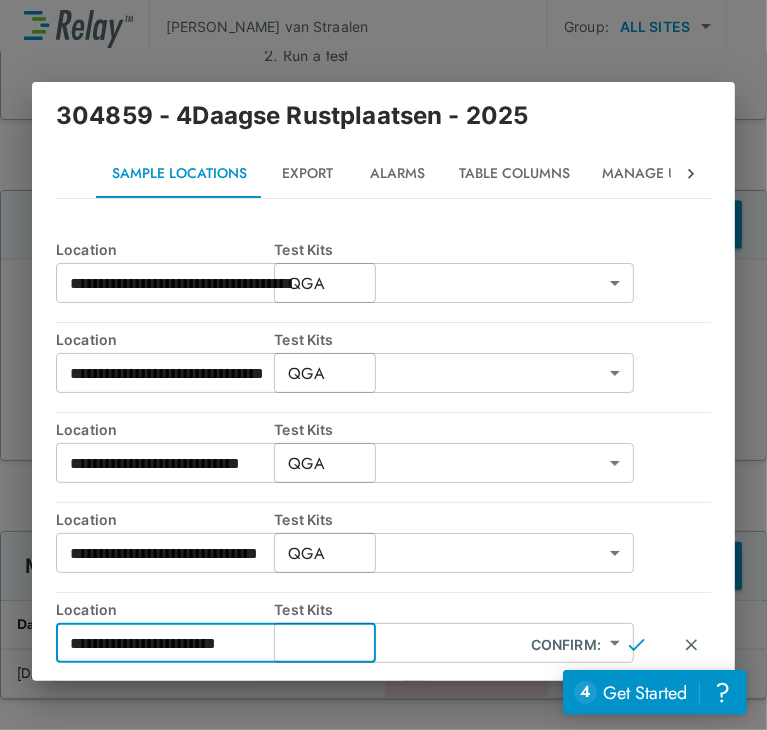 type on "**********" 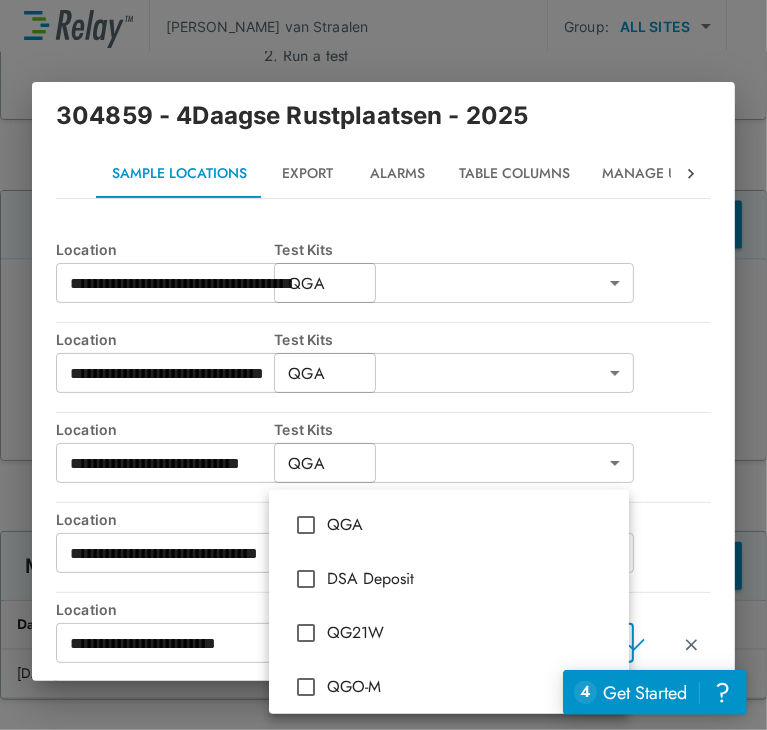 click on "**********" at bounding box center [383, 365] 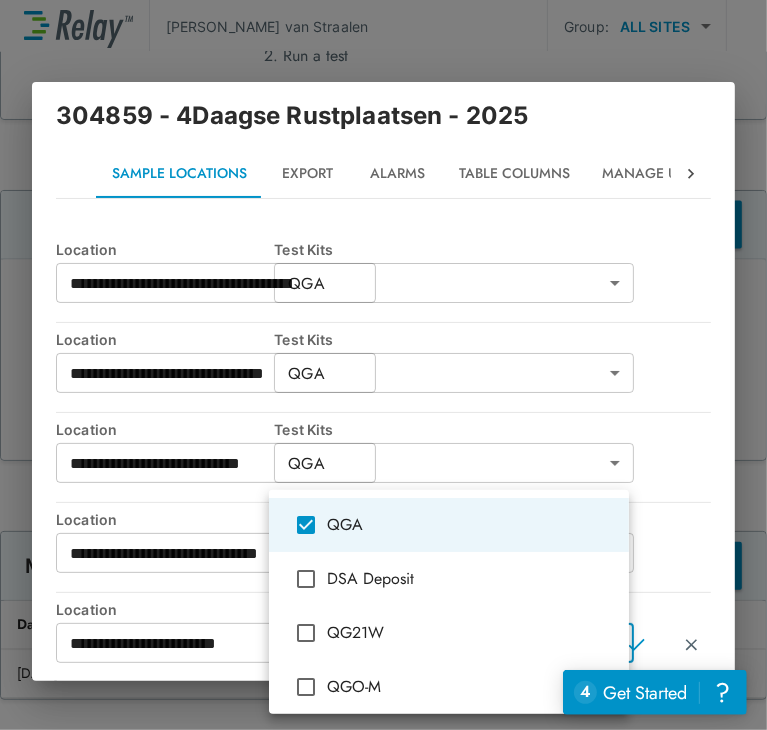 type on "***" 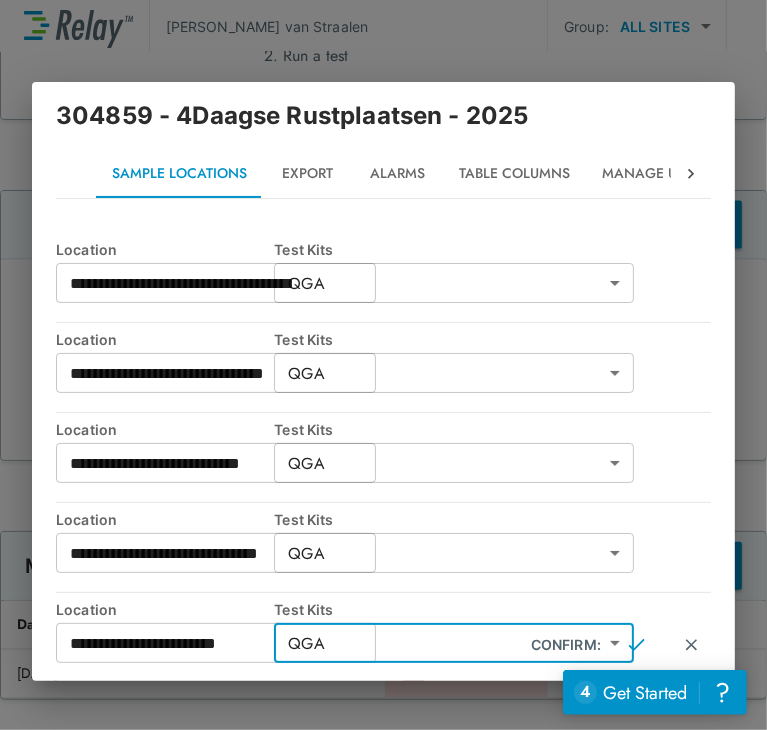 scroll, scrollTop: 237, scrollLeft: 0, axis: vertical 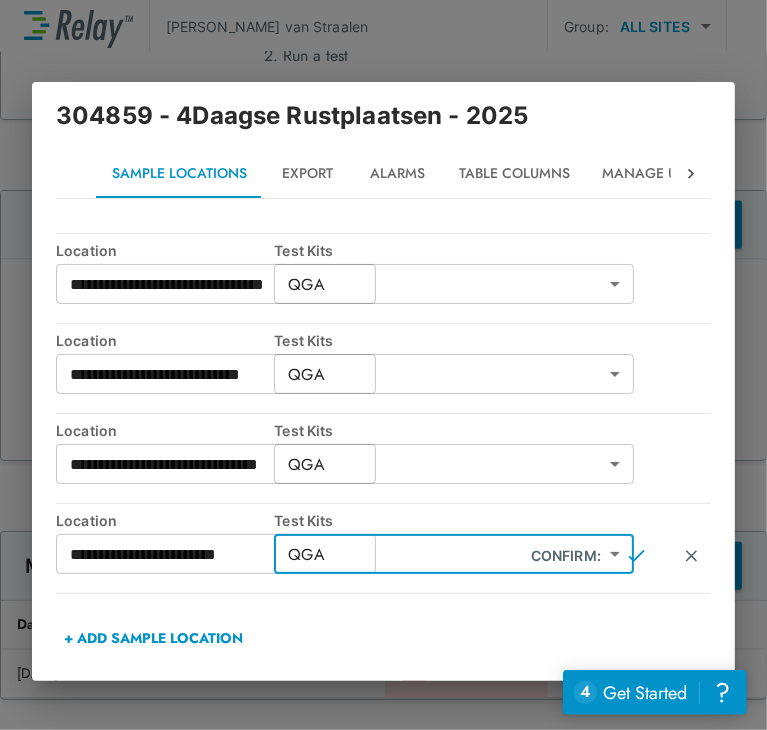 click on "**********" at bounding box center [383, 365] 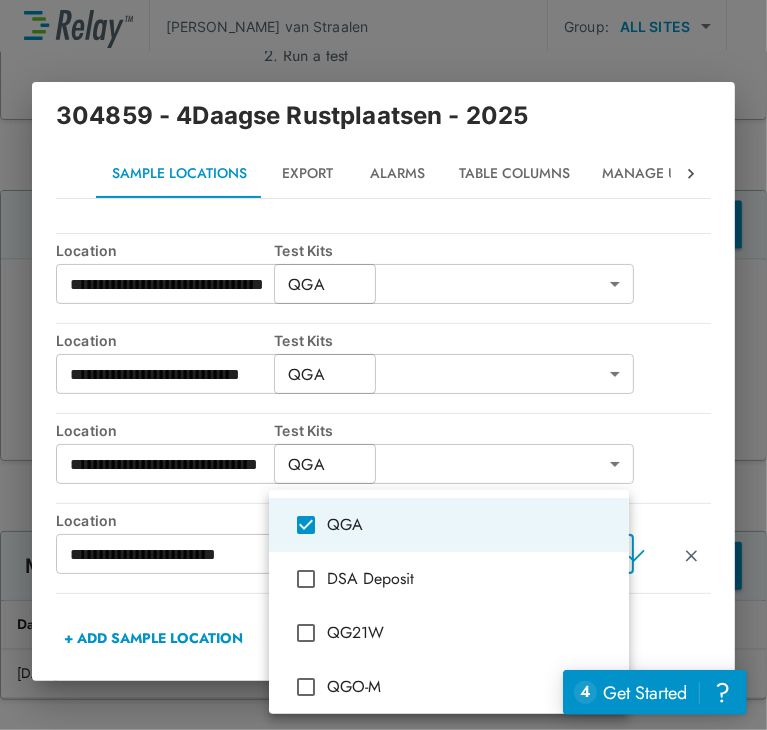 click at bounding box center (383, 365) 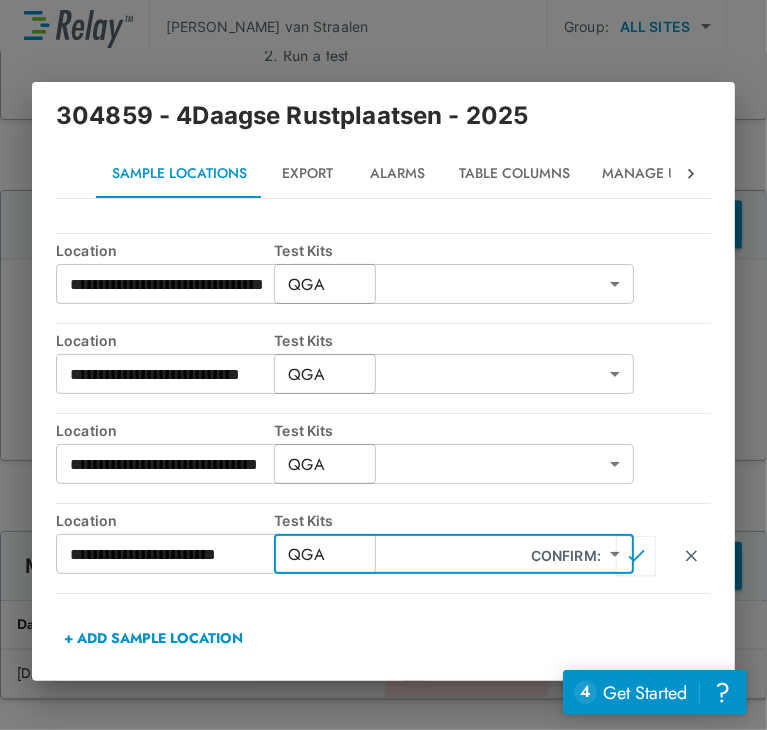 click at bounding box center [636, 556] 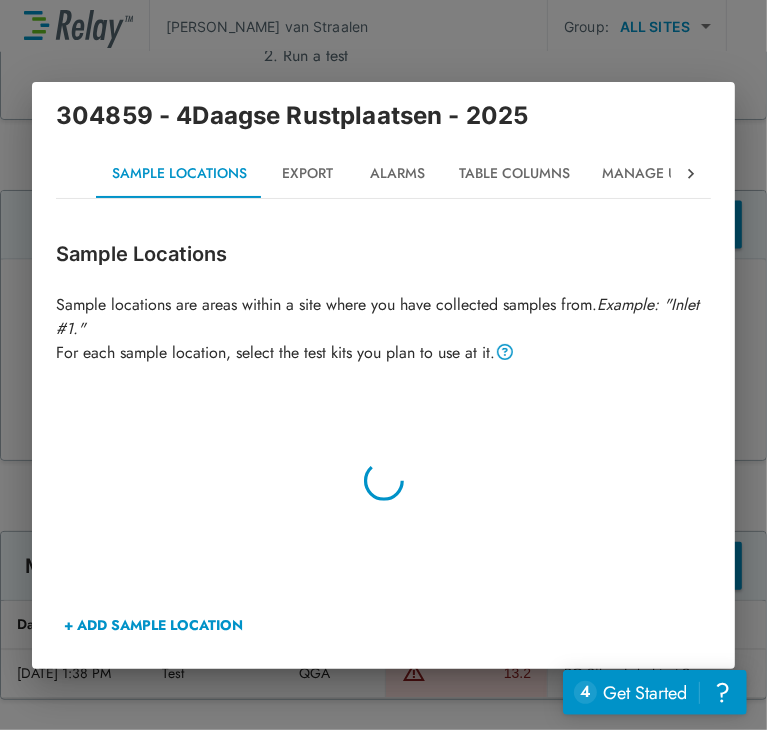 scroll, scrollTop: 0, scrollLeft: 0, axis: both 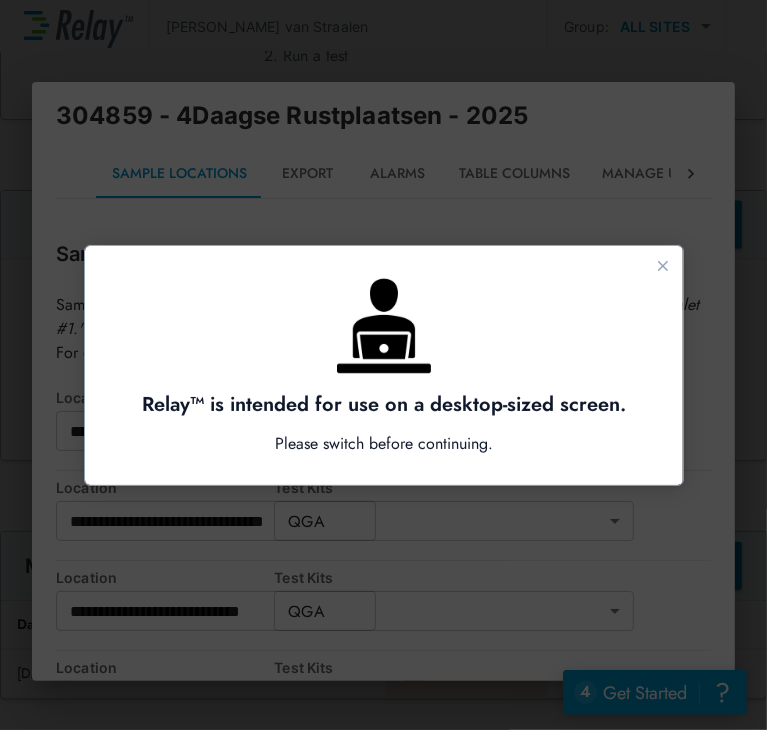 click at bounding box center [383, 365] 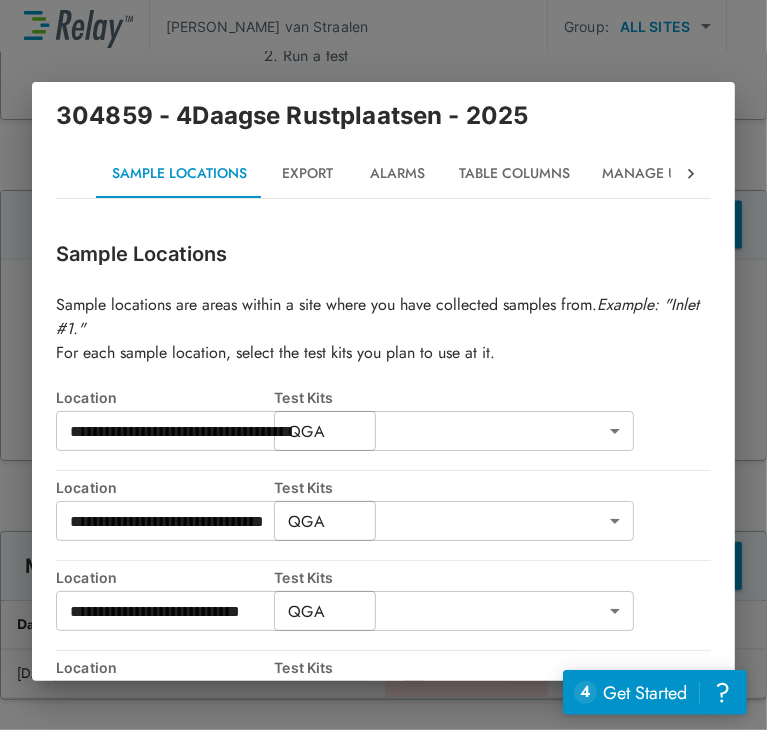 scroll, scrollTop: 237, scrollLeft: 0, axis: vertical 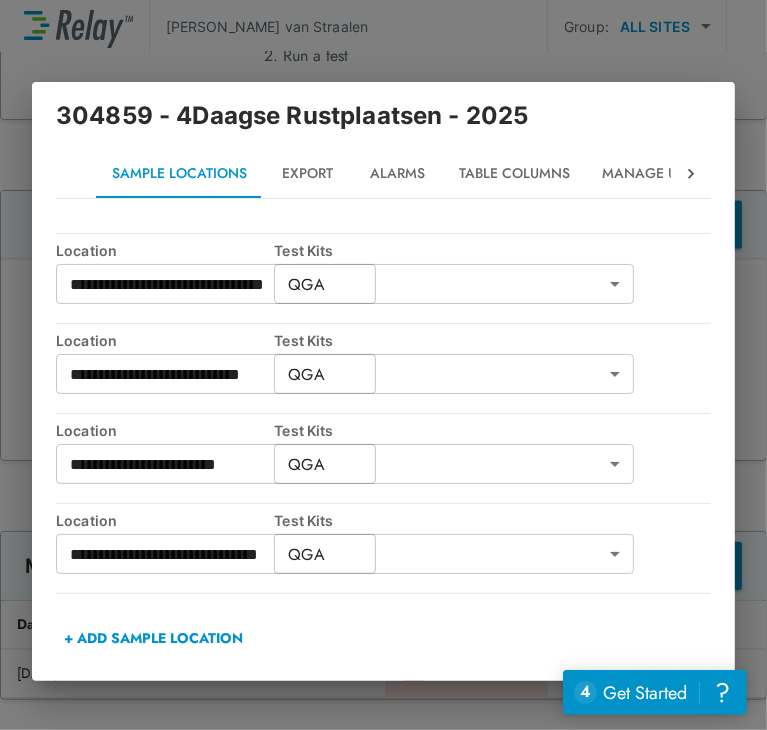 click on "+ ADD SAMPLE LOCATION" at bounding box center (153, 638) 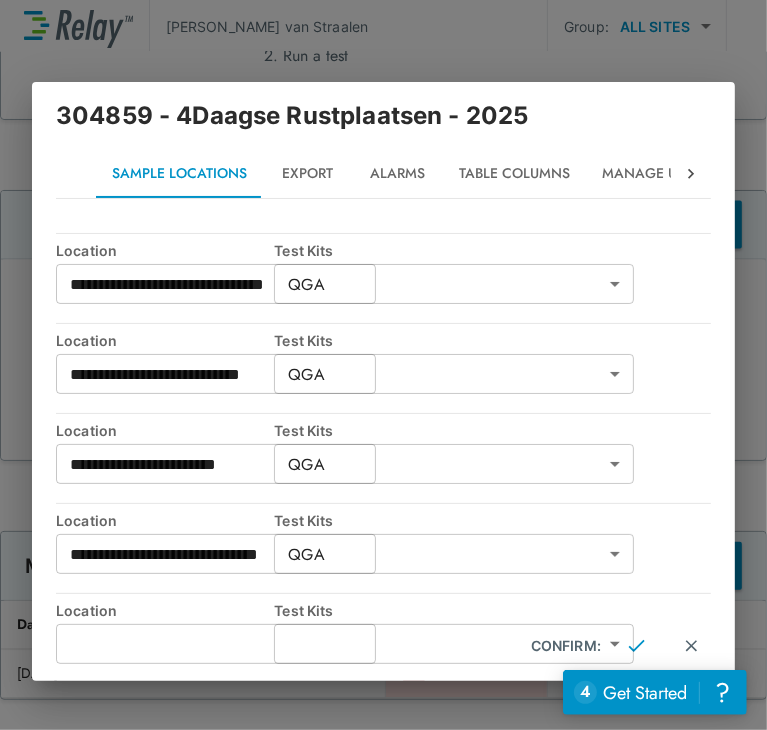 click at bounding box center [216, 644] 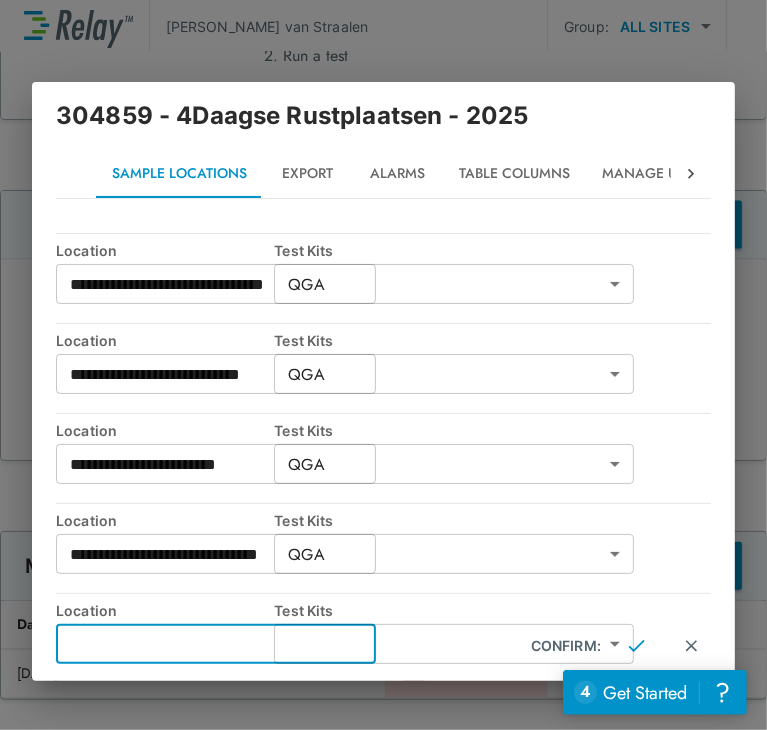 paste on "**********" 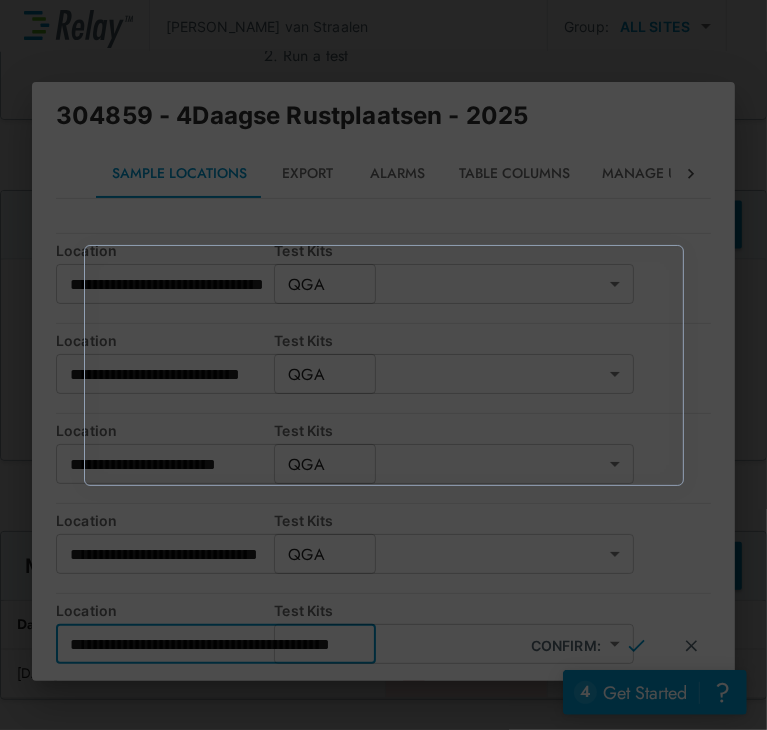 scroll, scrollTop: 0, scrollLeft: 25, axis: horizontal 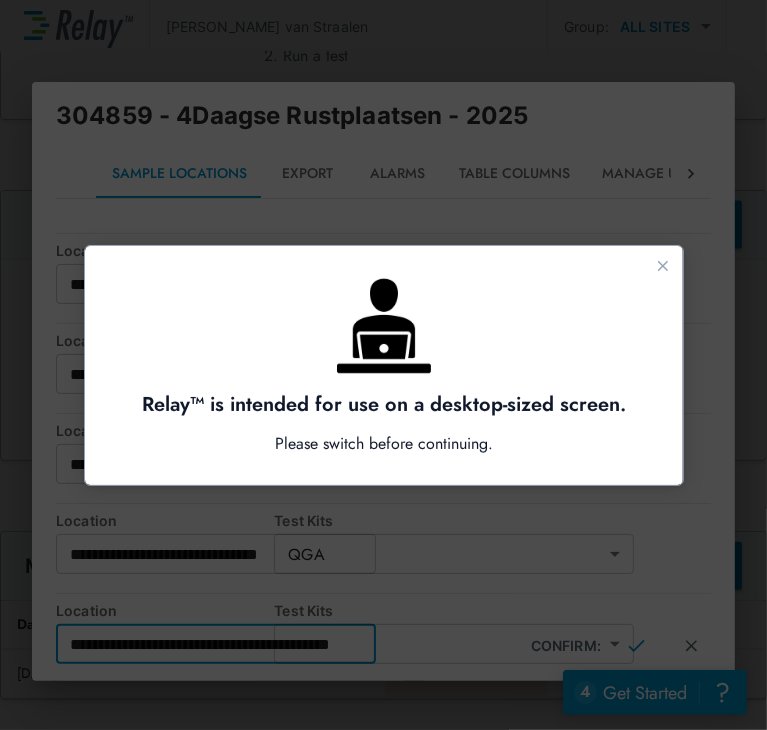 click at bounding box center [383, 365] 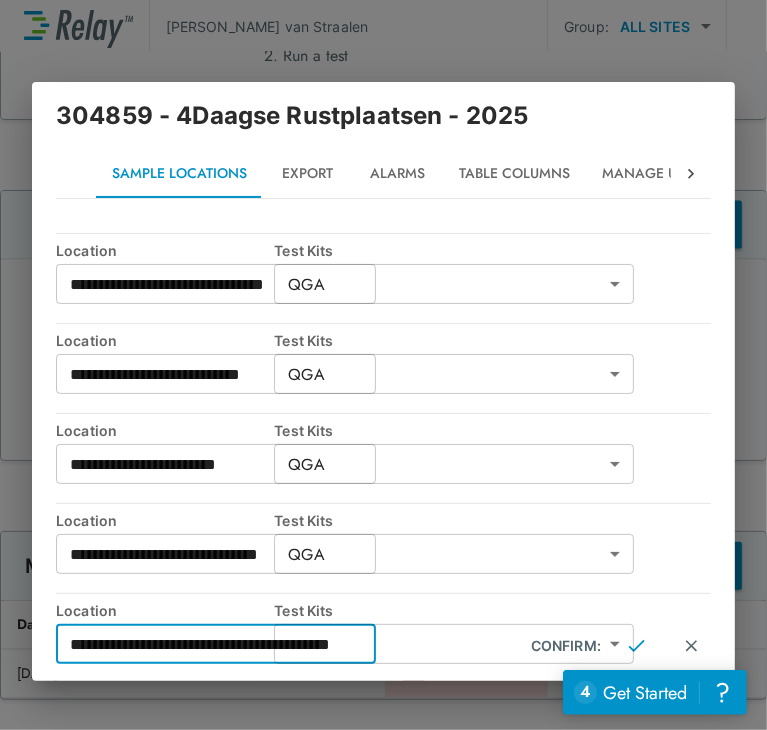 type on "**********" 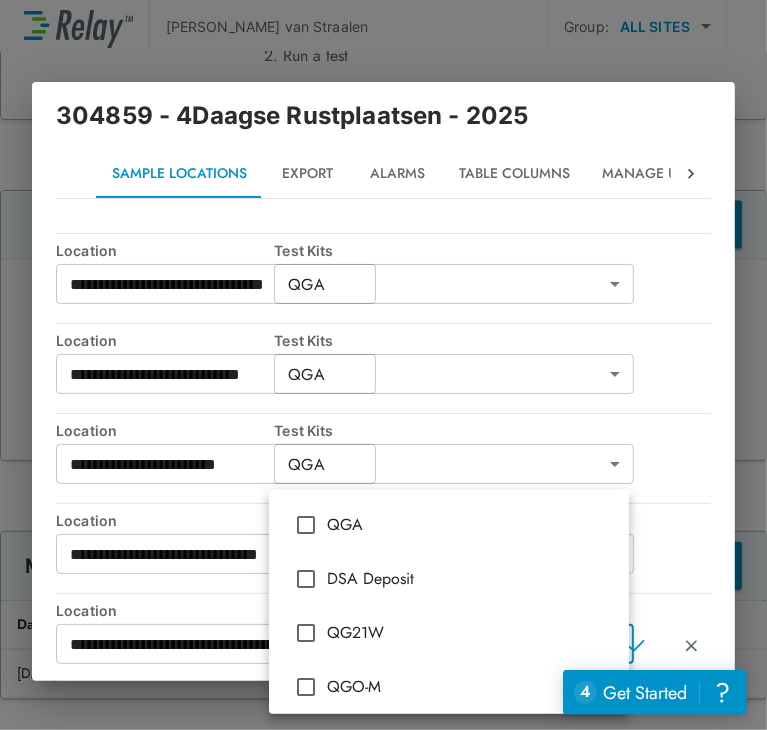 scroll, scrollTop: 0, scrollLeft: 0, axis: both 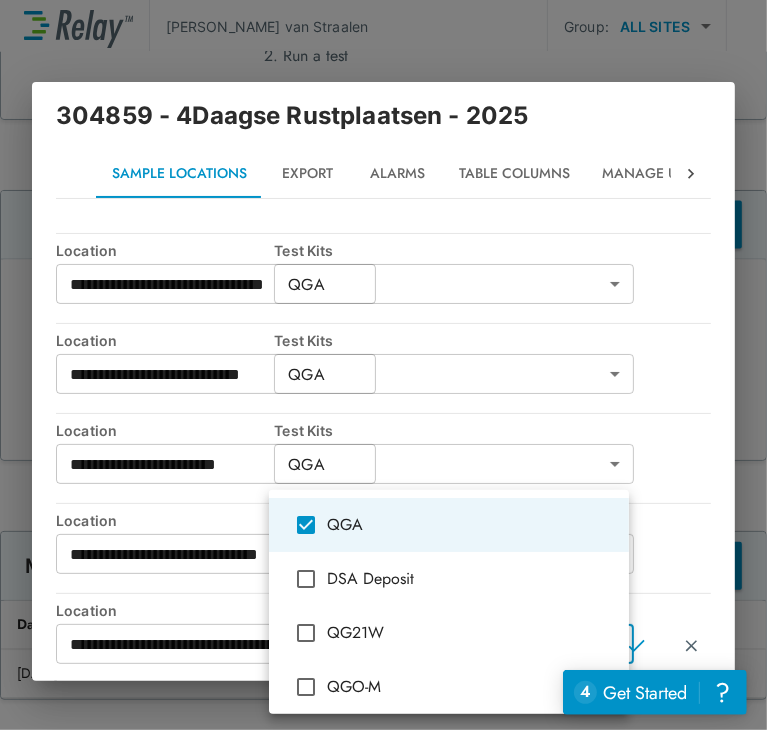 type on "***" 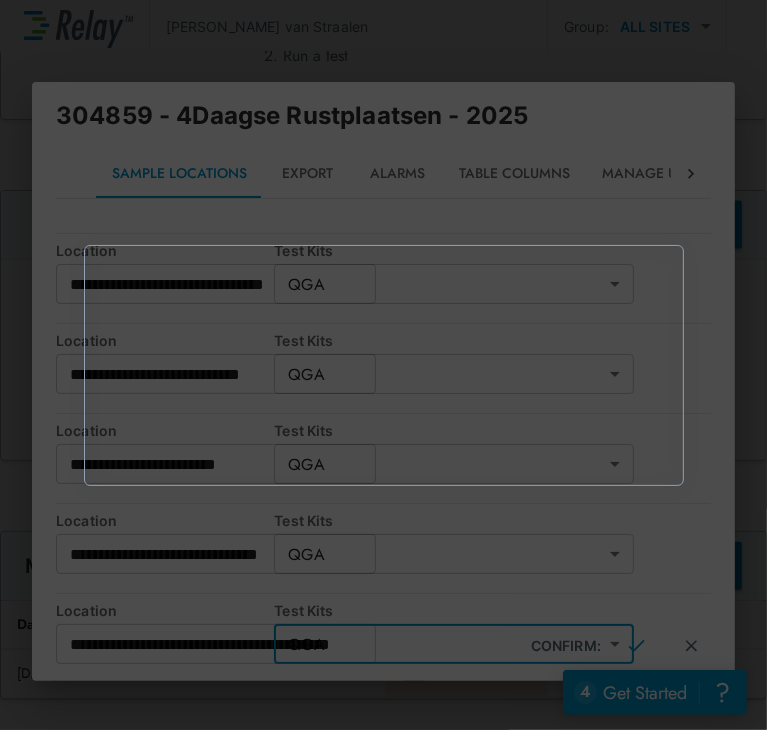 click at bounding box center [383, 365] 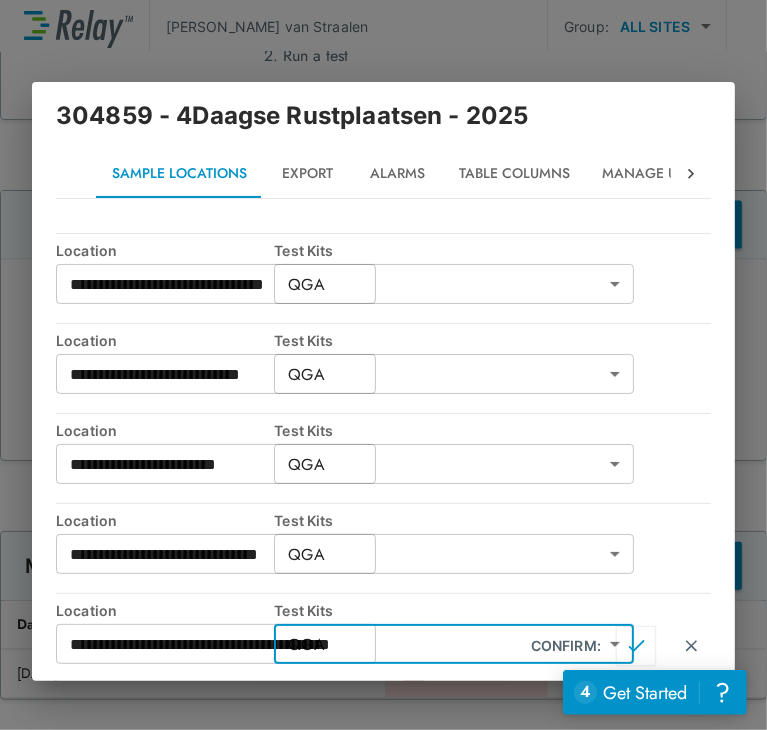 click at bounding box center (636, 646) 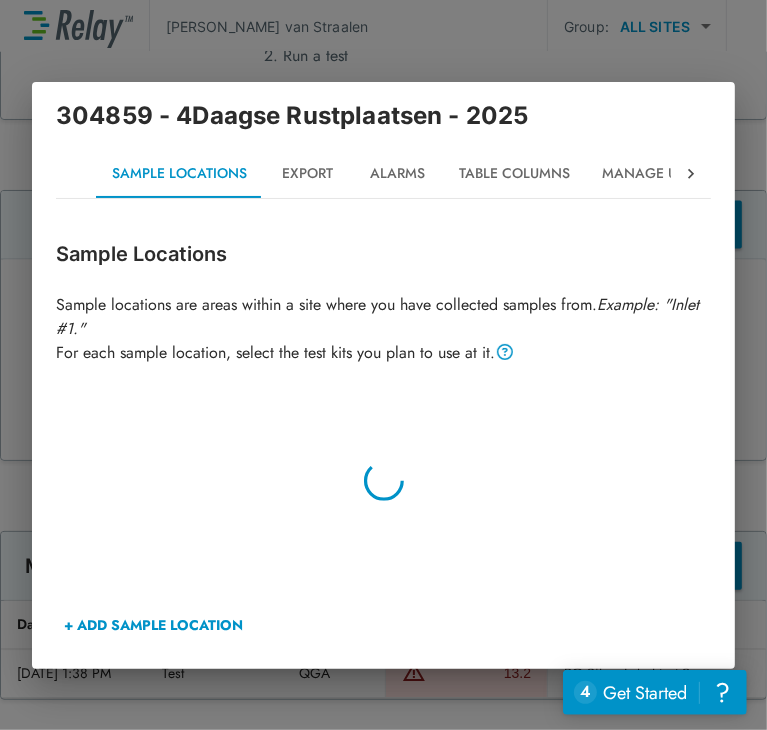 scroll, scrollTop: 0, scrollLeft: 0, axis: both 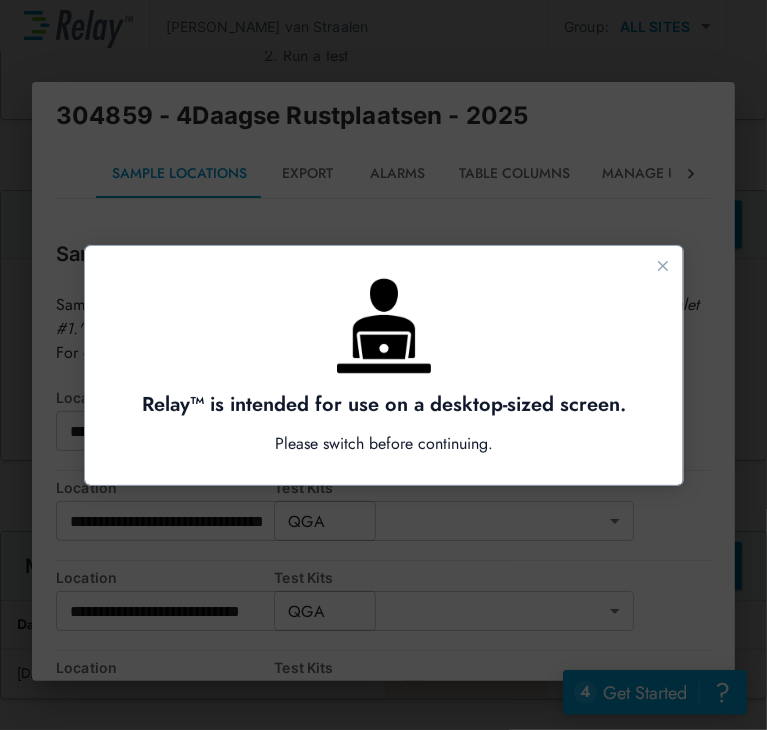type on "***" 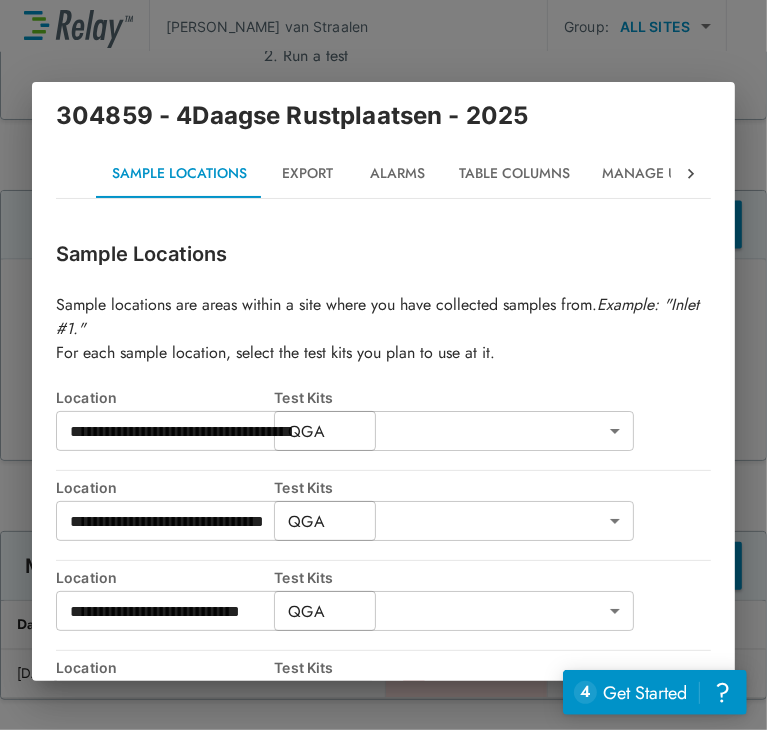 click on "+ ADD SAMPLE LOCATION" at bounding box center (153, 965) 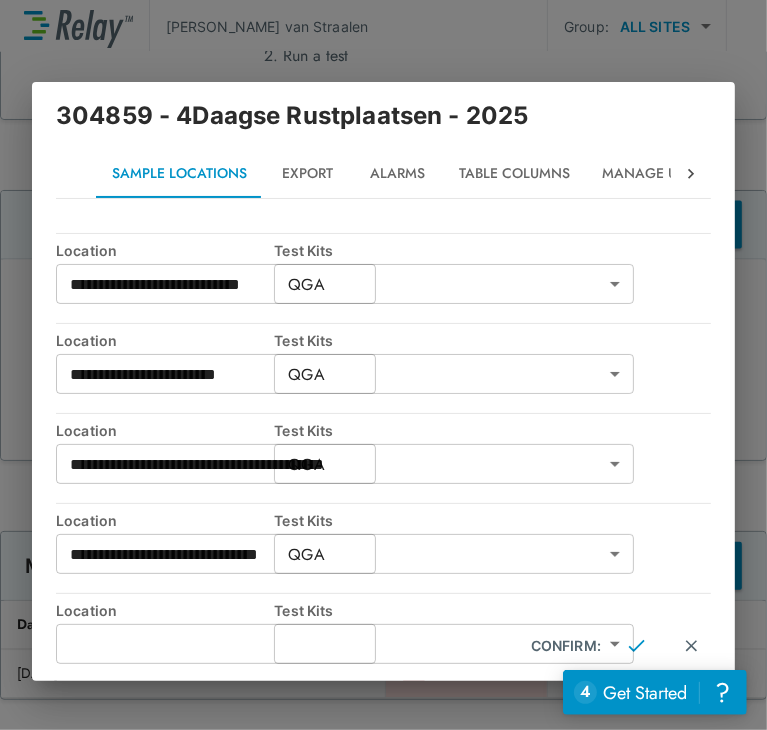 click at bounding box center [216, 644] 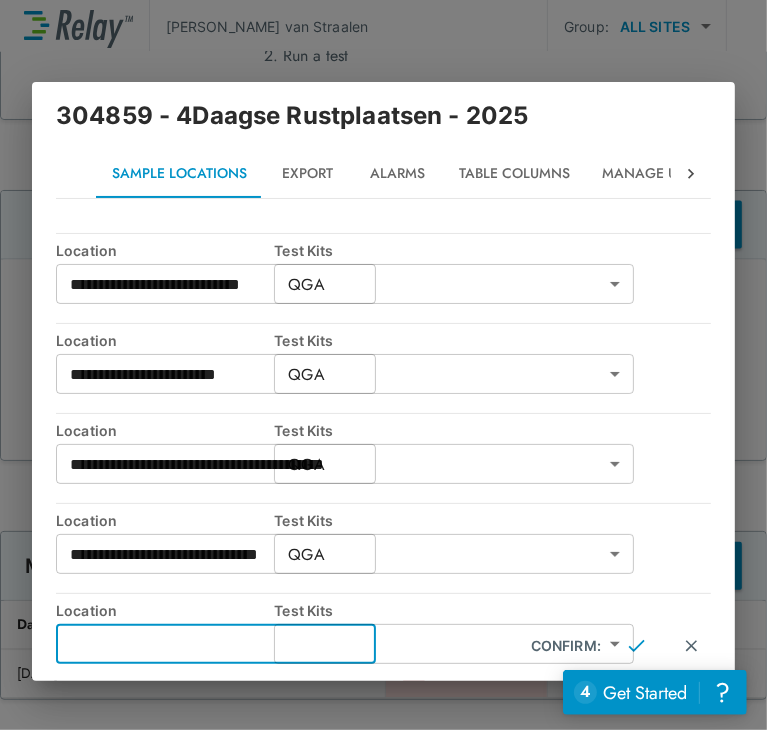paste on "**********" 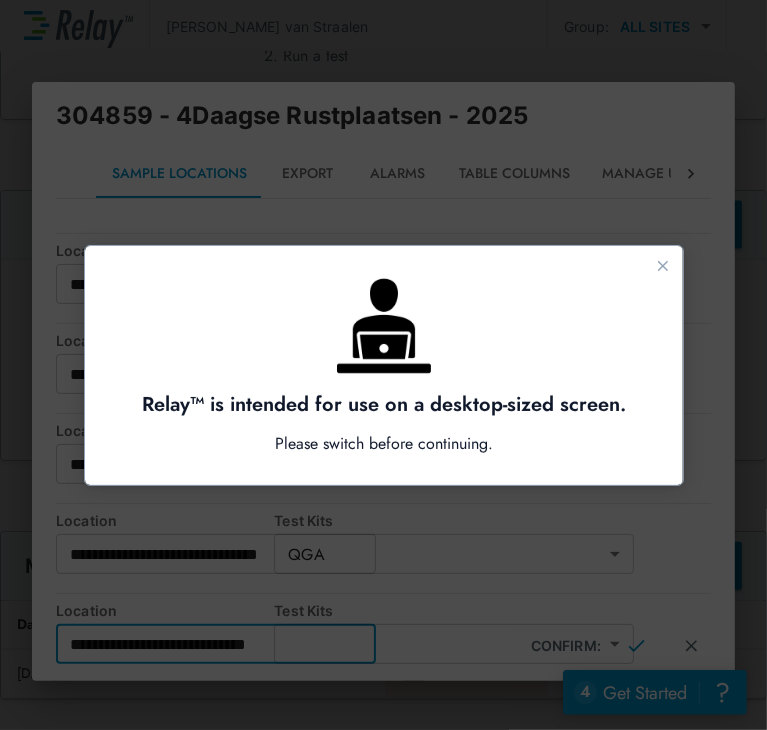 scroll, scrollTop: 0, scrollLeft: 0, axis: both 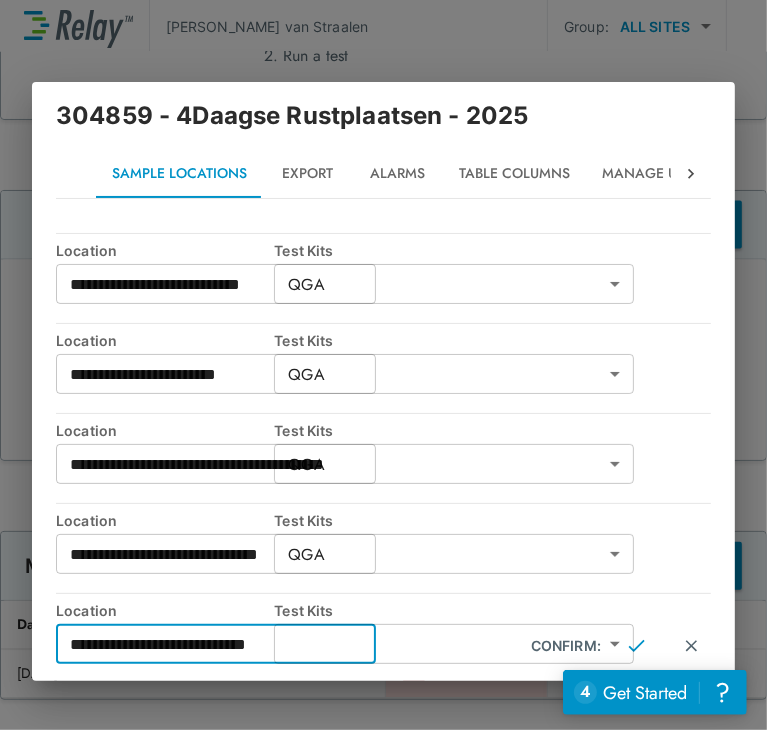 type on "**********" 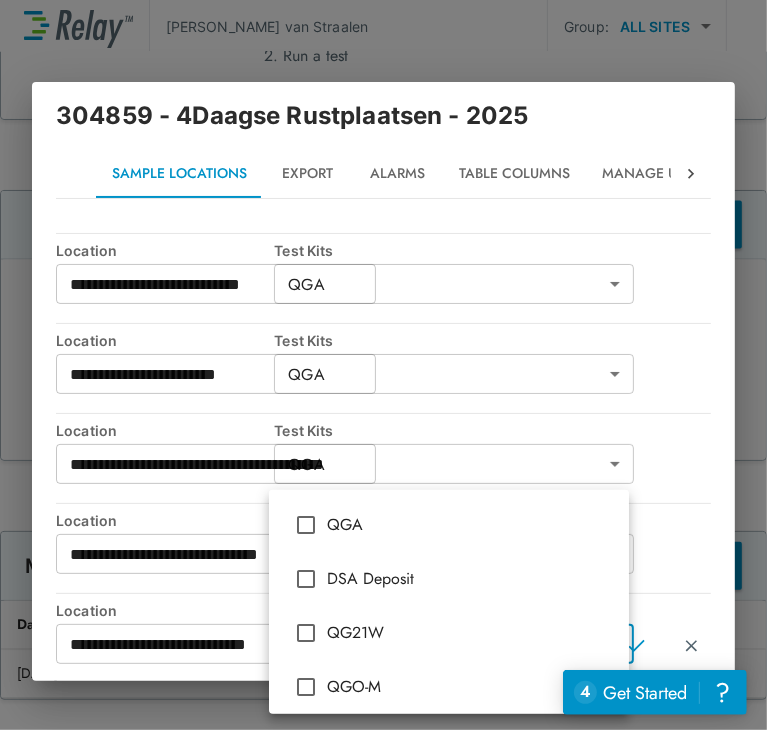 click on "QGA" at bounding box center [470, 525] 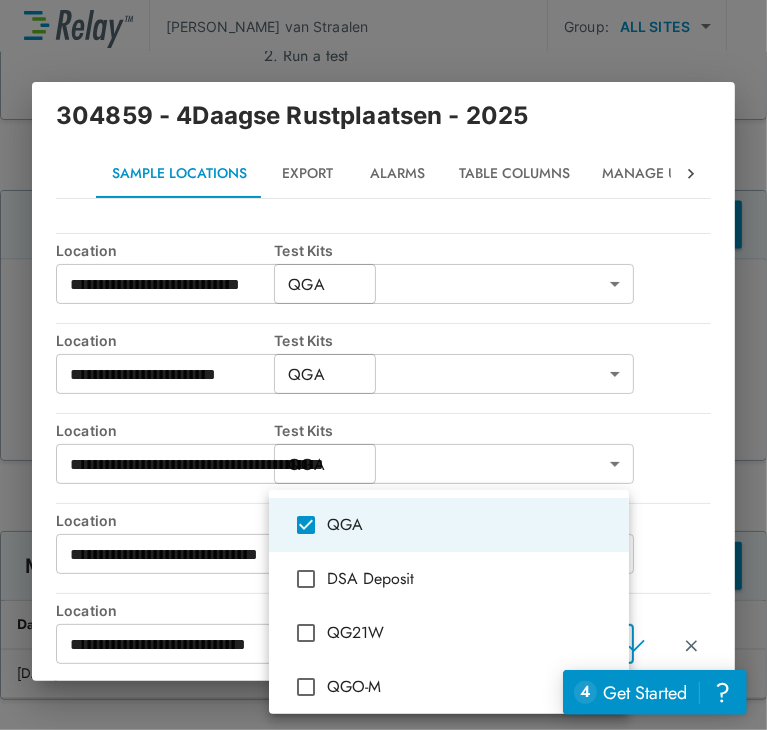 type on "***" 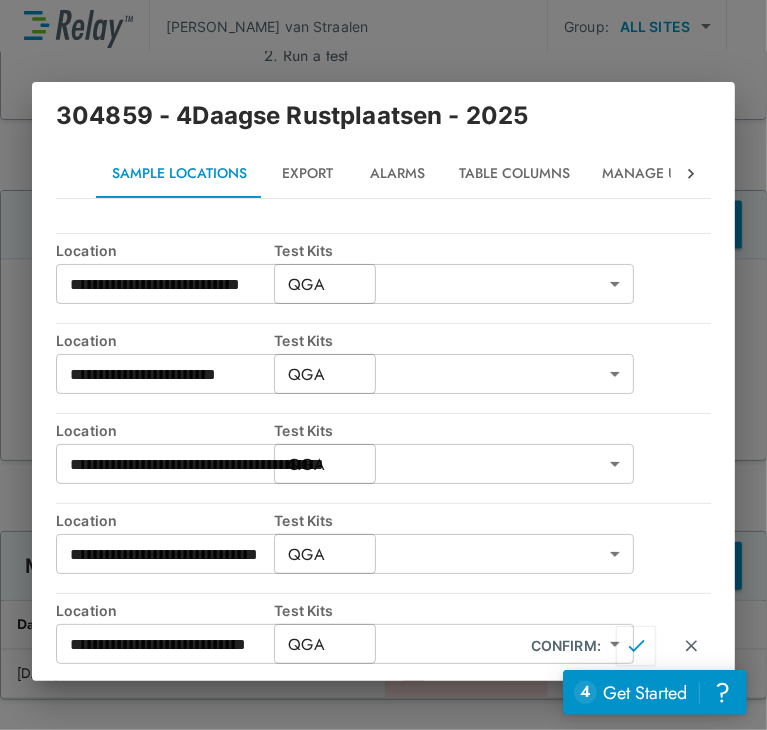 click at bounding box center (636, 646) 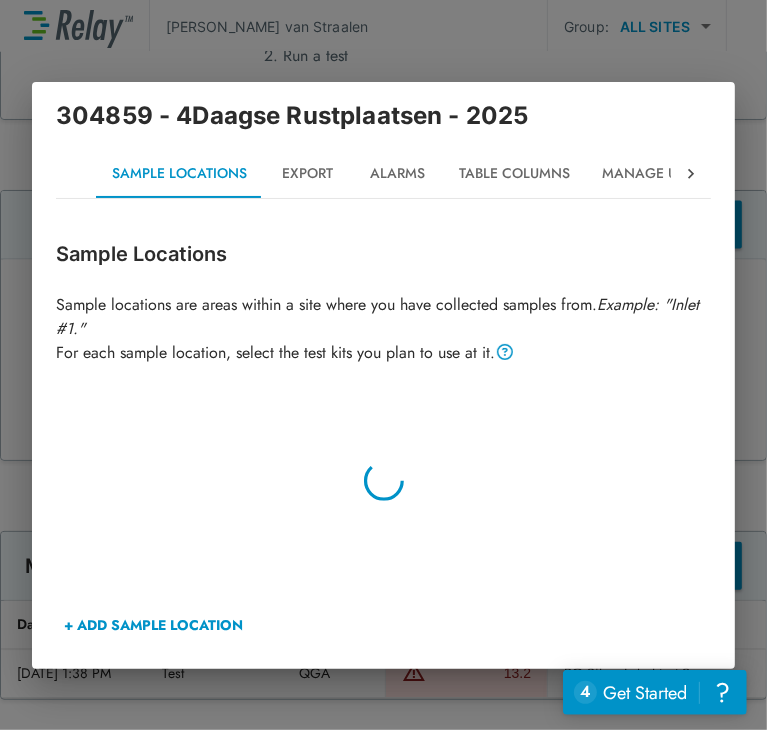 scroll, scrollTop: 0, scrollLeft: 0, axis: both 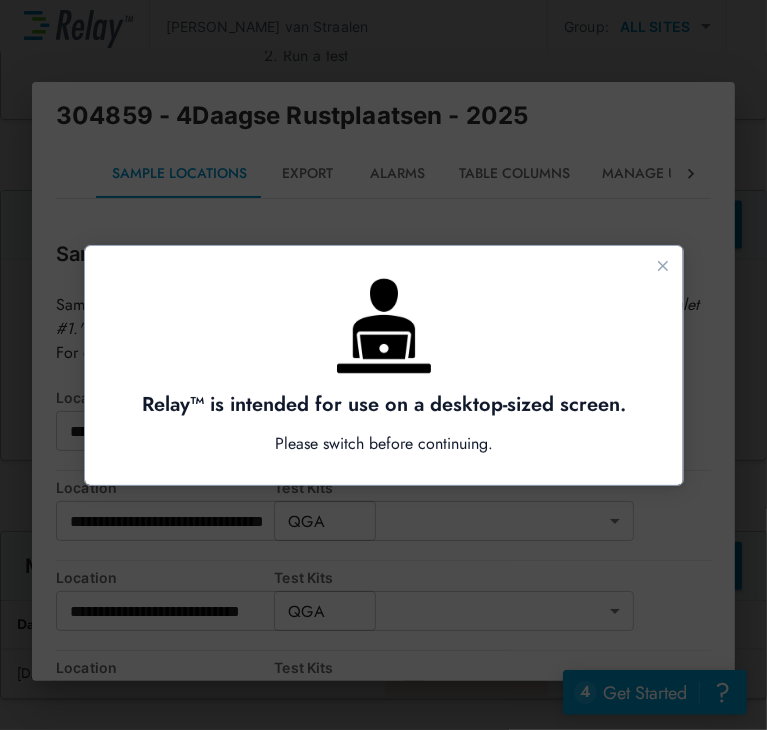 click at bounding box center [383, 365] 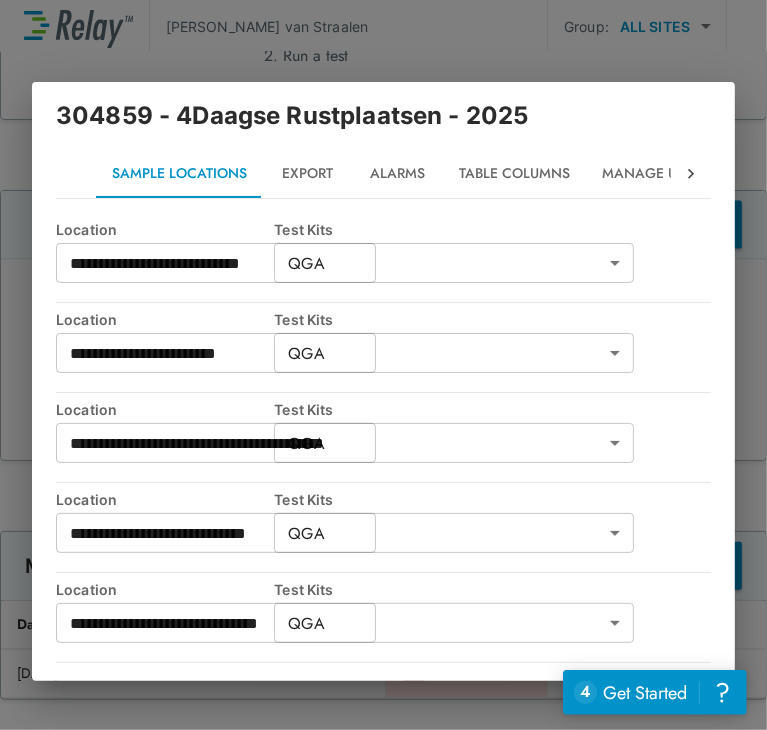 click on "+ ADD SAMPLE LOCATION" at bounding box center (153, 707) 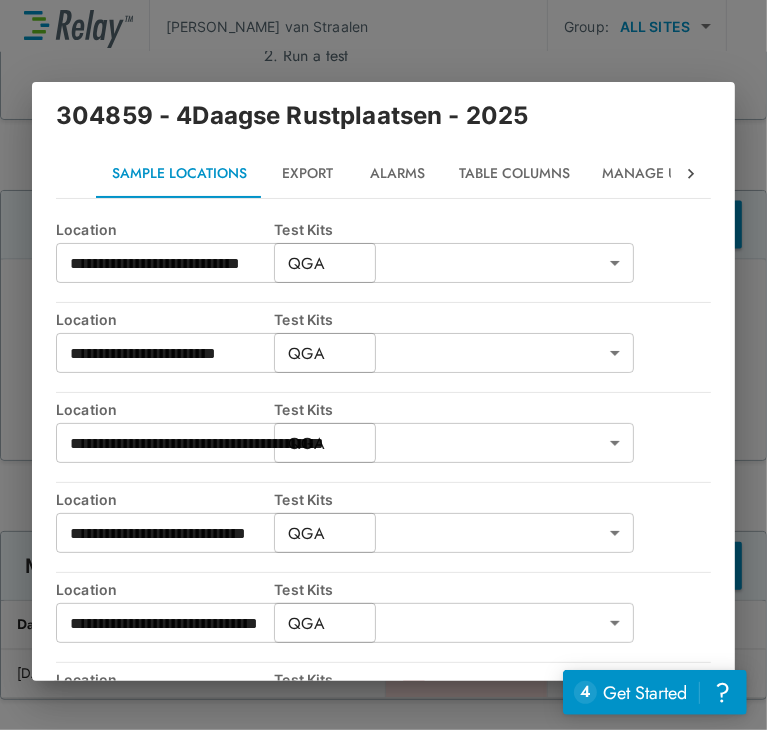 scroll, scrollTop: 416, scrollLeft: 0, axis: vertical 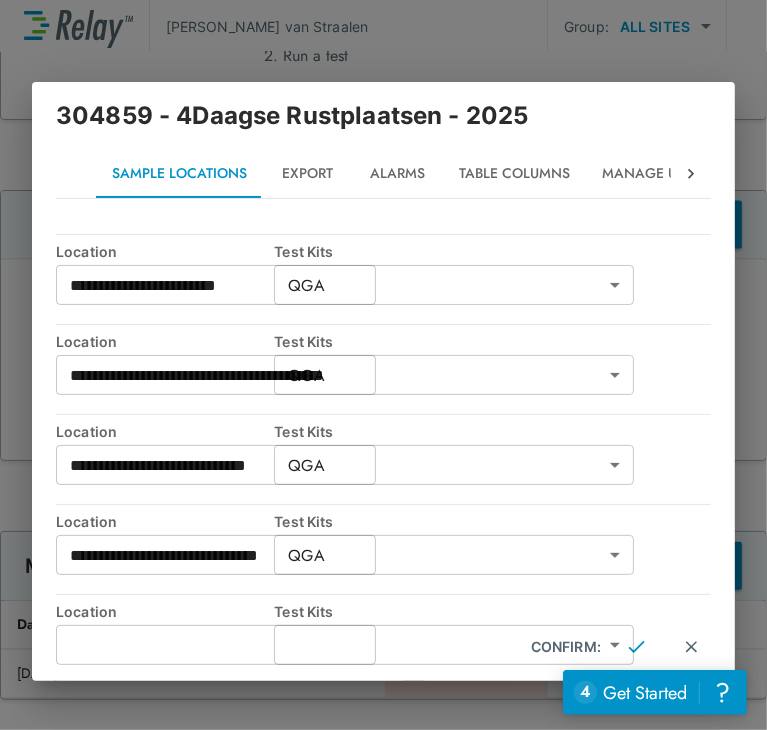 click at bounding box center [216, 645] 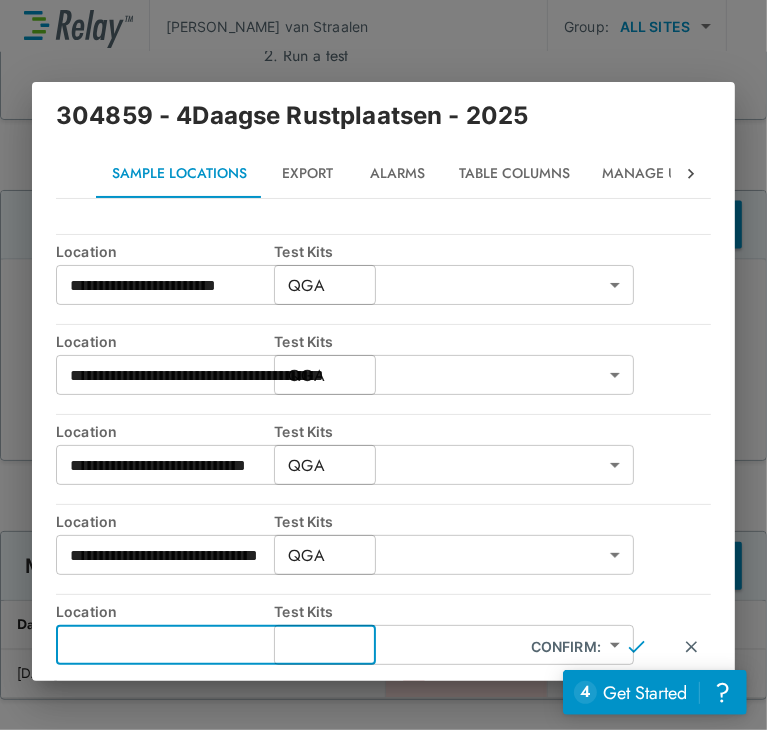 paste on "**********" 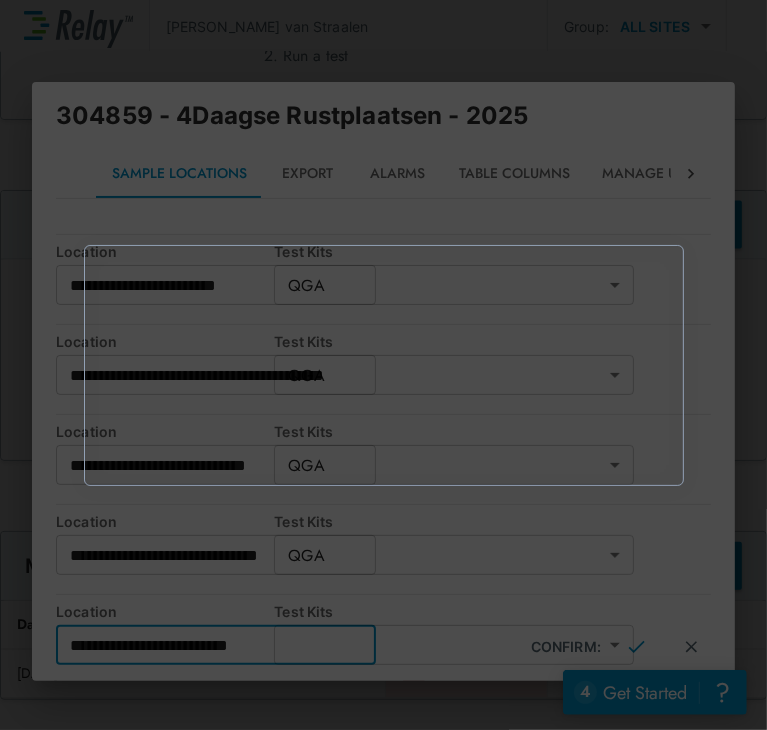 click at bounding box center (383, 365) 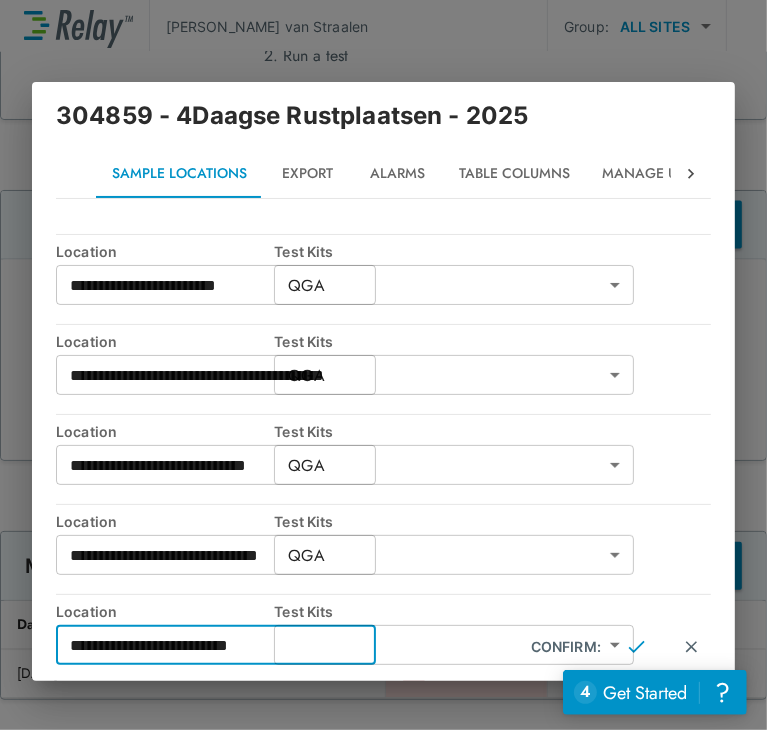 type on "**********" 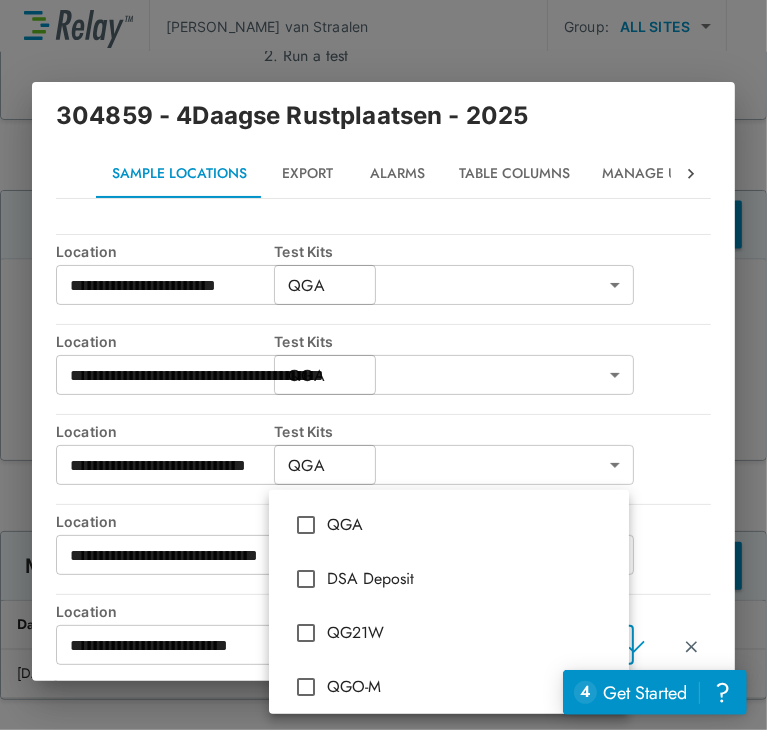 click on "QGA" at bounding box center [470, 525] 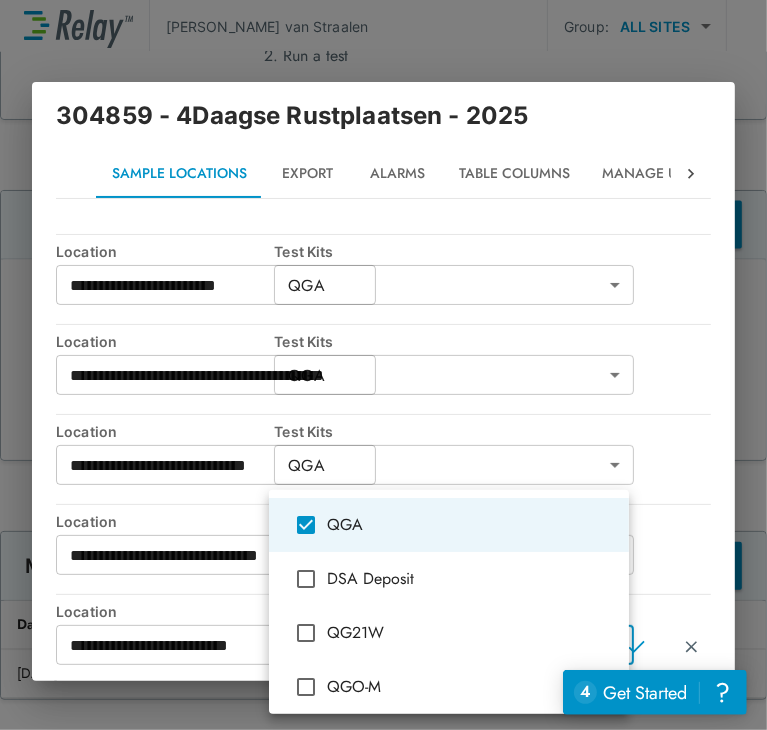 click at bounding box center [383, 365] 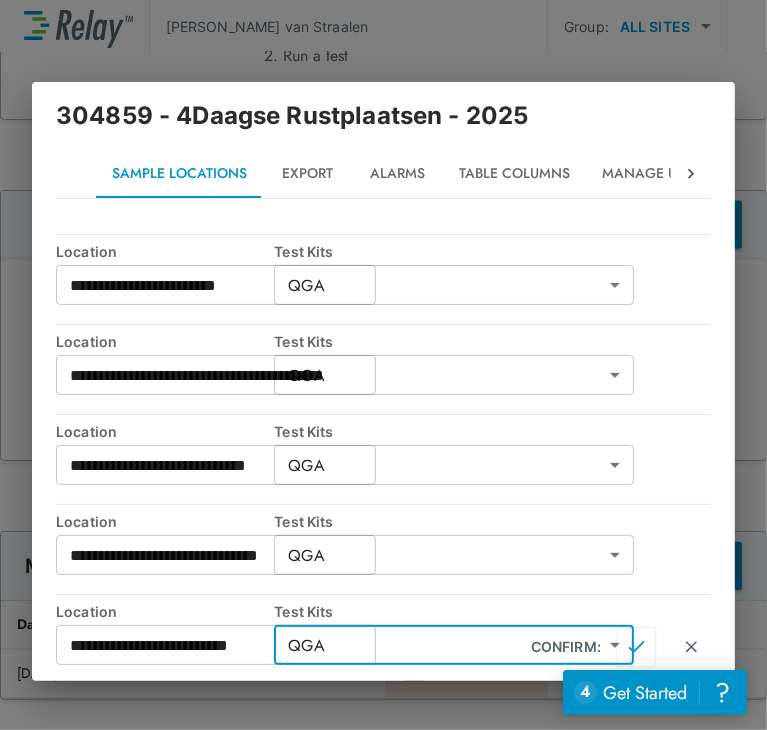 click at bounding box center [636, 647] 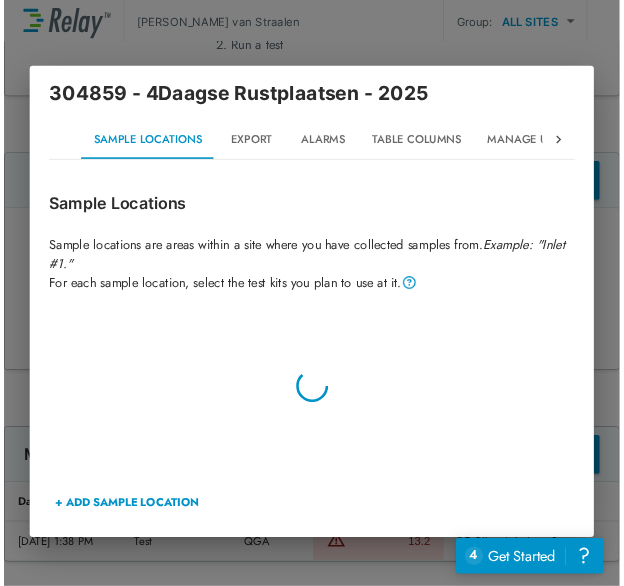 scroll, scrollTop: 0, scrollLeft: 0, axis: both 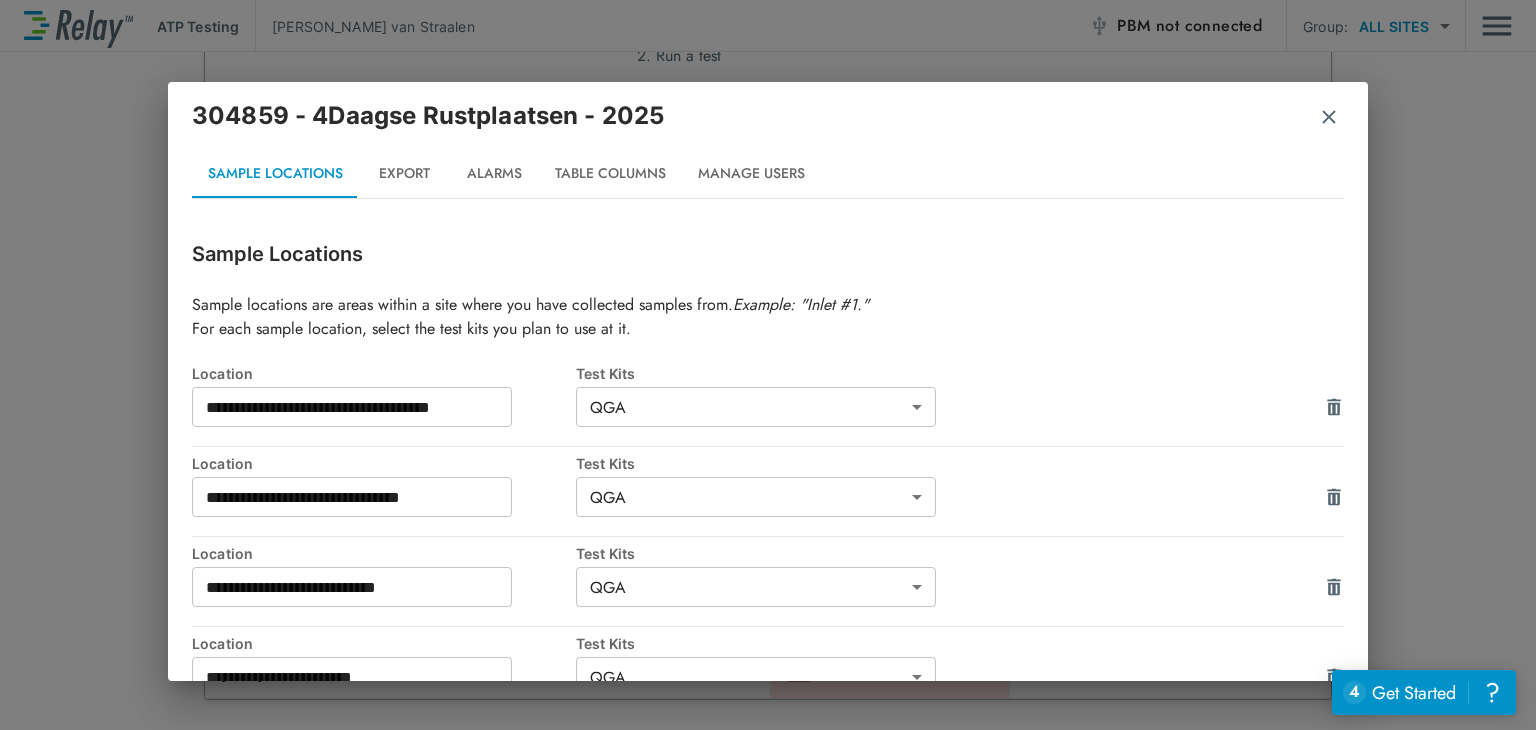 click at bounding box center (1152, 408) 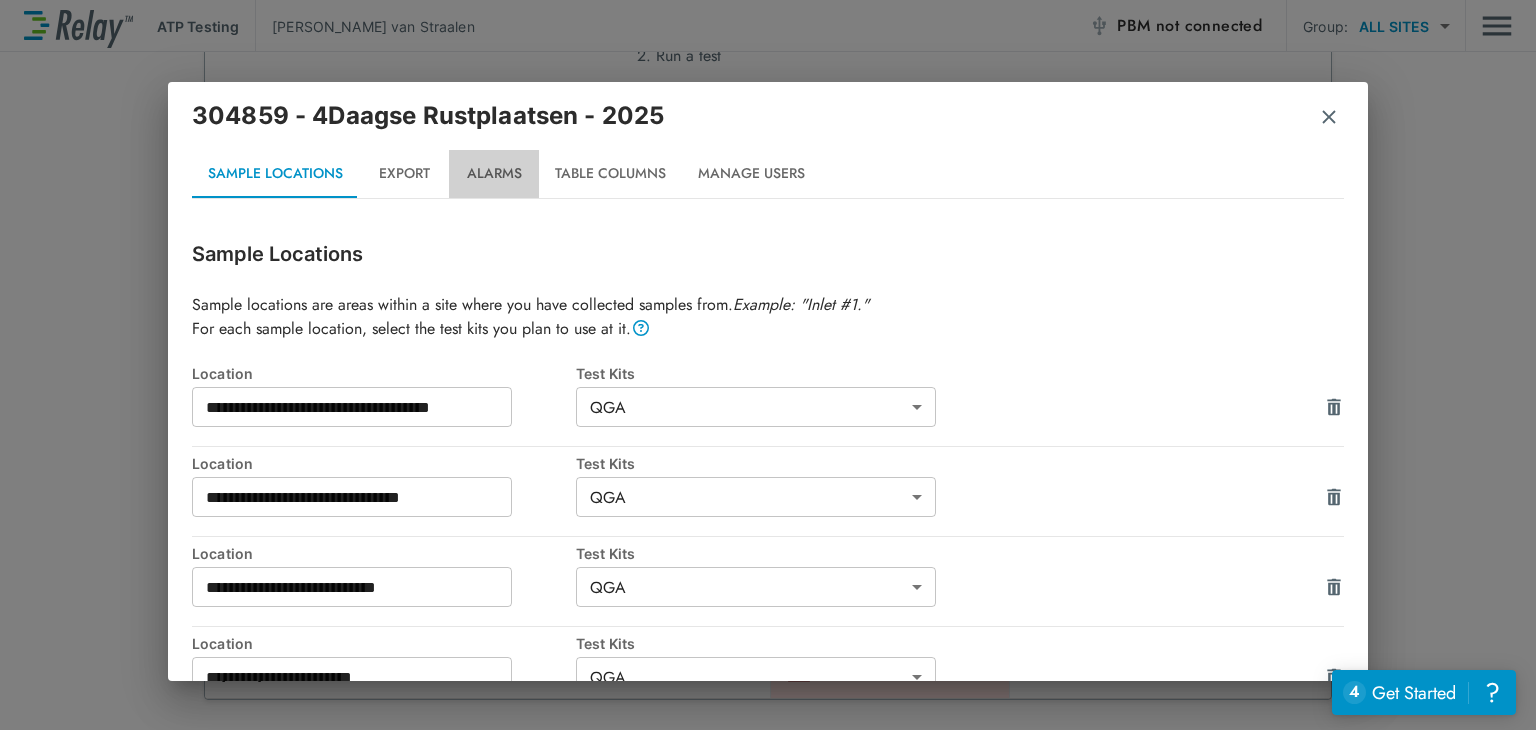 click on "Alarms" at bounding box center (494, 174) 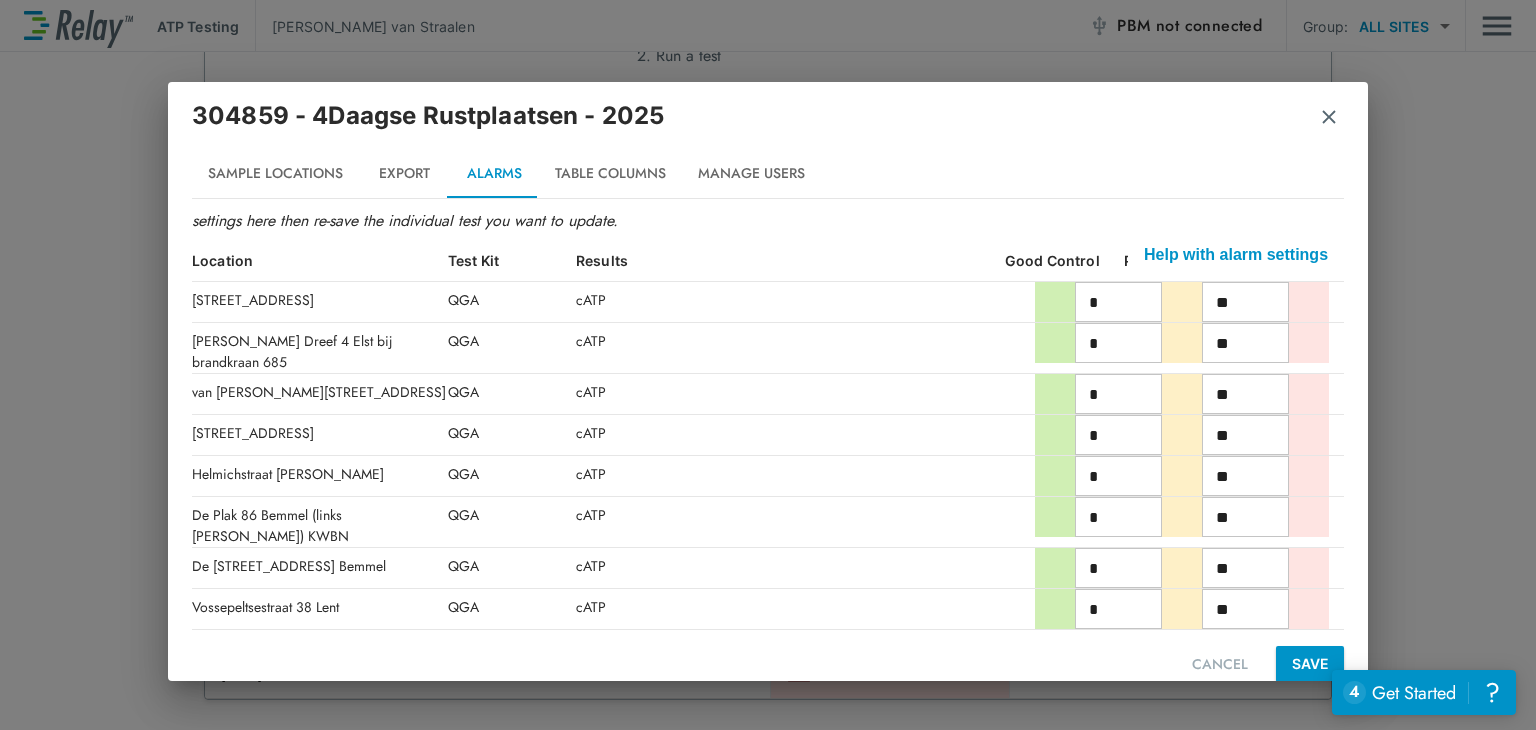 scroll, scrollTop: 57, scrollLeft: 0, axis: vertical 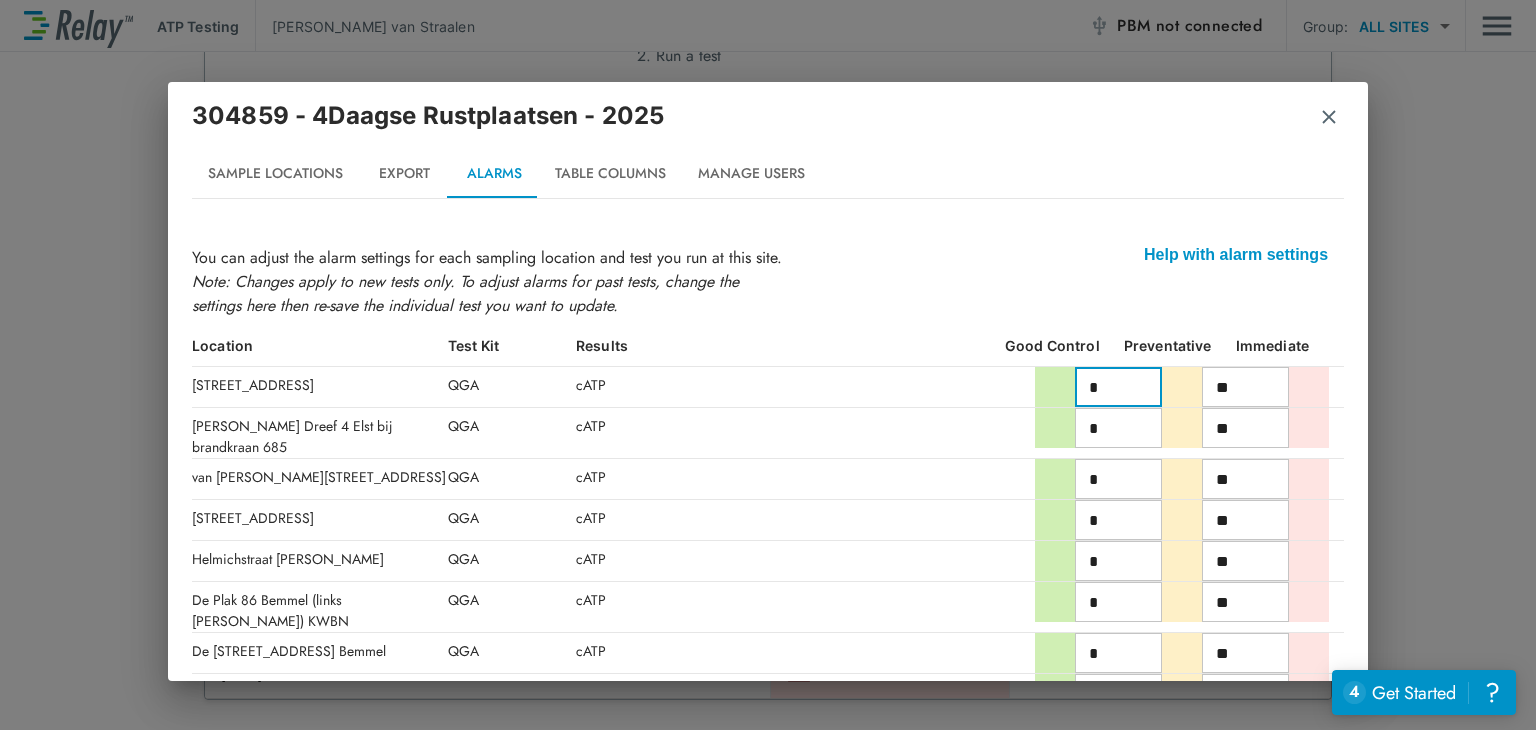 drag, startPoint x: 1096, startPoint y: 377, endPoint x: 1014, endPoint y: 385, distance: 82.38932 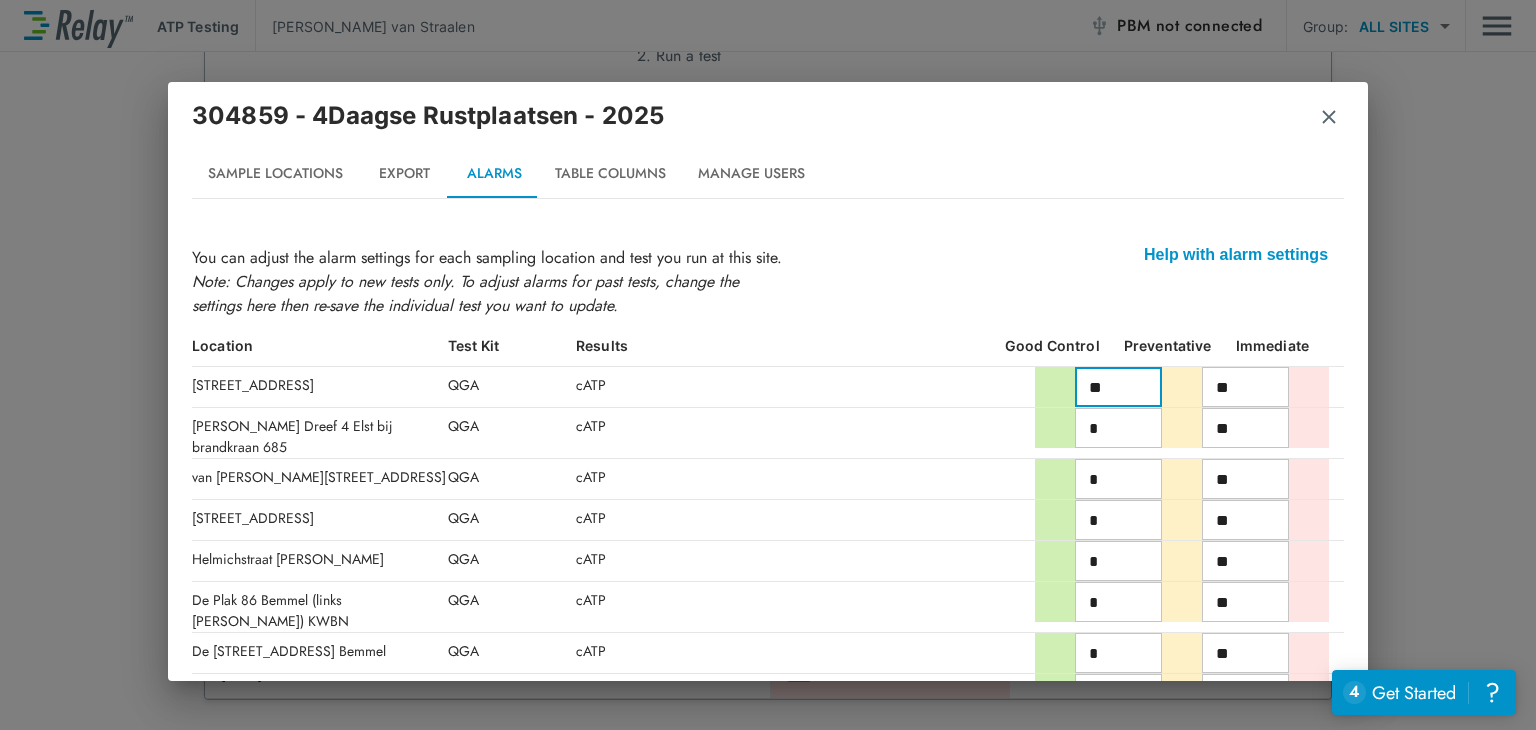 type on "**" 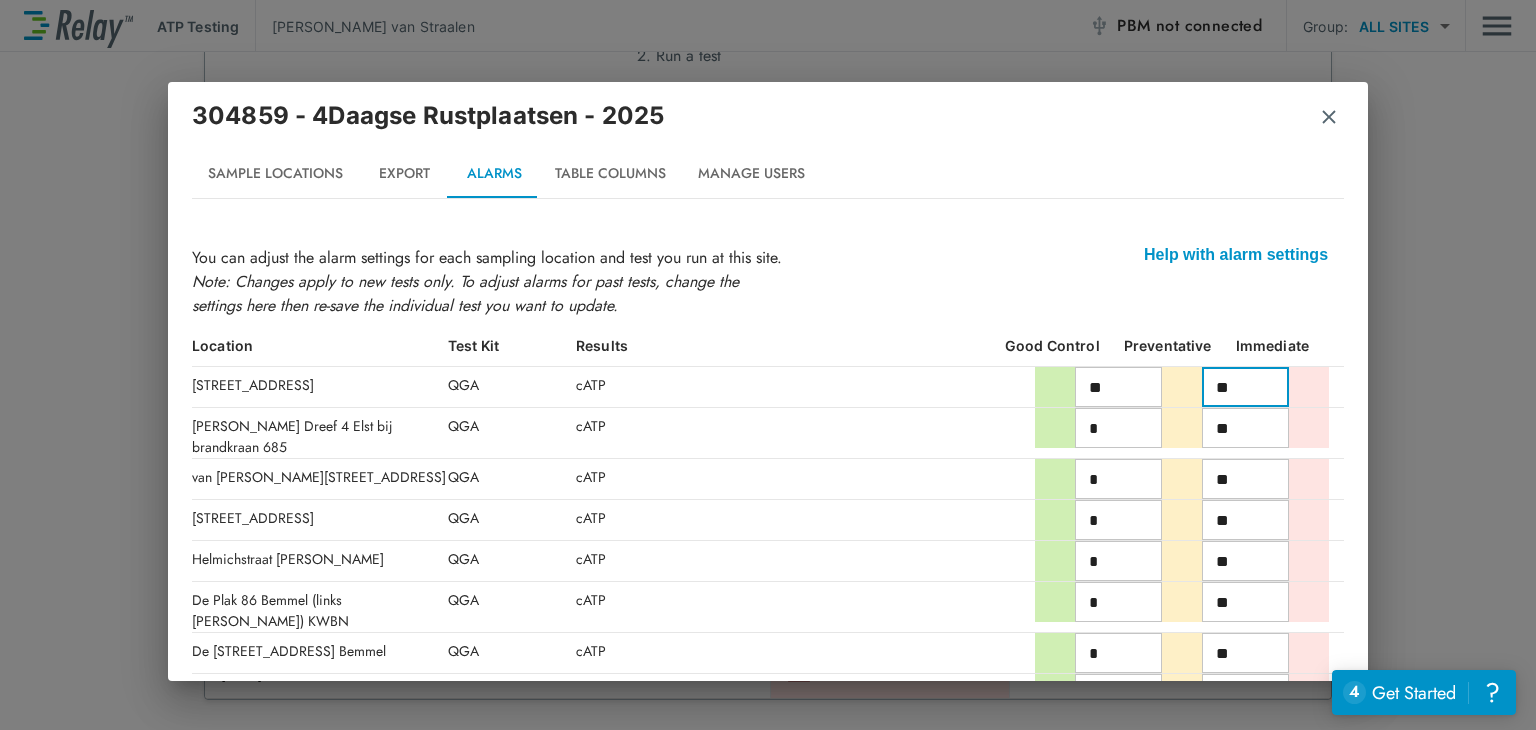 type on "**" 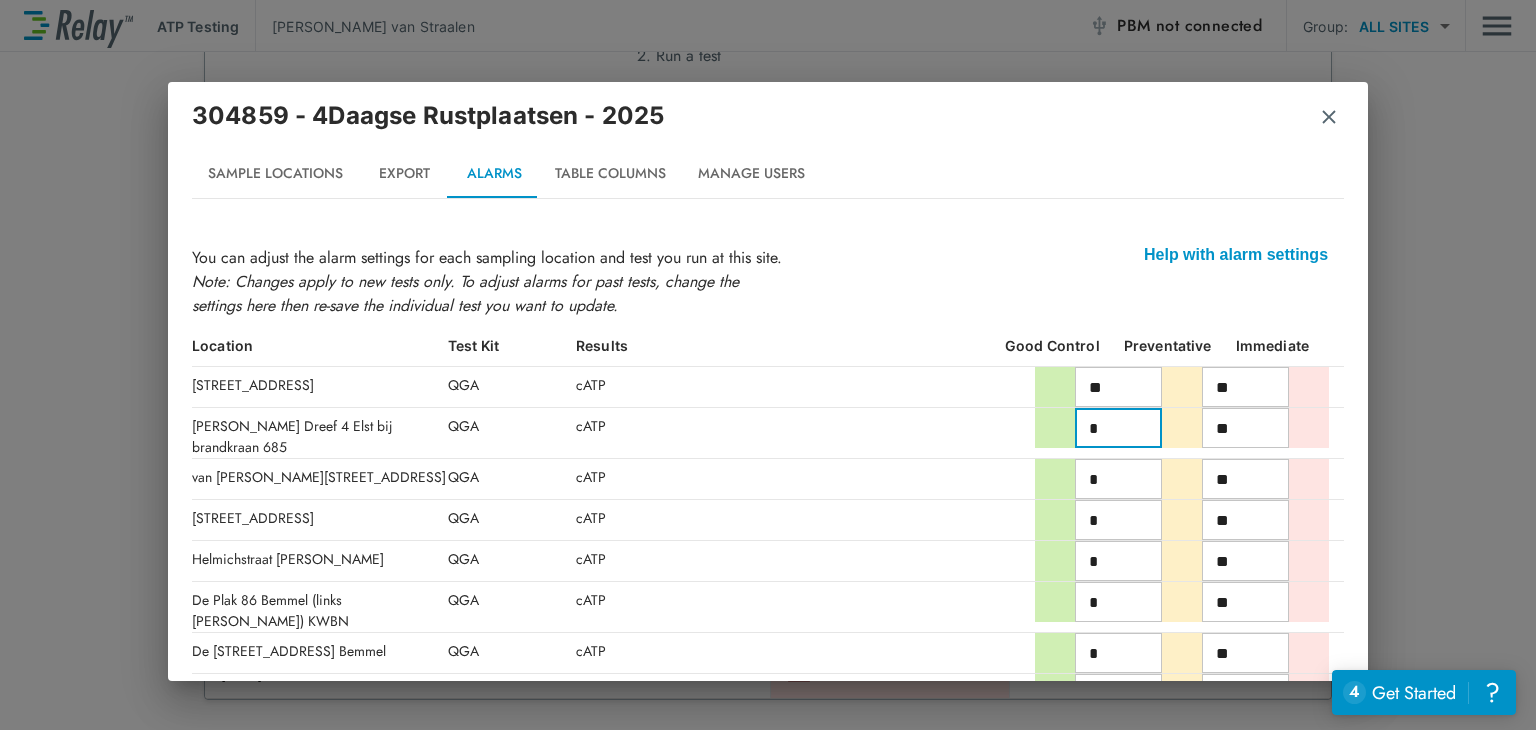 type on "**" 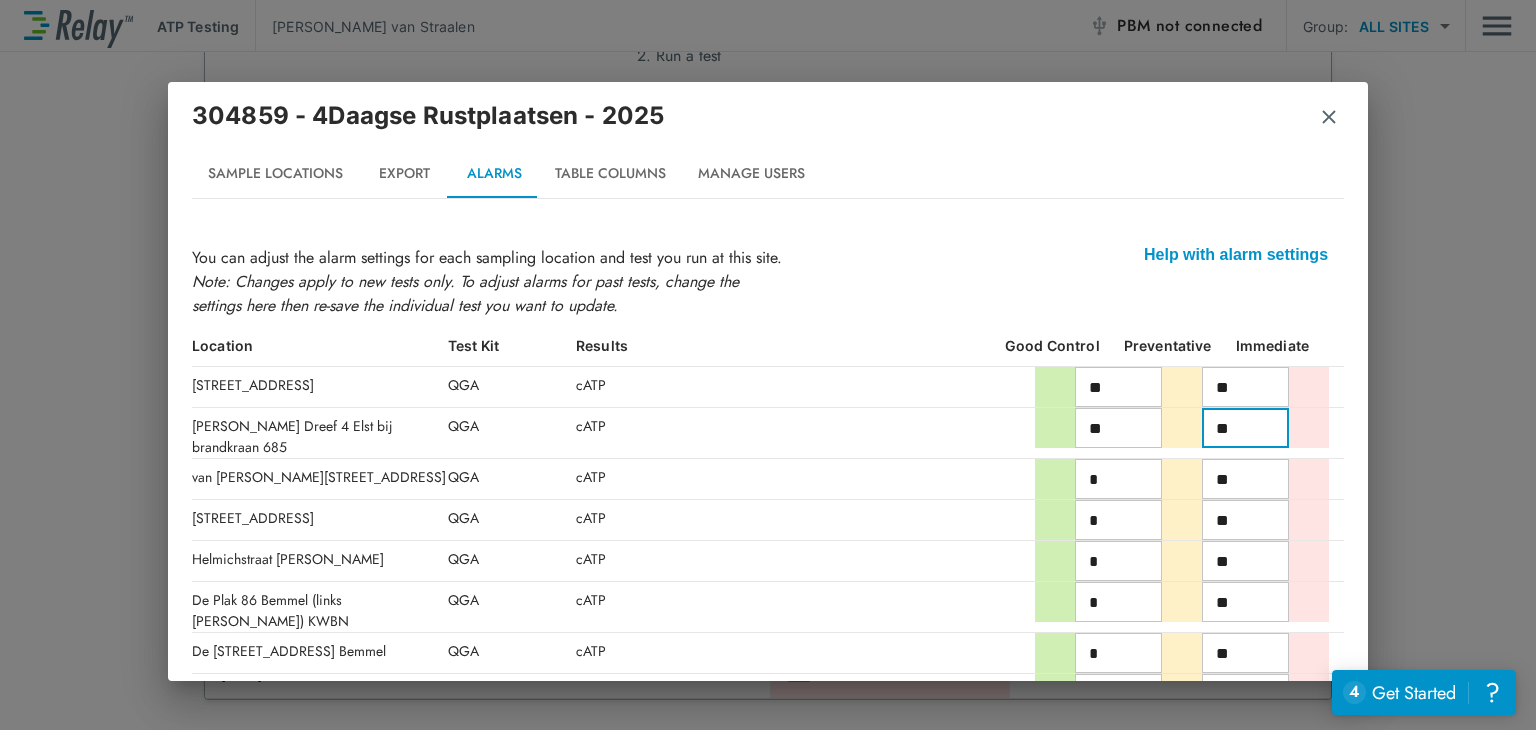 type on "**" 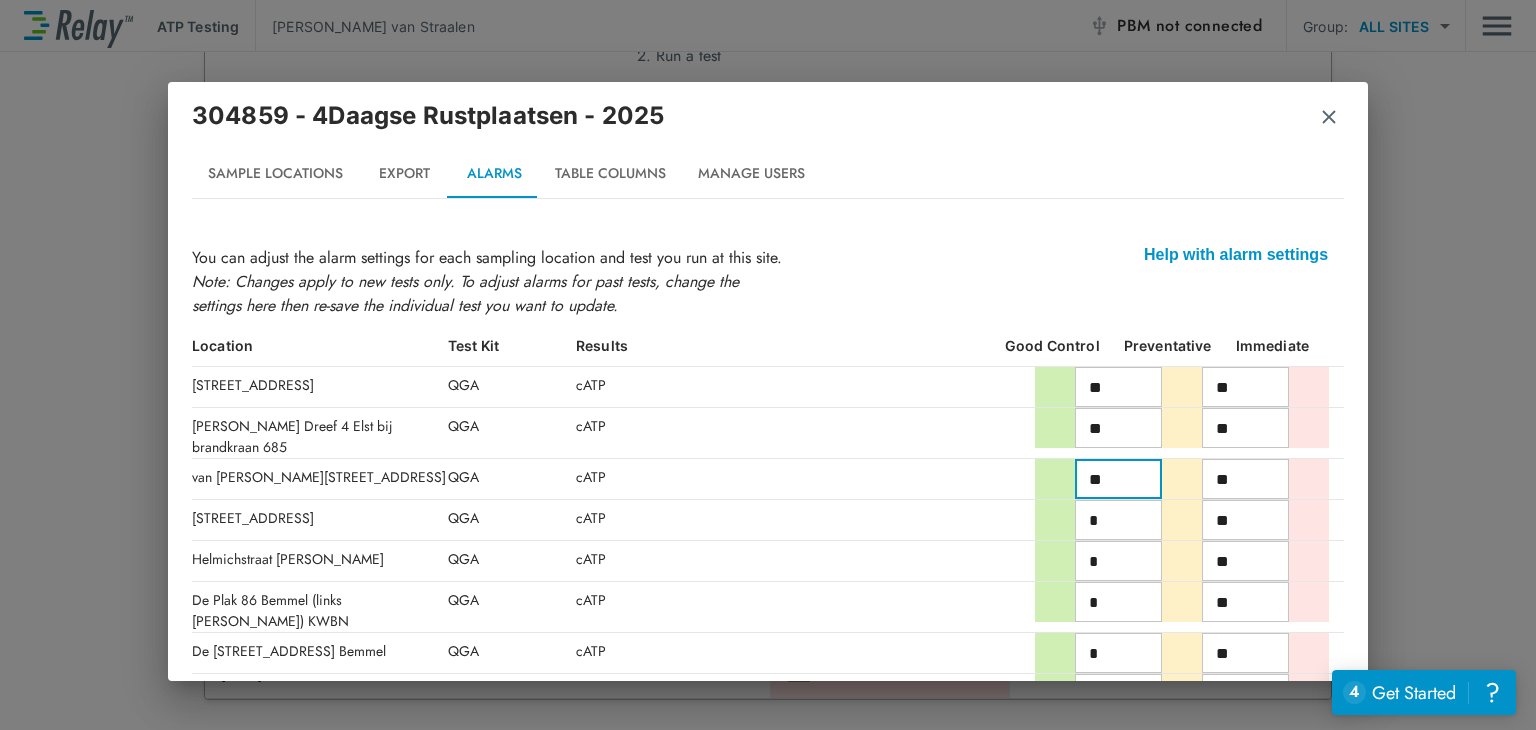 type on "**" 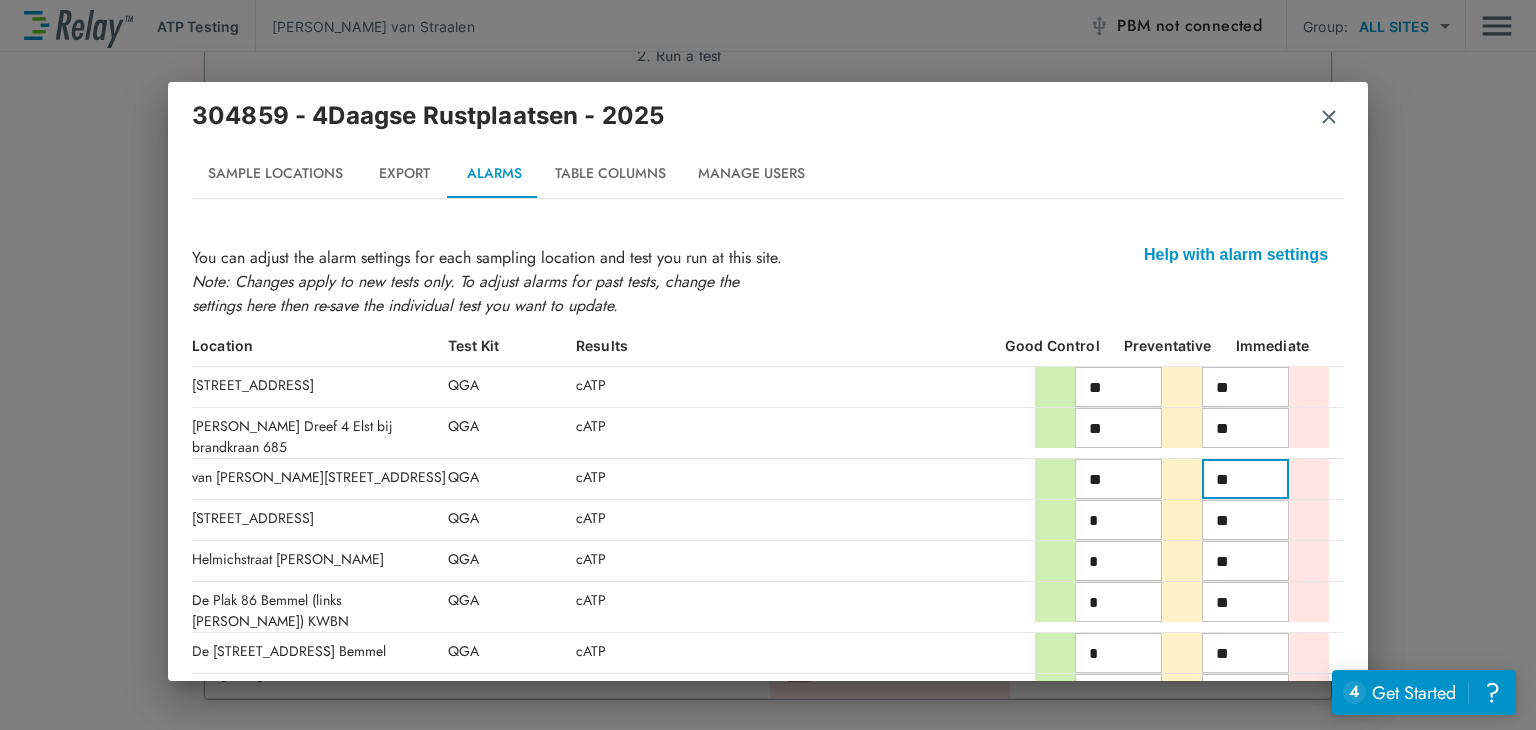 type on "**" 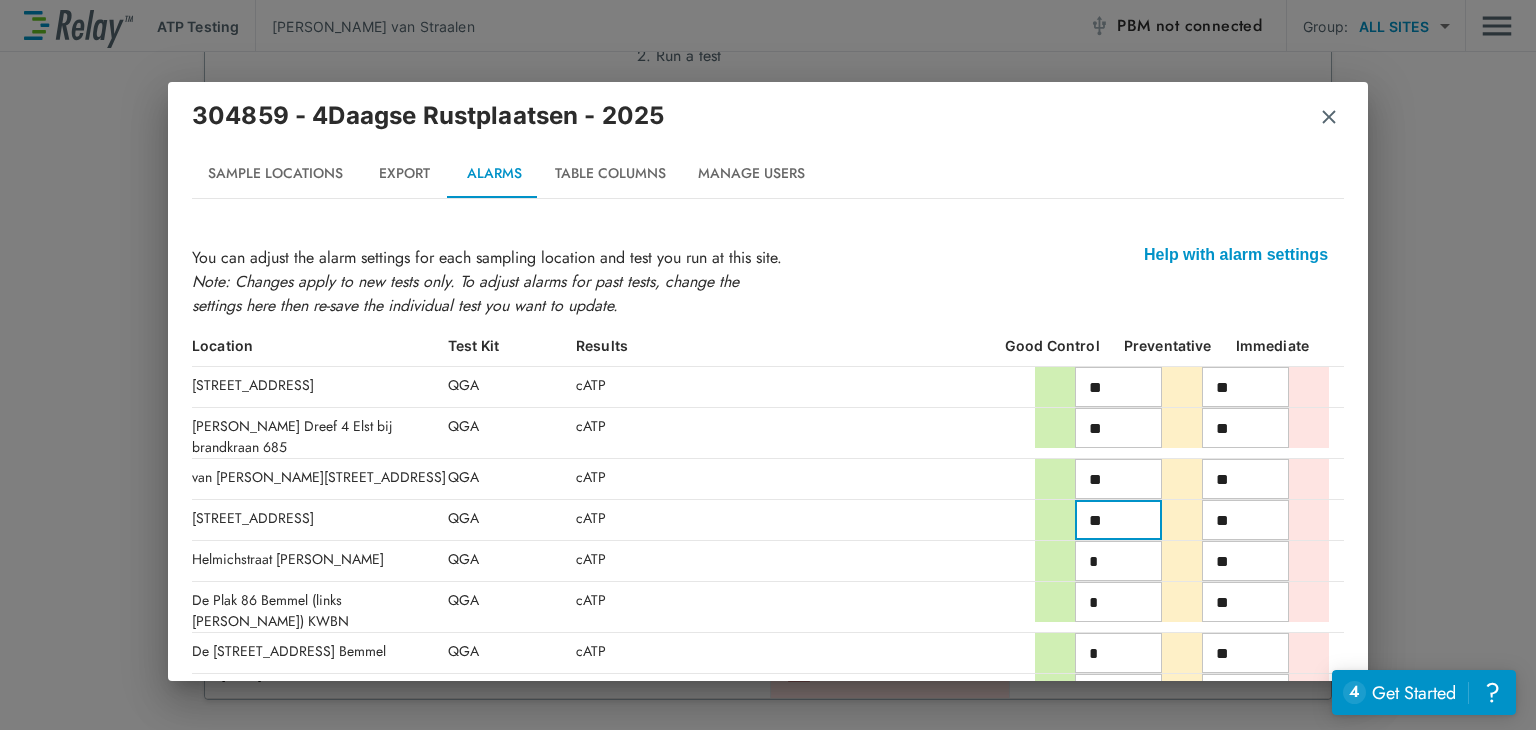 type on "**" 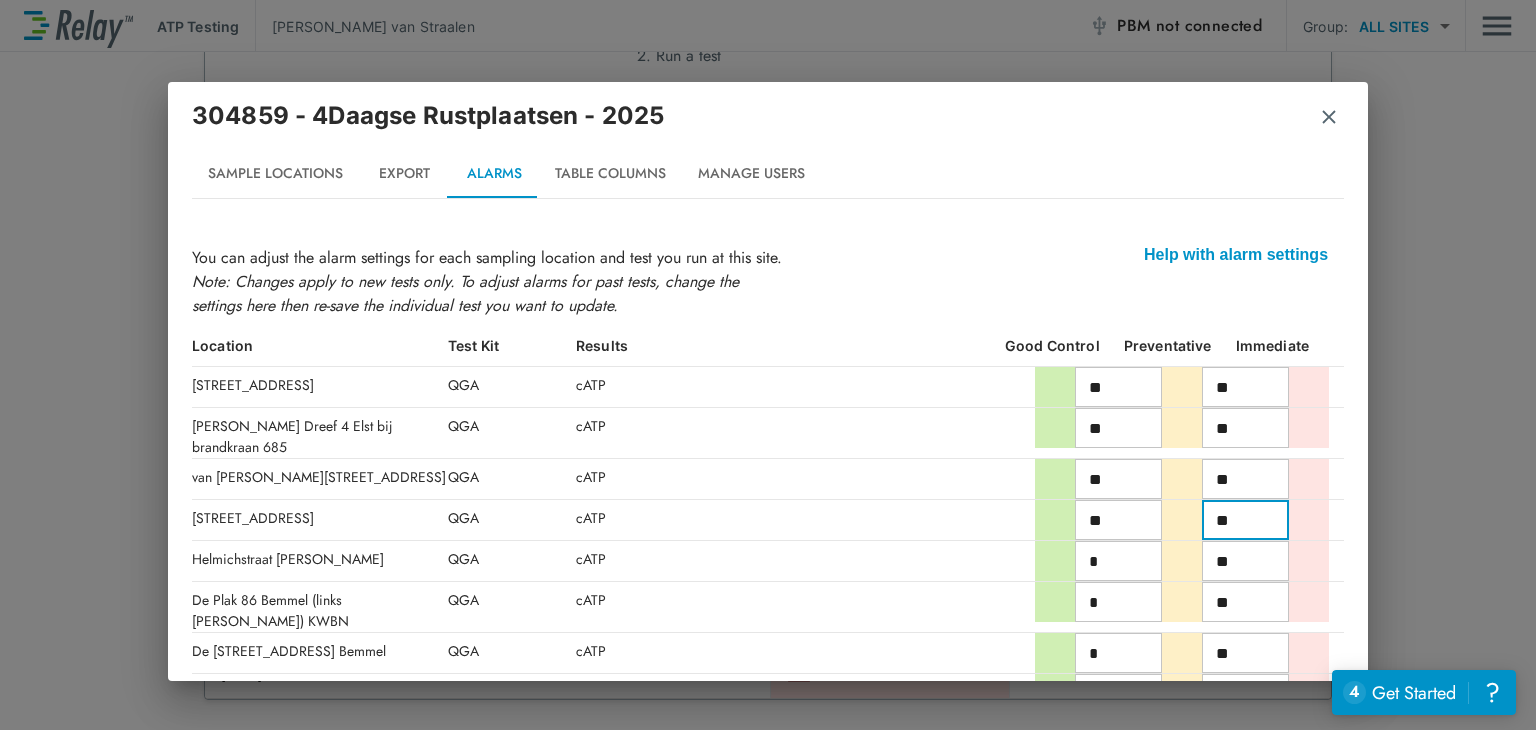 type on "**" 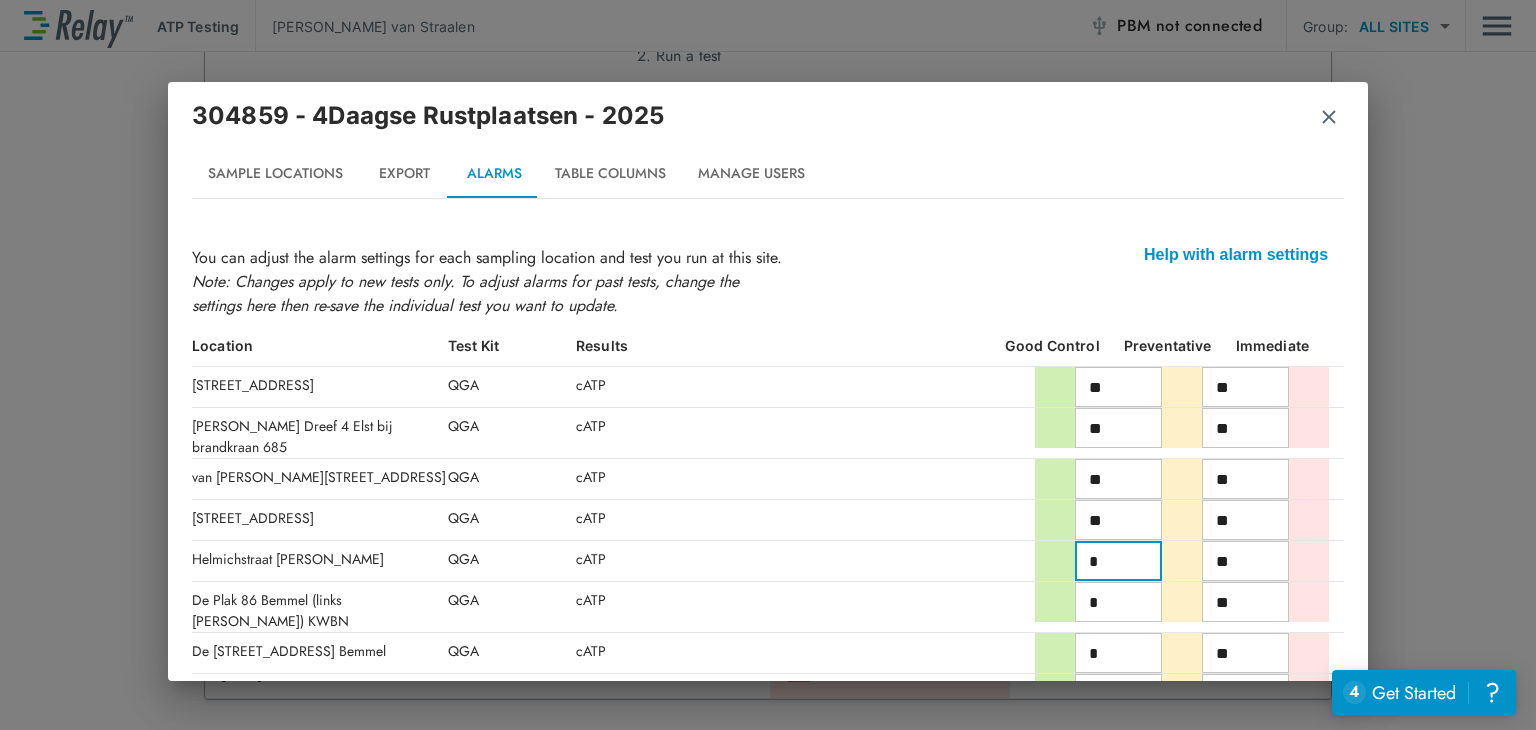 type on "*" 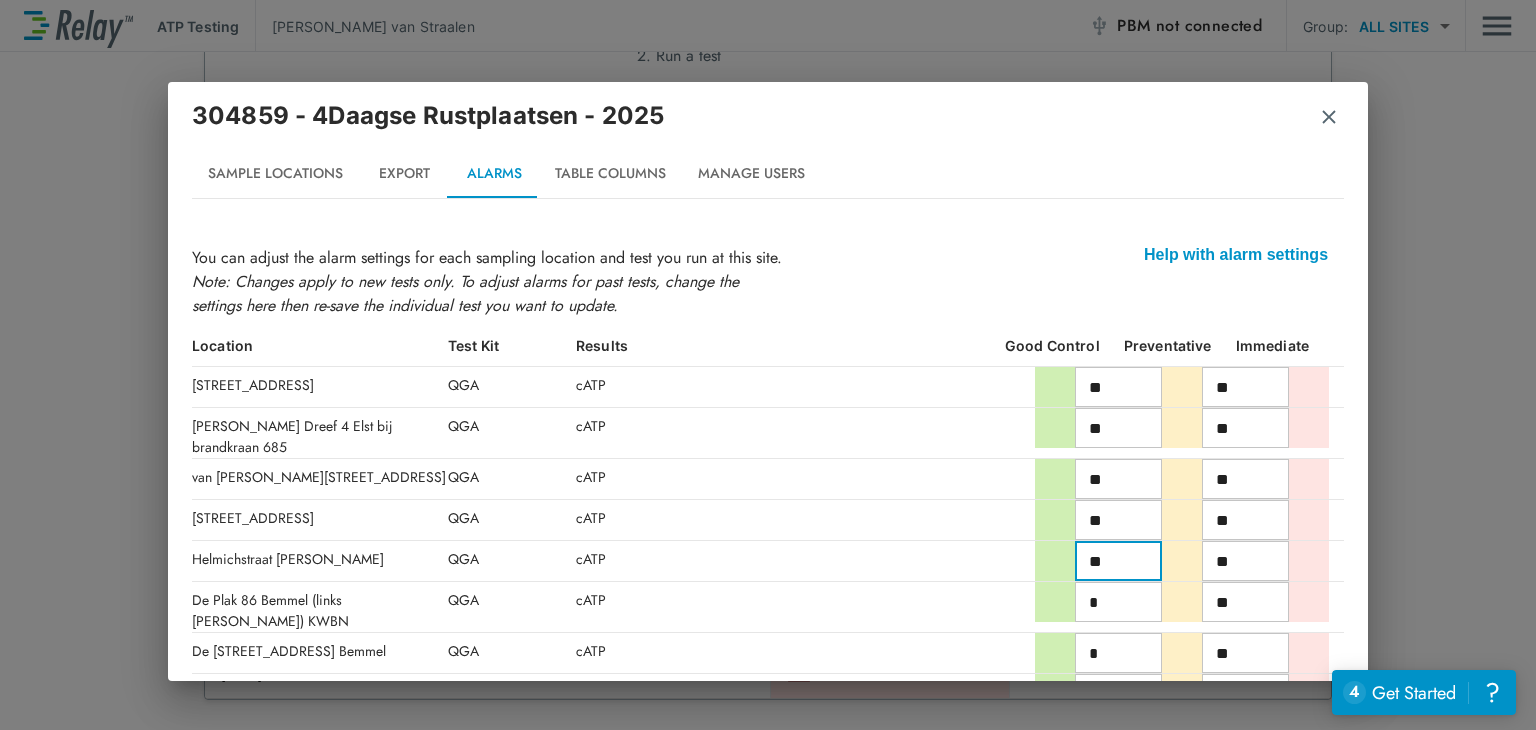 type on "**" 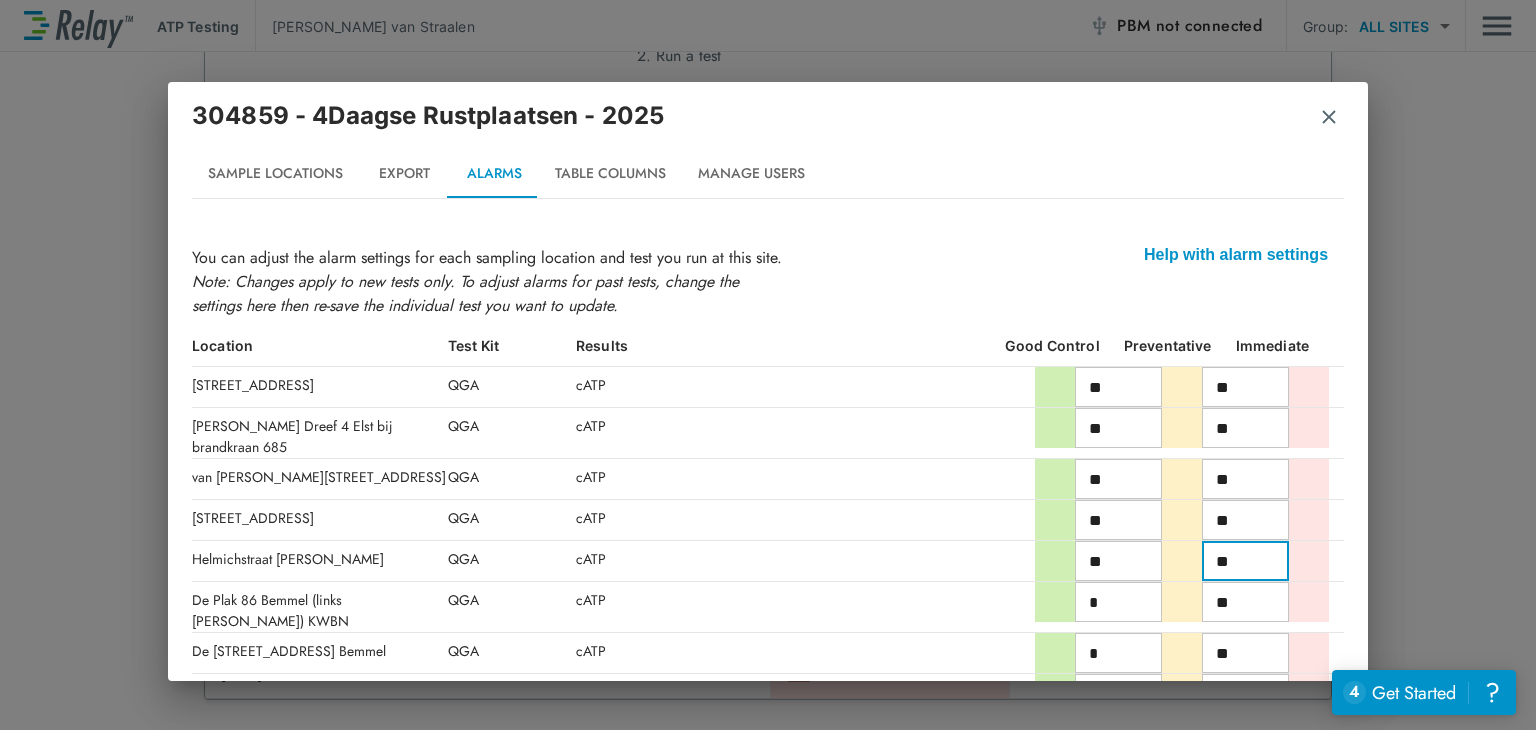 type on "**" 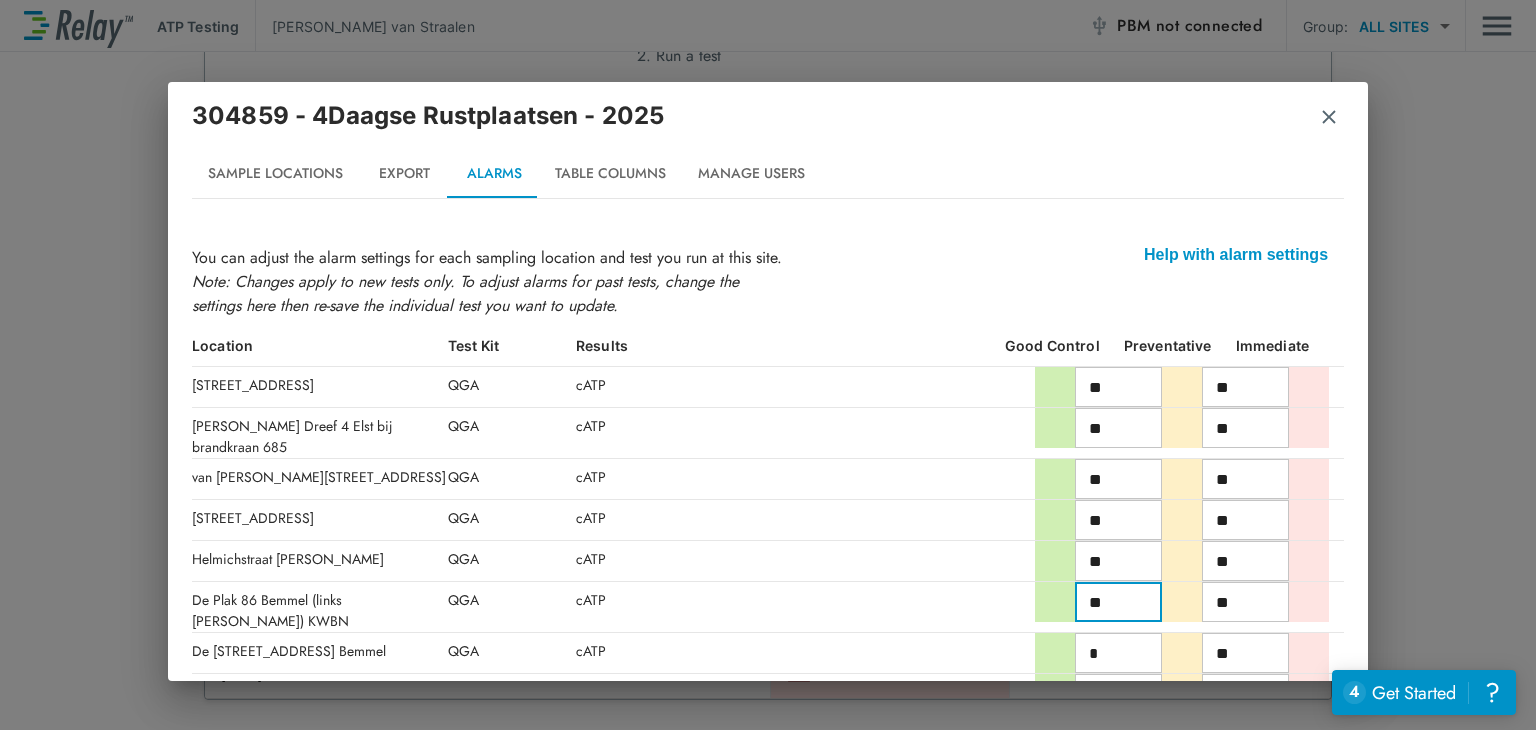 type on "**" 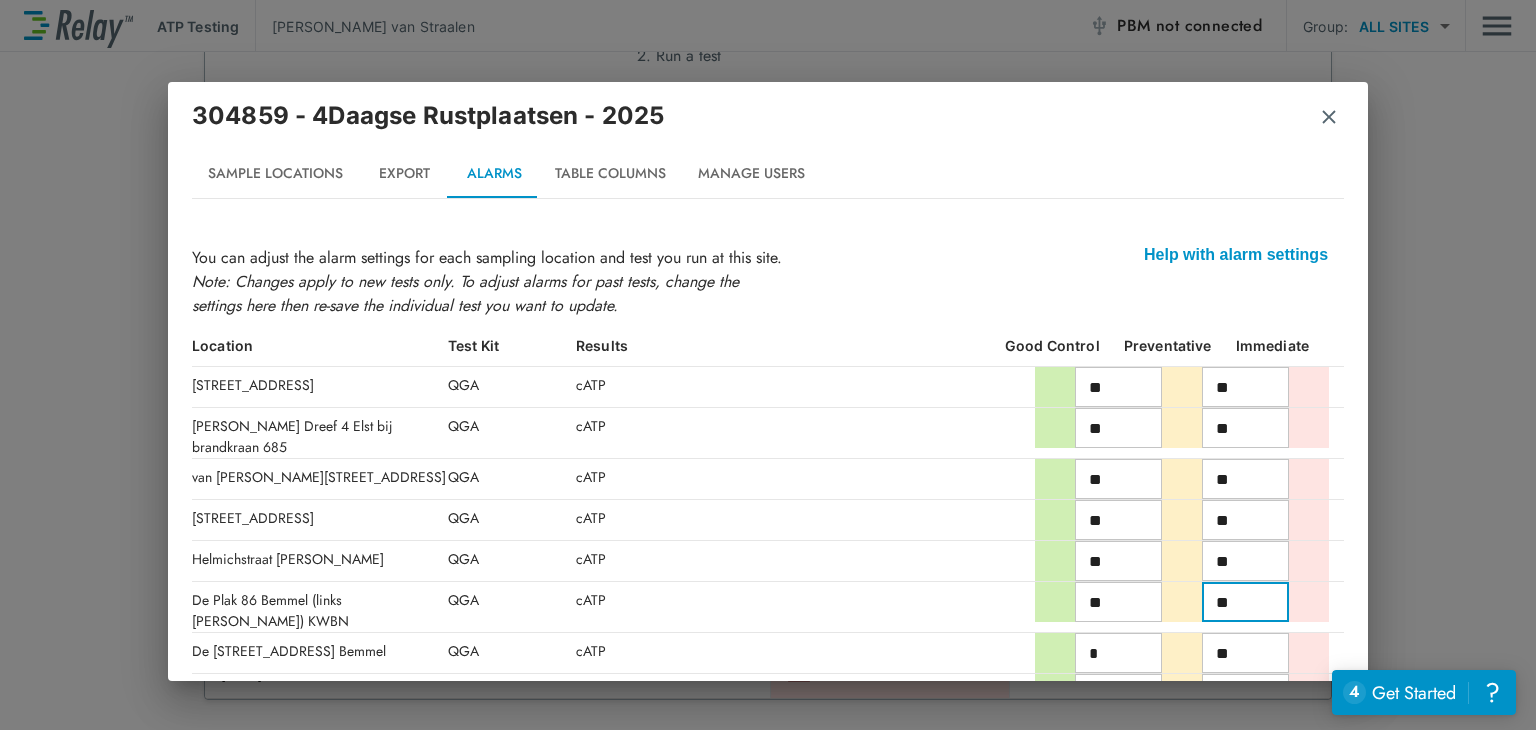 type on "**" 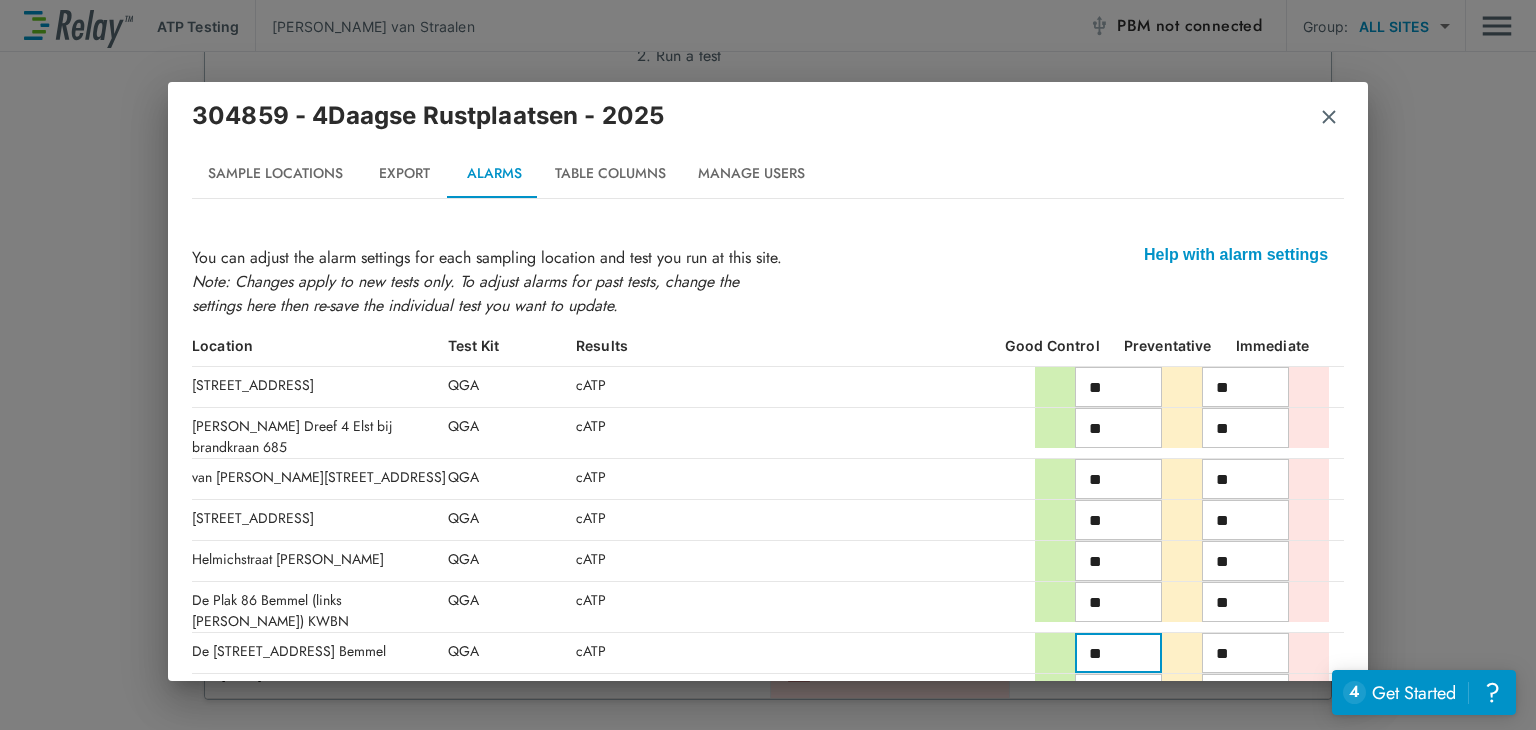 type on "**" 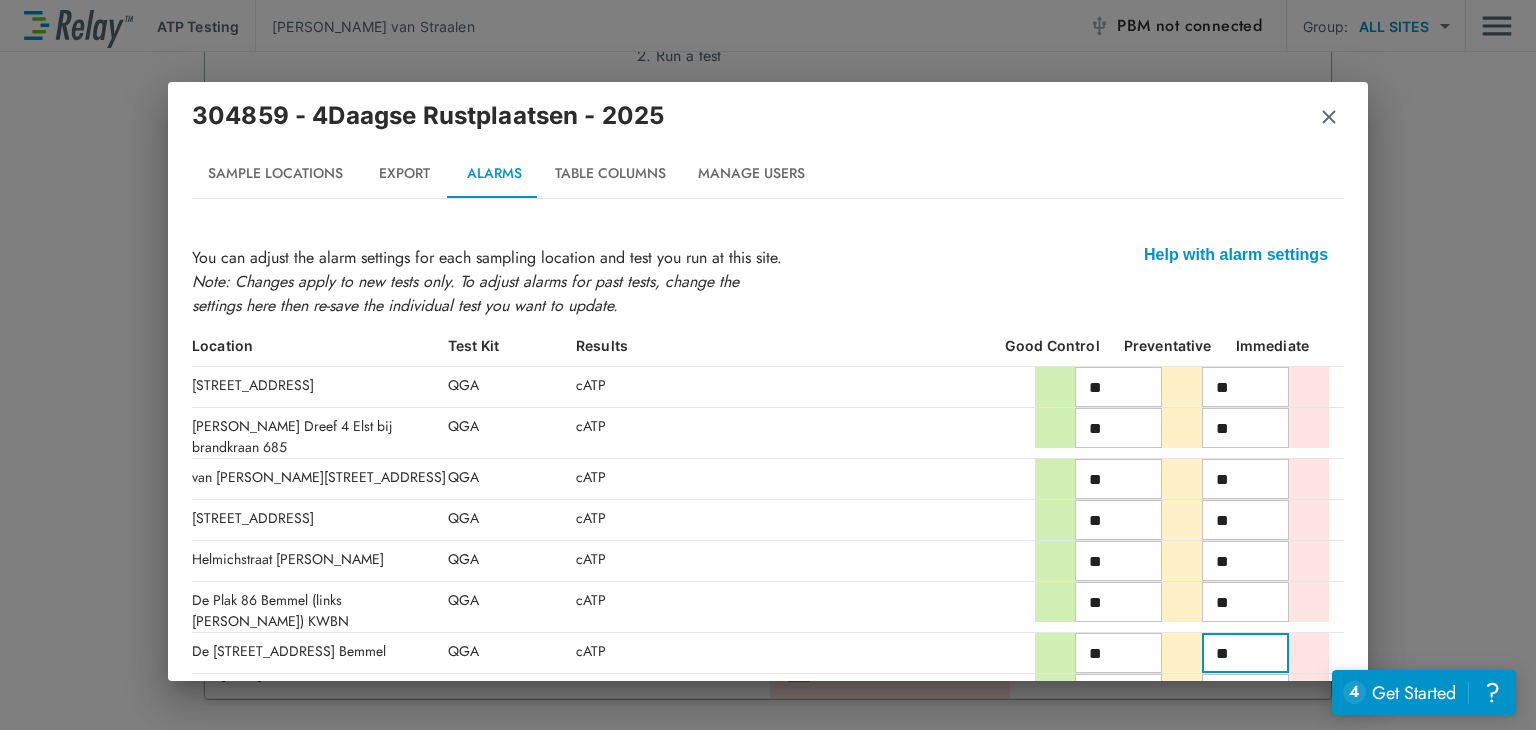 type on "**" 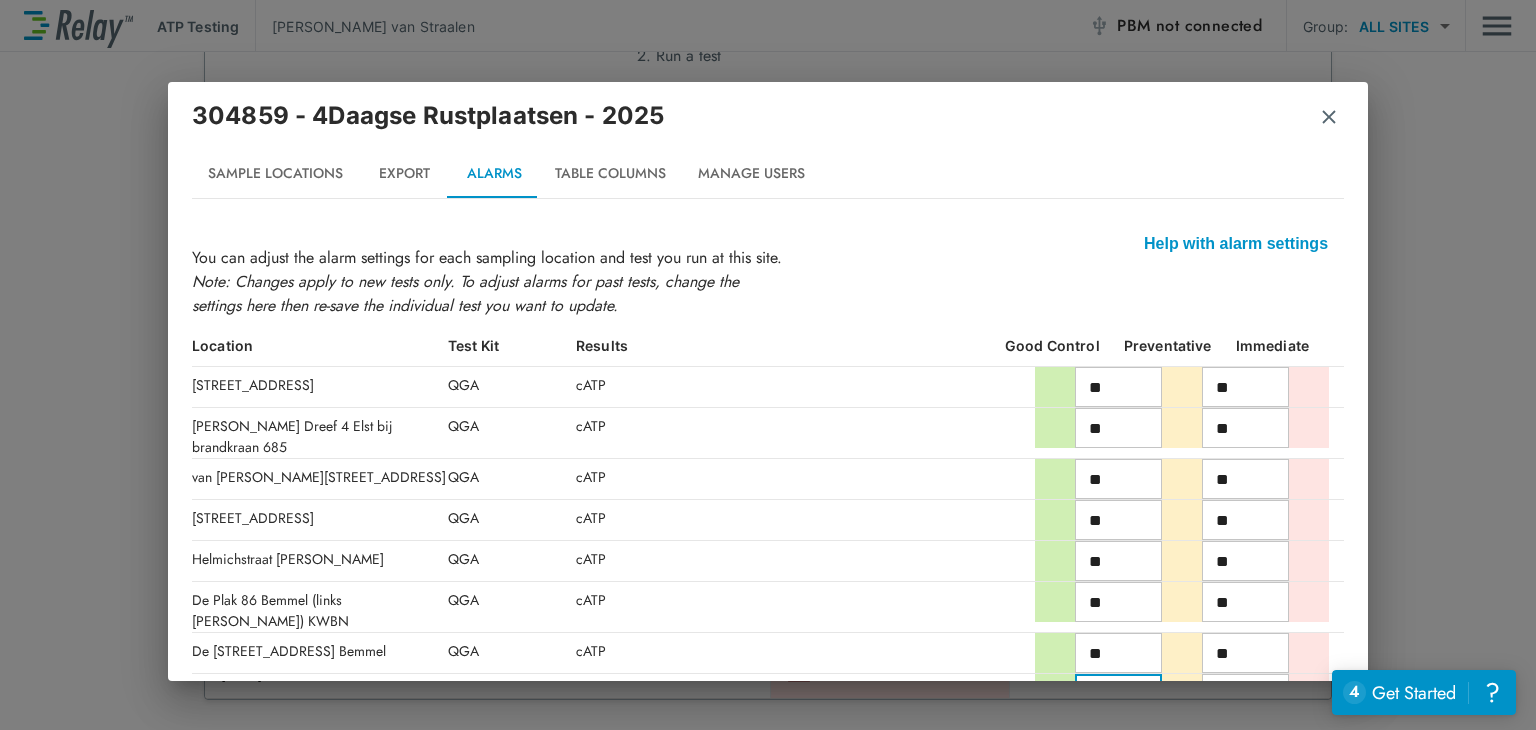 scroll, scrollTop: 68, scrollLeft: 0, axis: vertical 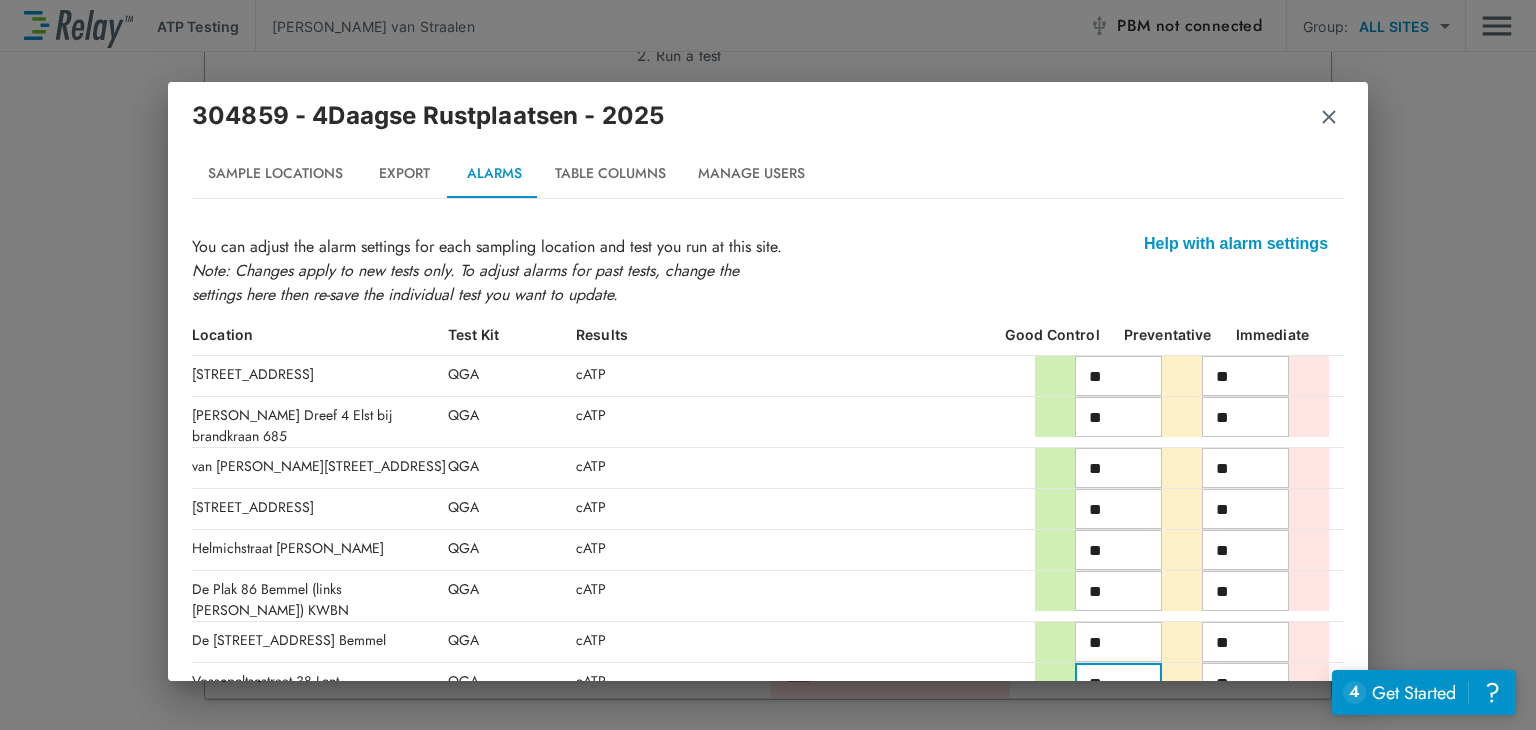 type on "**" 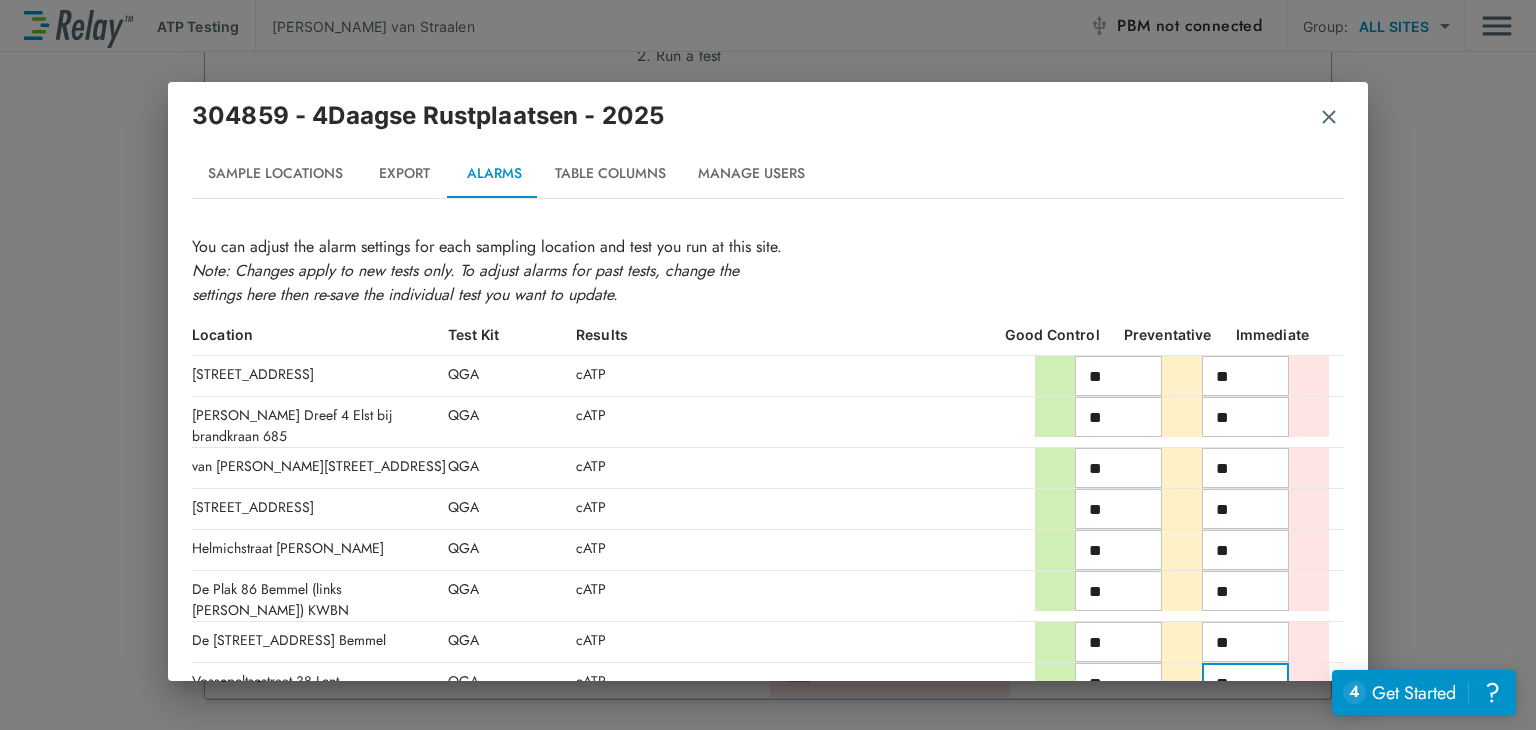 scroll, scrollTop: 142, scrollLeft: 0, axis: vertical 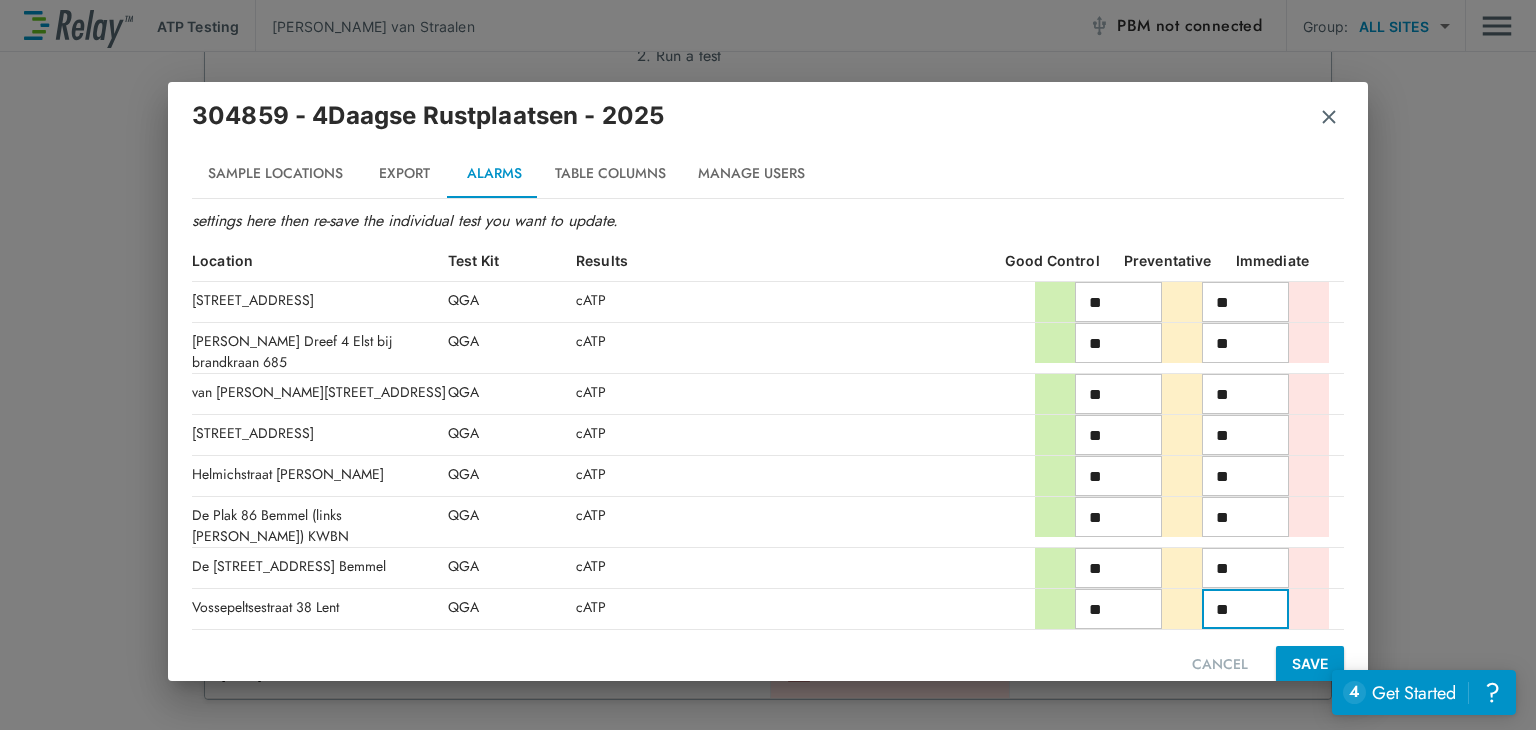 type on "**" 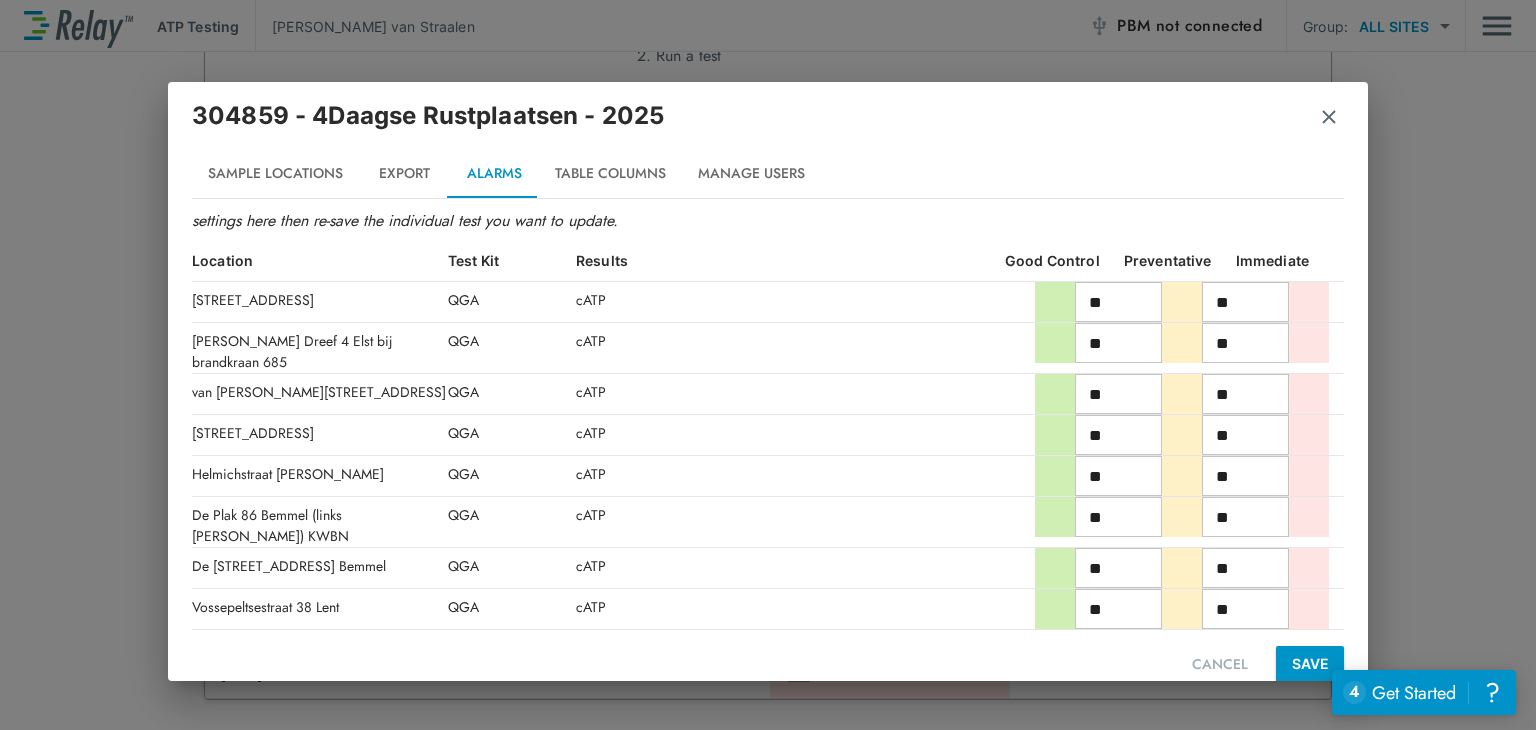 click on "SAVE" at bounding box center (1310, 664) 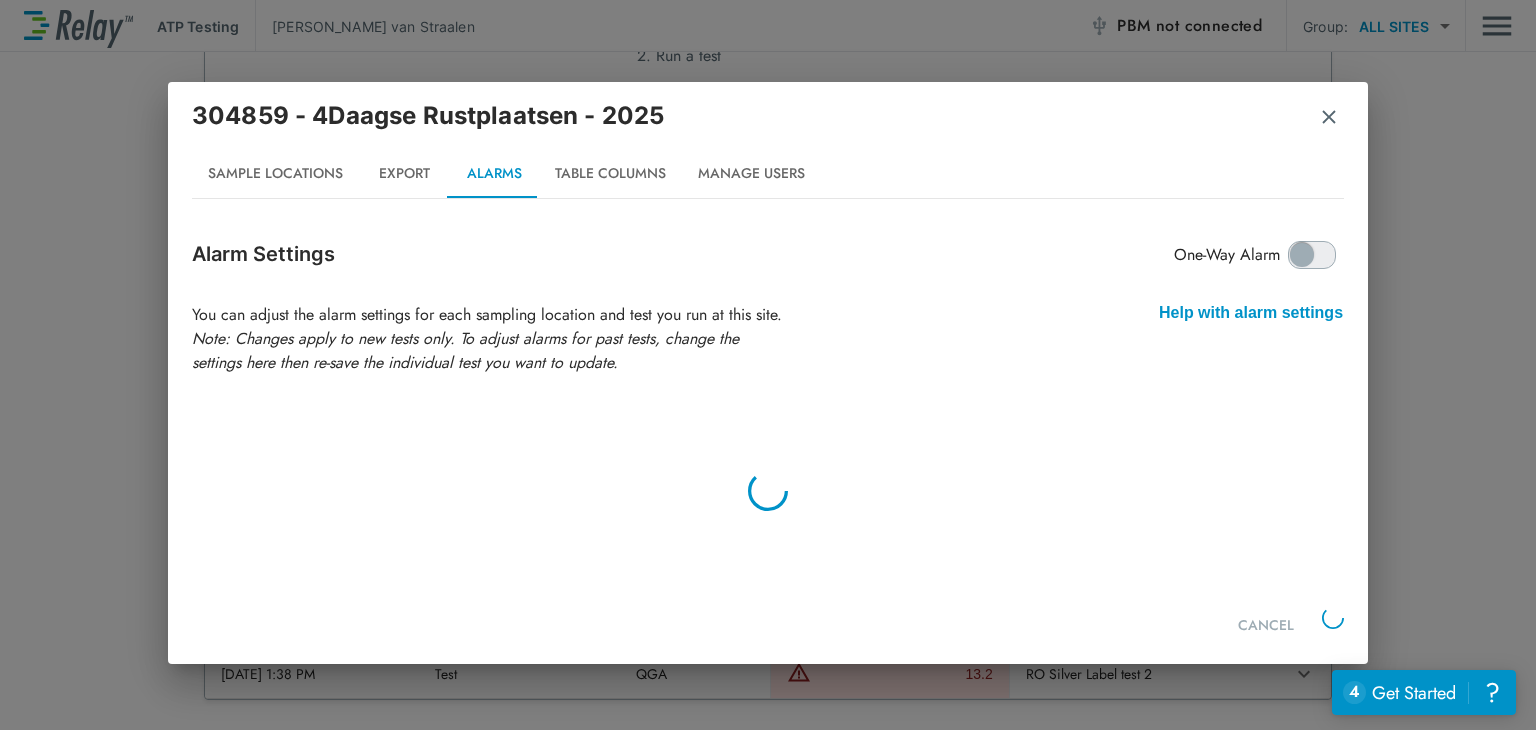 scroll, scrollTop: 0, scrollLeft: 0, axis: both 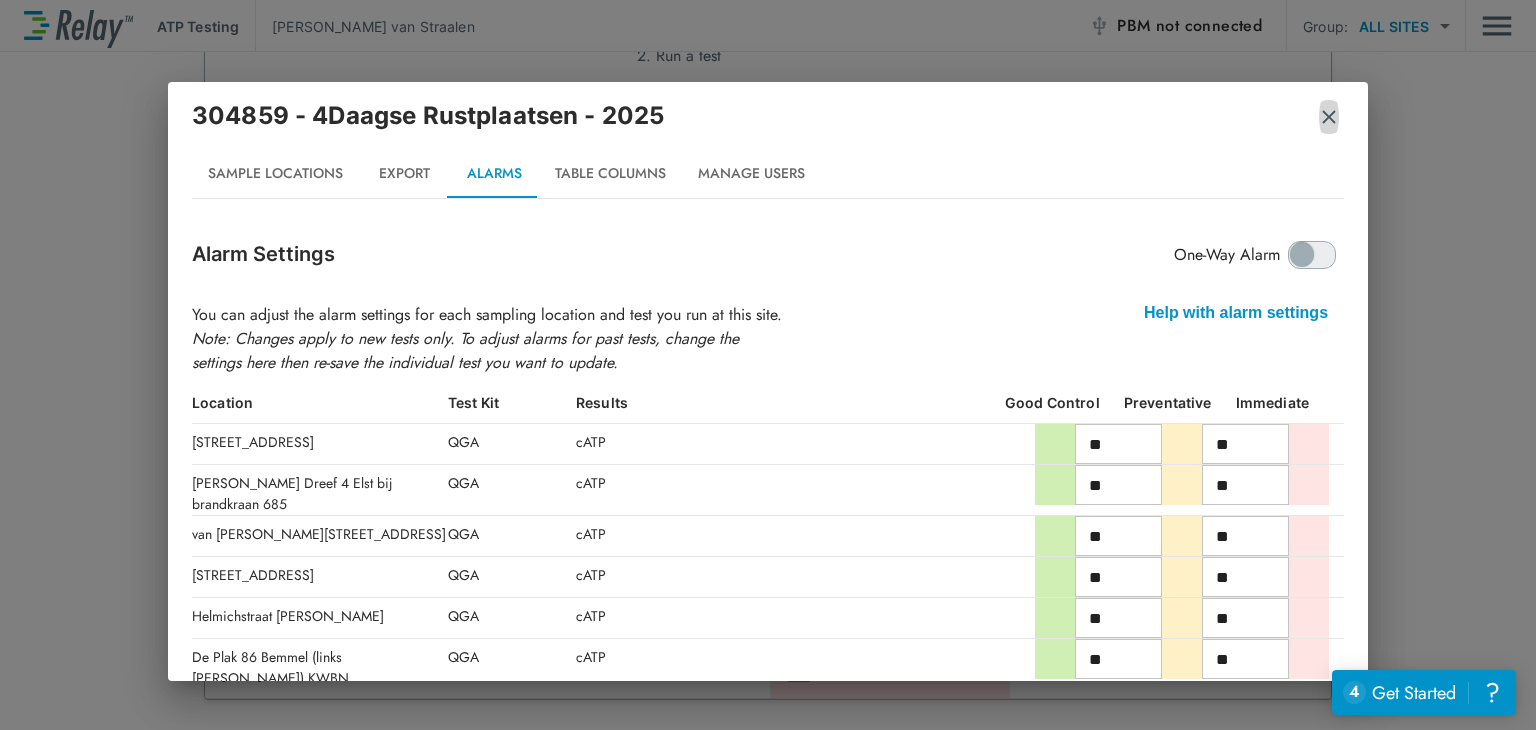 click at bounding box center [1329, 117] 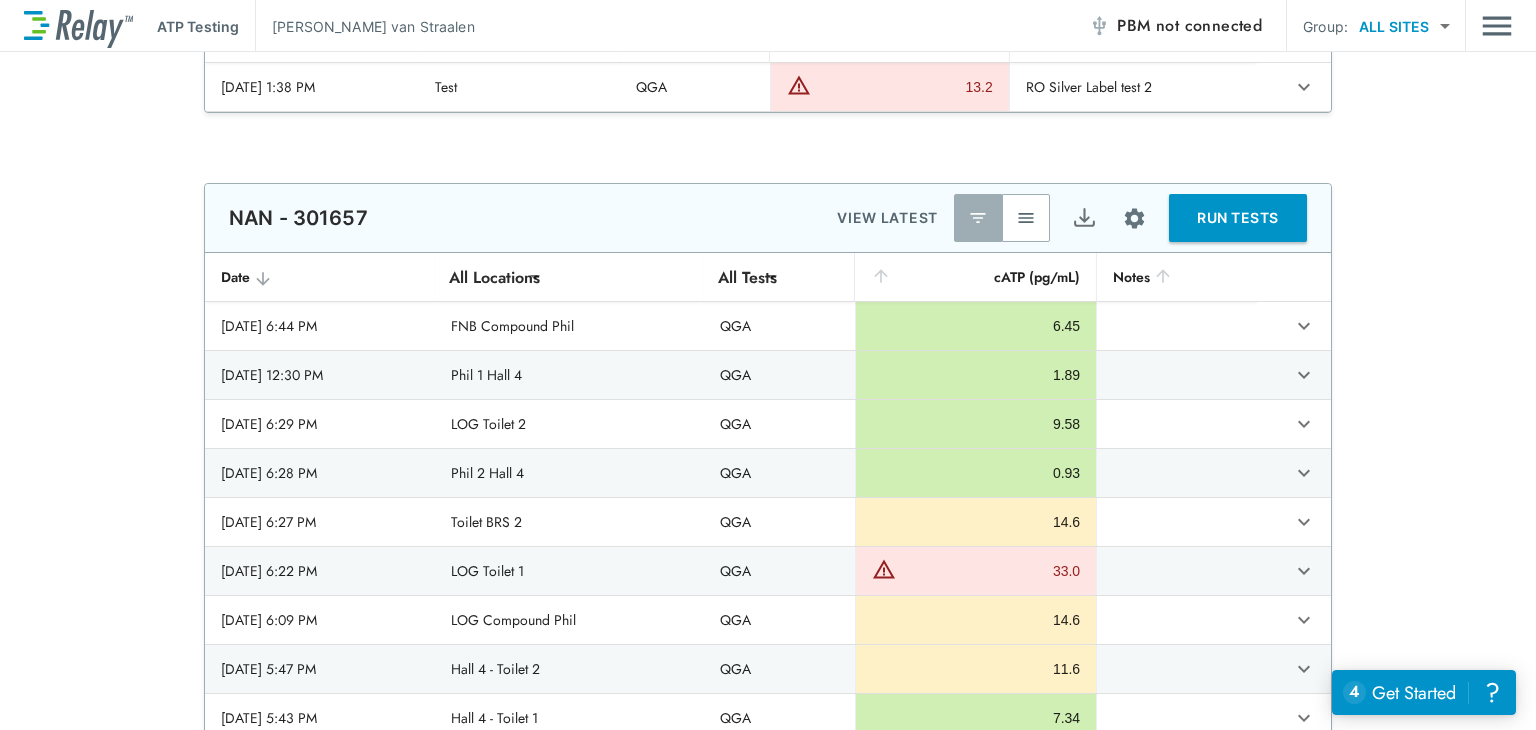 type on "****" 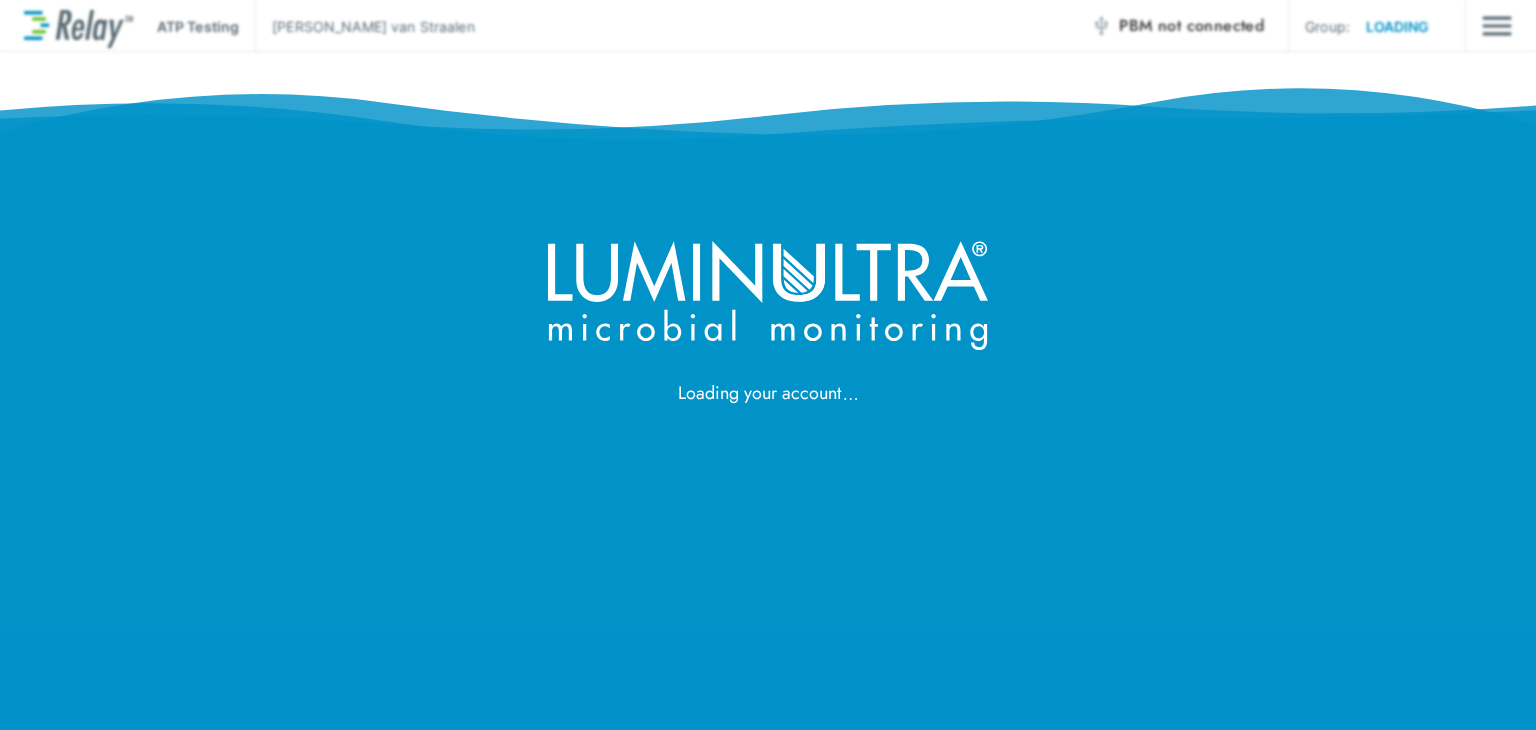 scroll, scrollTop: 0, scrollLeft: 0, axis: both 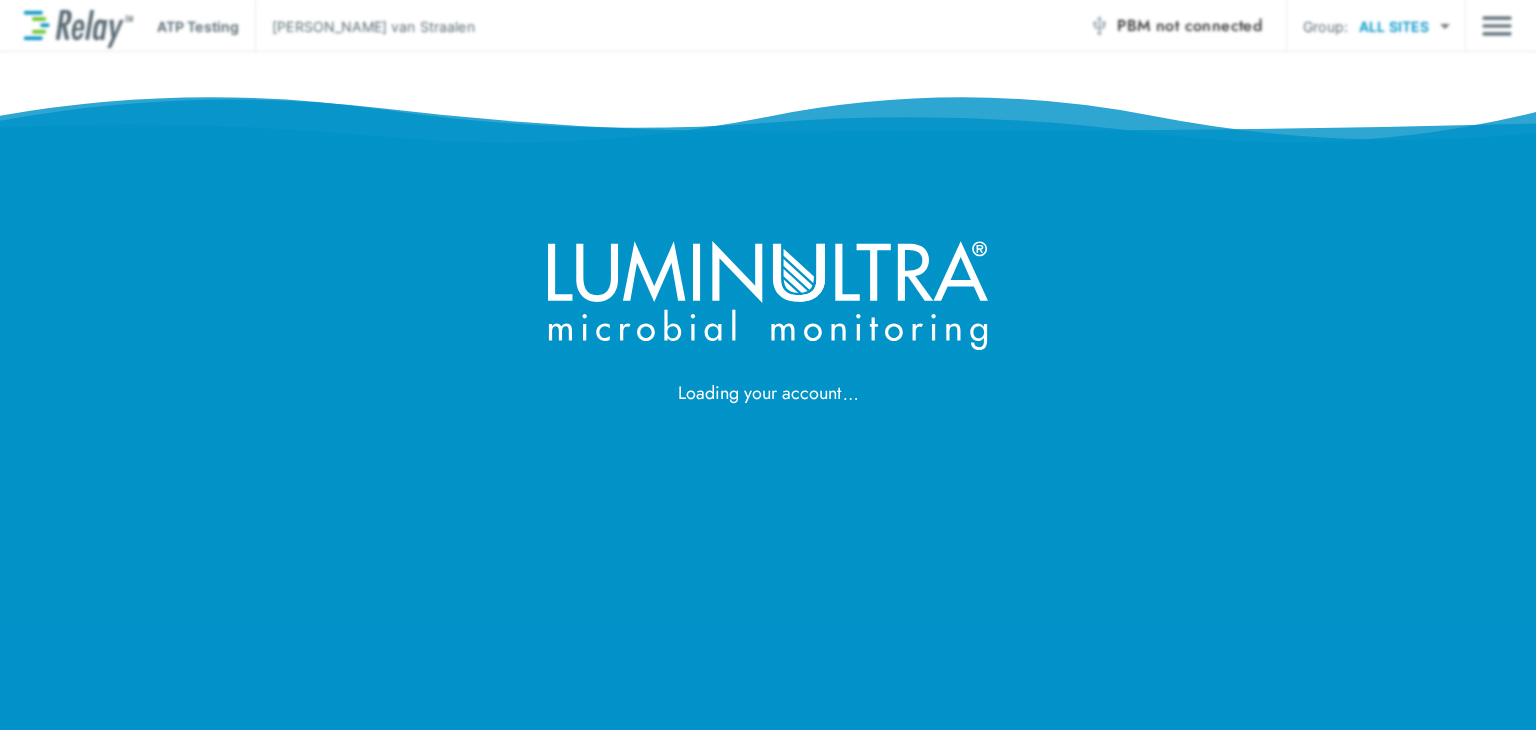 click on "Loading your account" at bounding box center (768, 203) 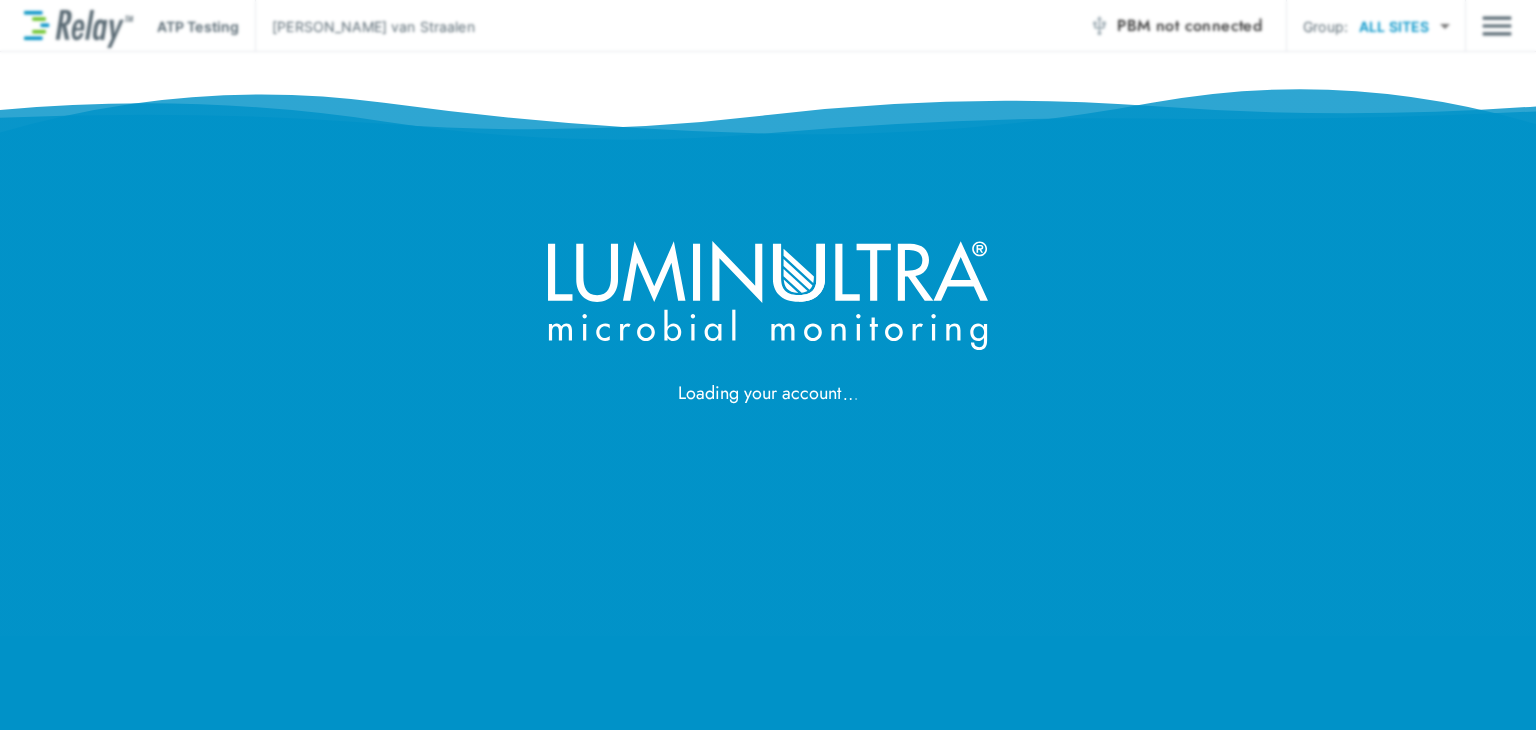 scroll, scrollTop: 0, scrollLeft: 0, axis: both 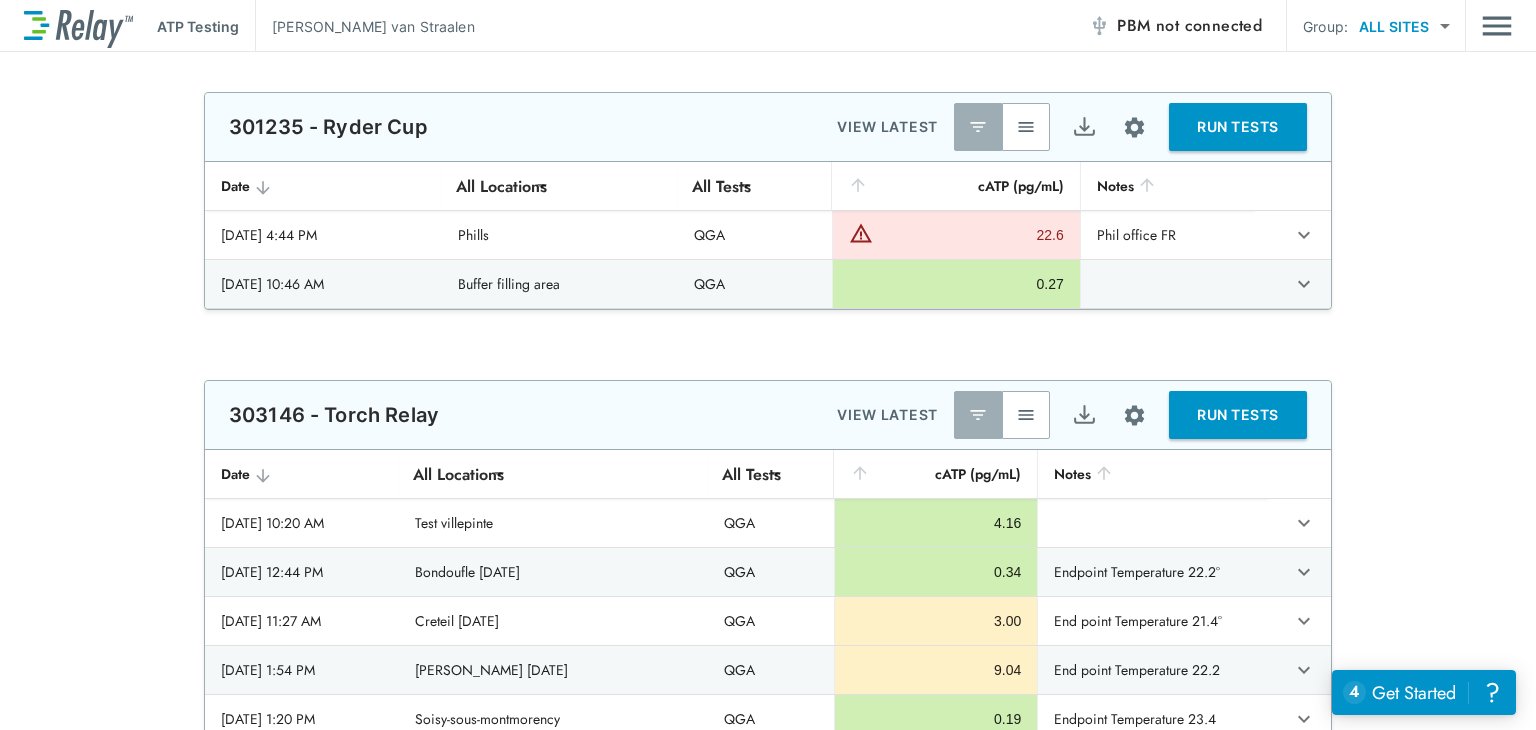 click on "ATP Testing Joey   van Straalen PBM   not connected Group: ALL SITES ********* ​" at bounding box center [768, 26] 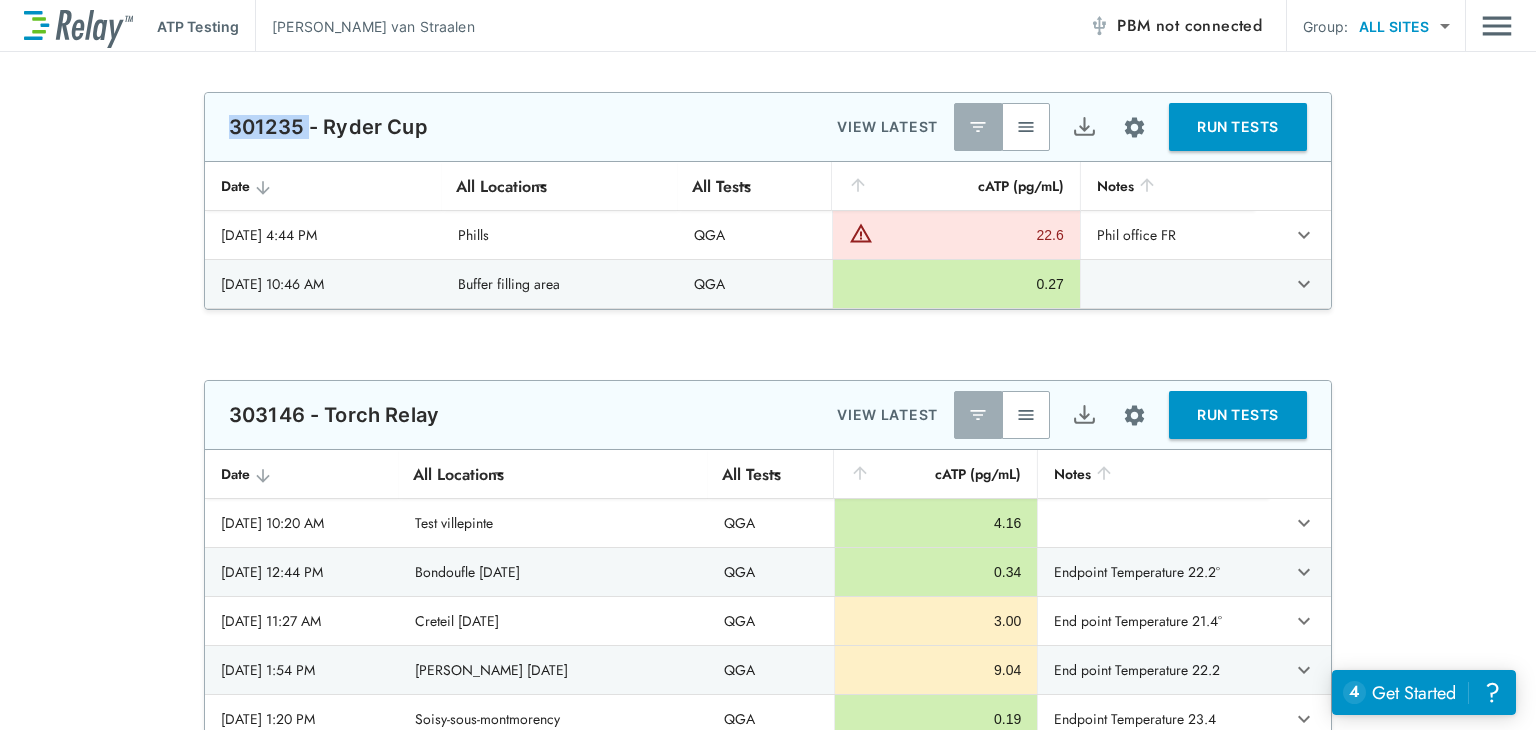 click on "ATP Testing Joey   van Straalen PBM   not connected Group: ALL SITES ********* ​" at bounding box center (768, 26) 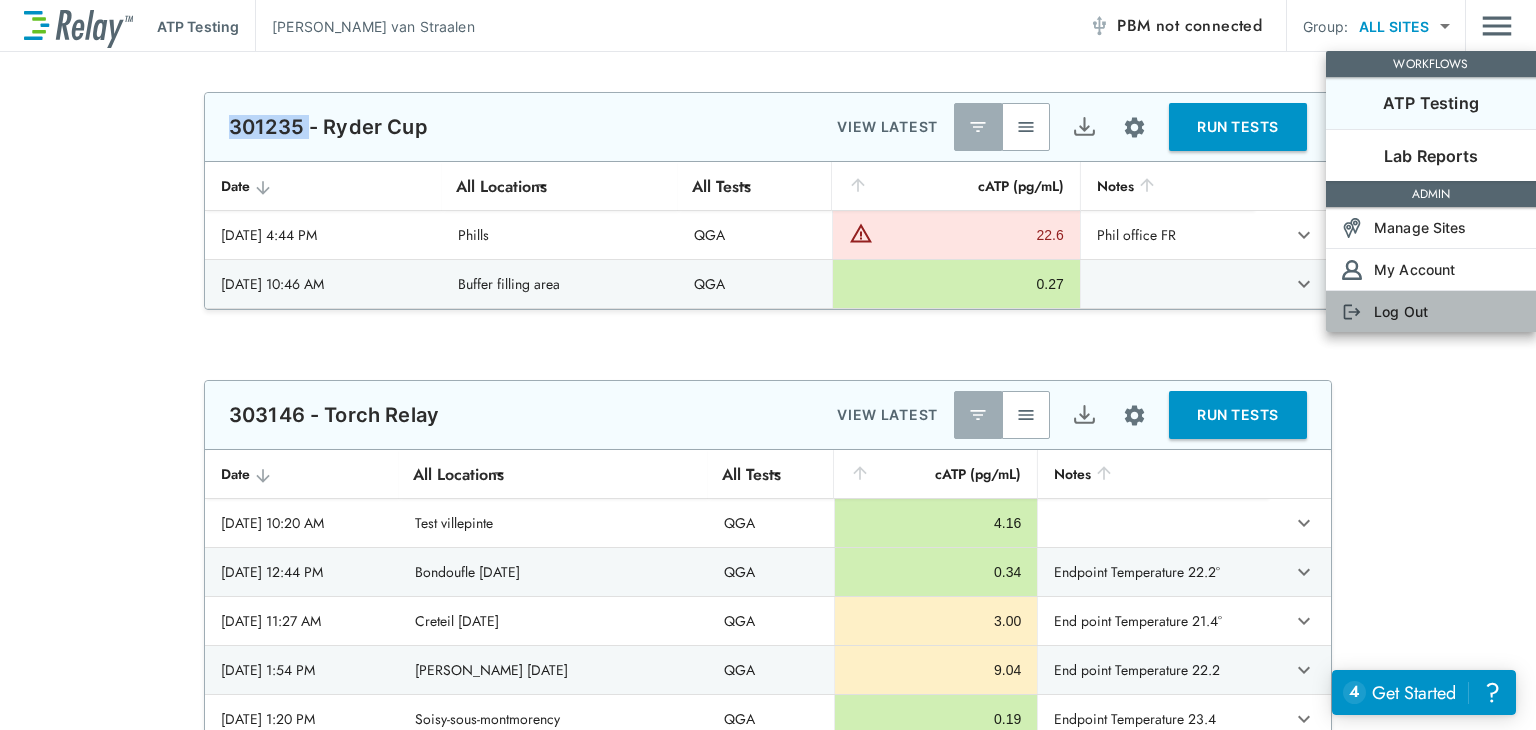 click on "Log Out" at bounding box center (1401, 311) 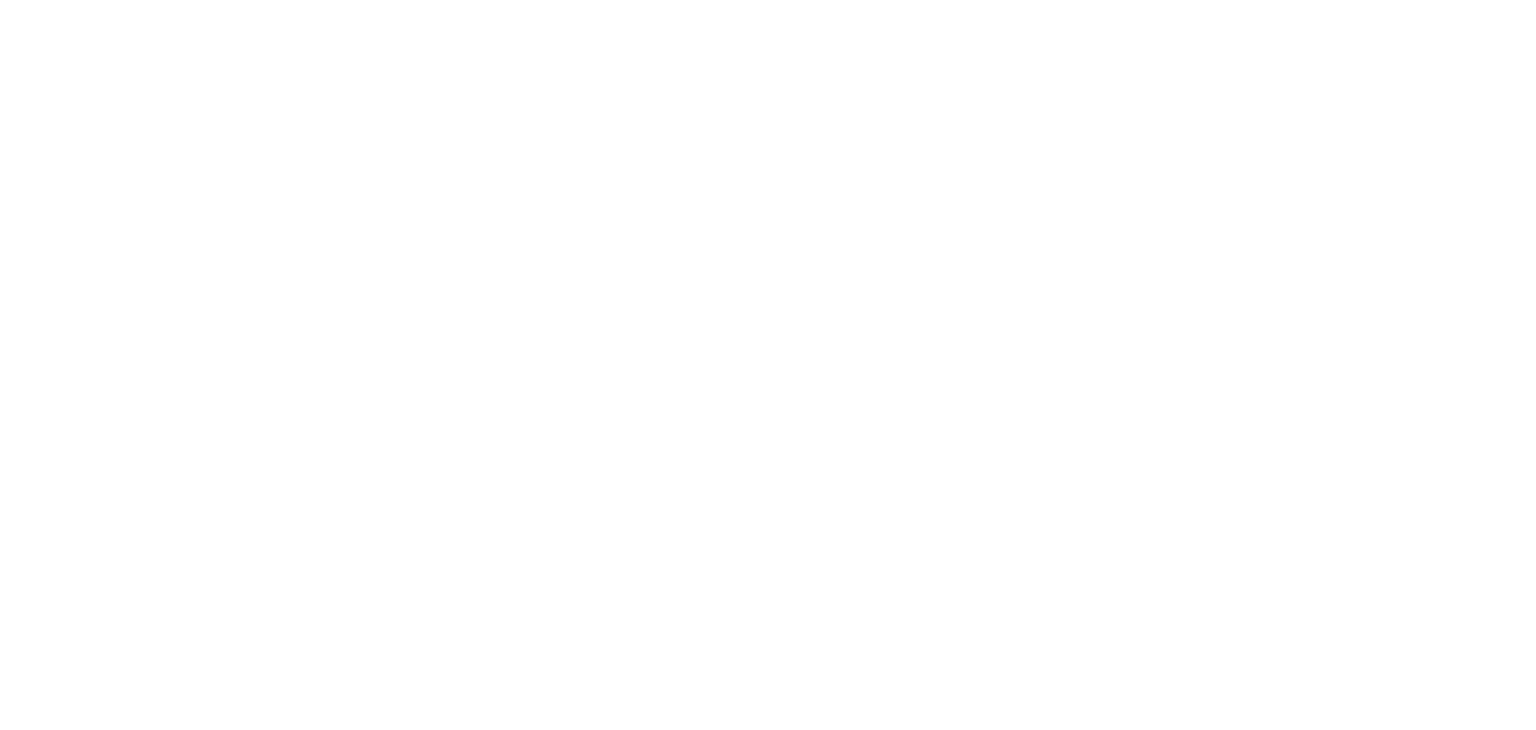 scroll, scrollTop: 0, scrollLeft: 0, axis: both 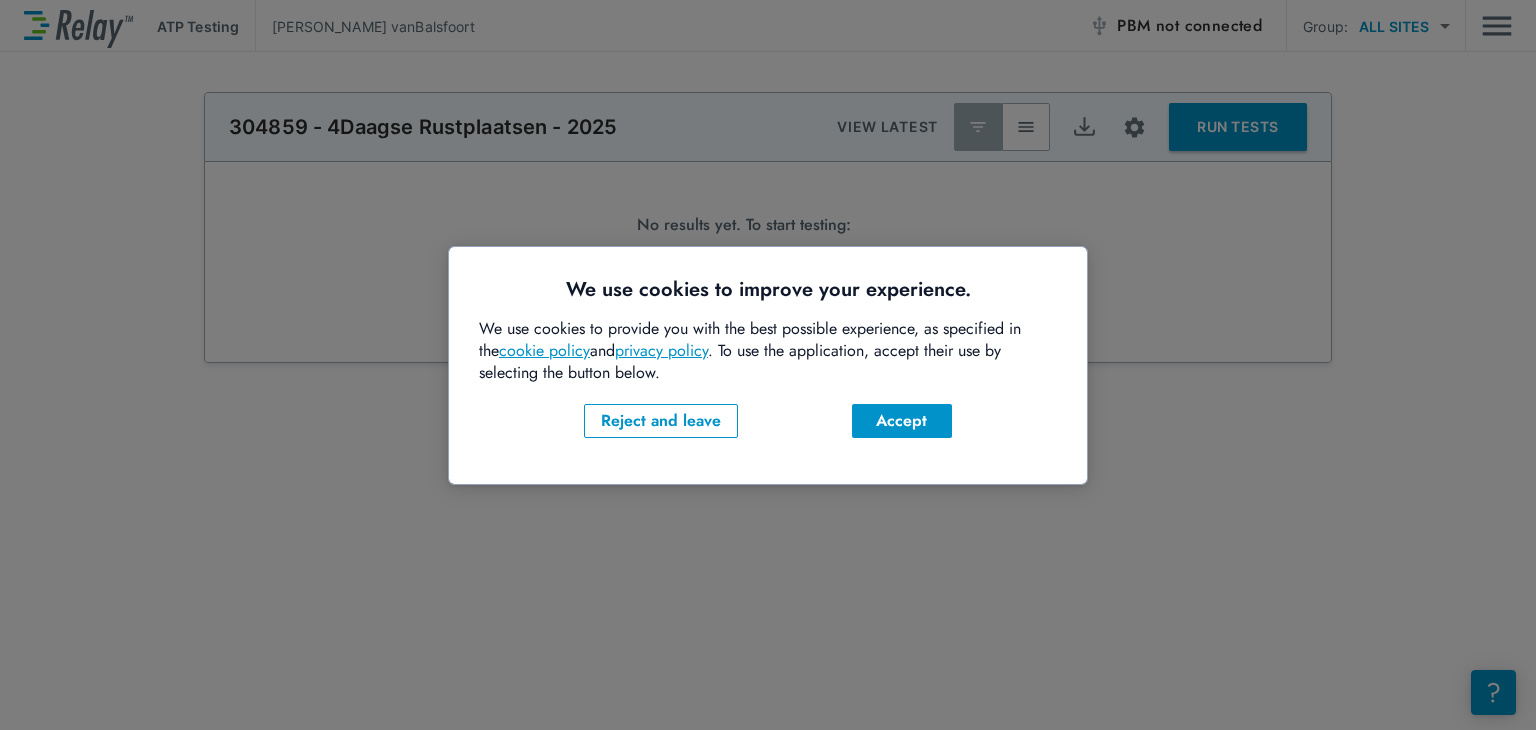 click on "We use cookies to provide you with the best possible experience, as specified in the  cookie policy  and  privacy policy . To use the application, accept their use by selecting the button below." at bounding box center (768, 351) 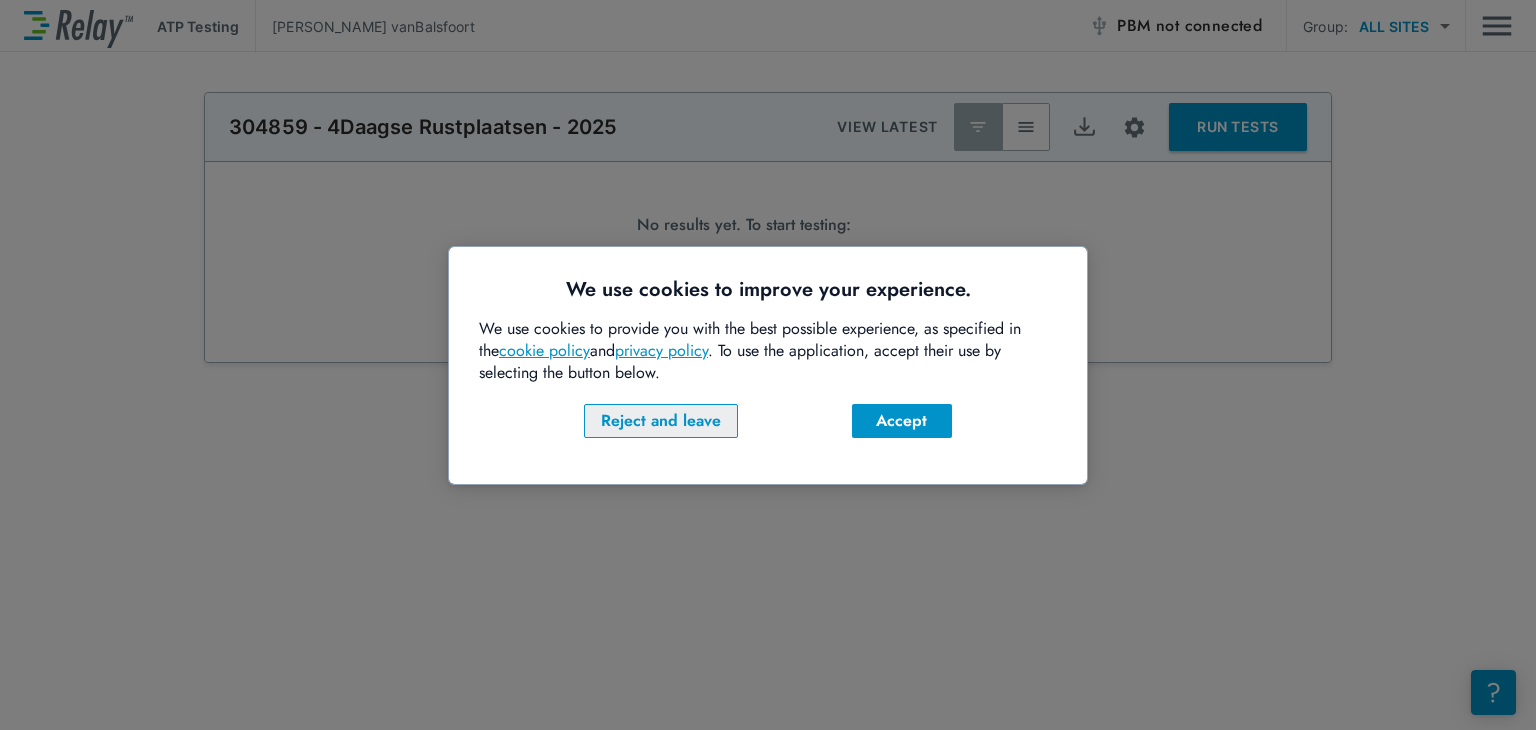 click on "Reject and leave" at bounding box center (661, 421) 